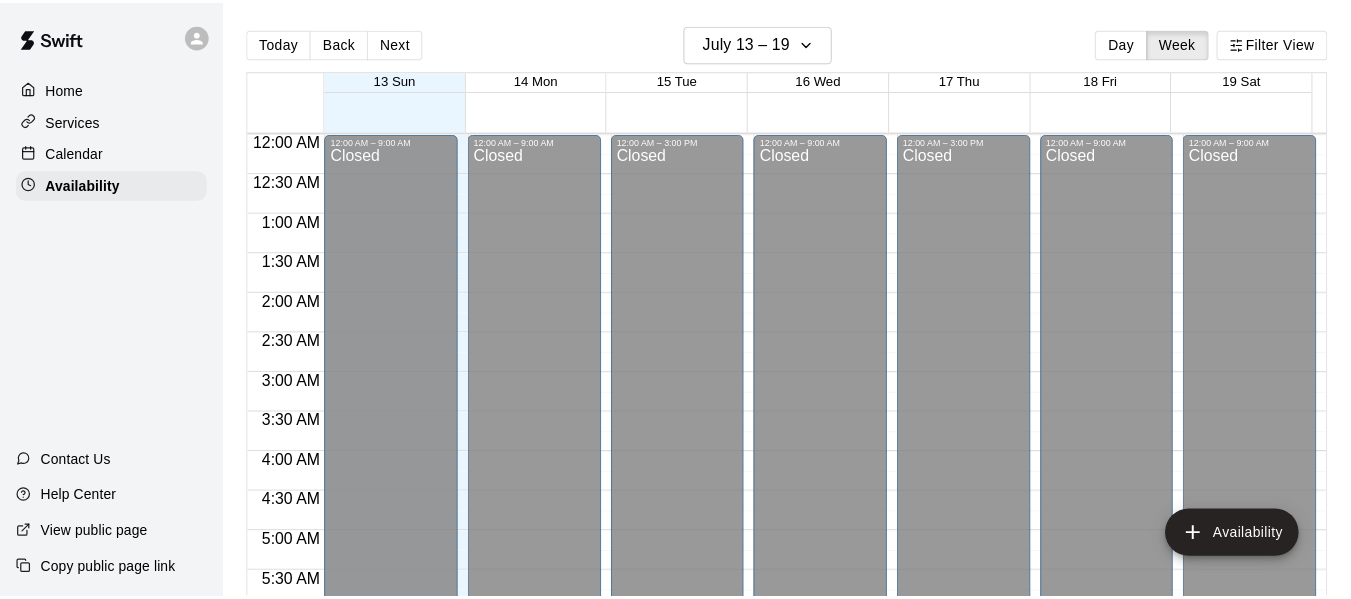 scroll, scrollTop: 0, scrollLeft: 0, axis: both 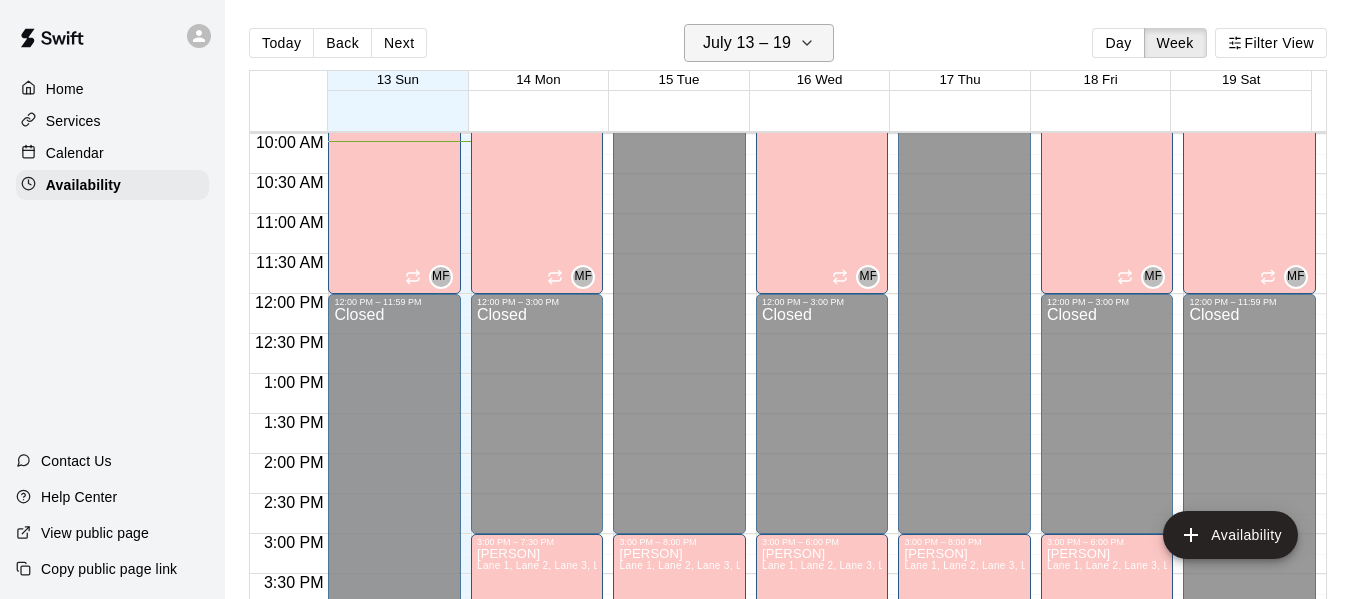 click 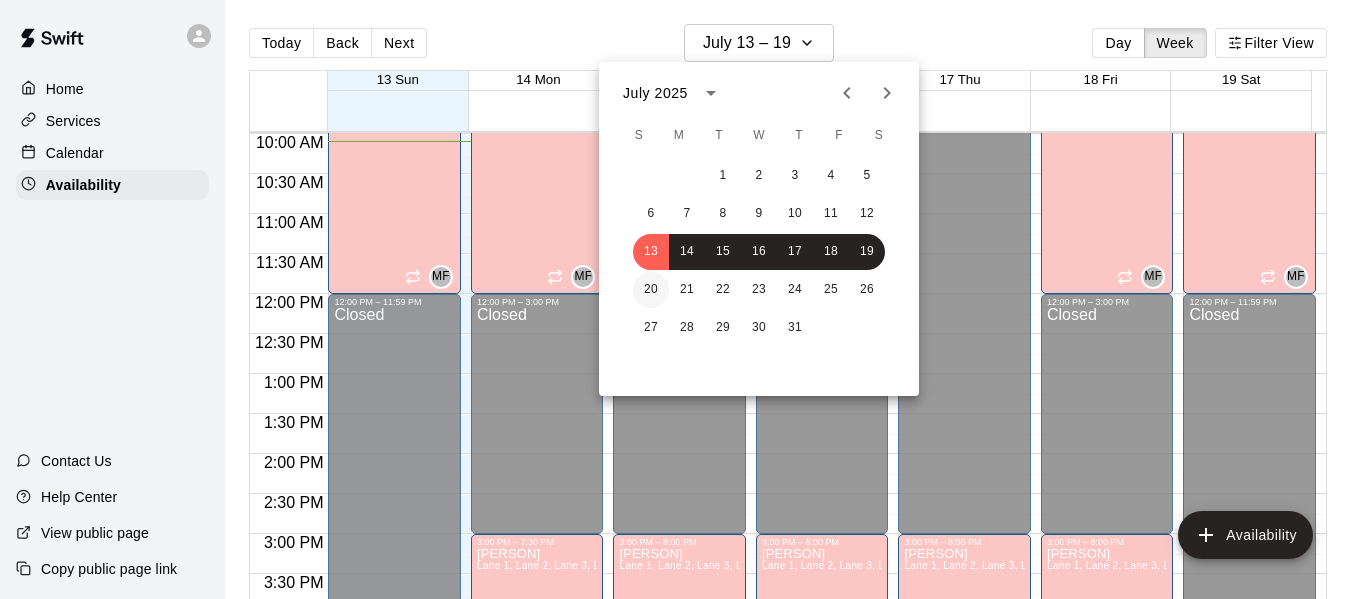 click on "20" at bounding box center (651, 290) 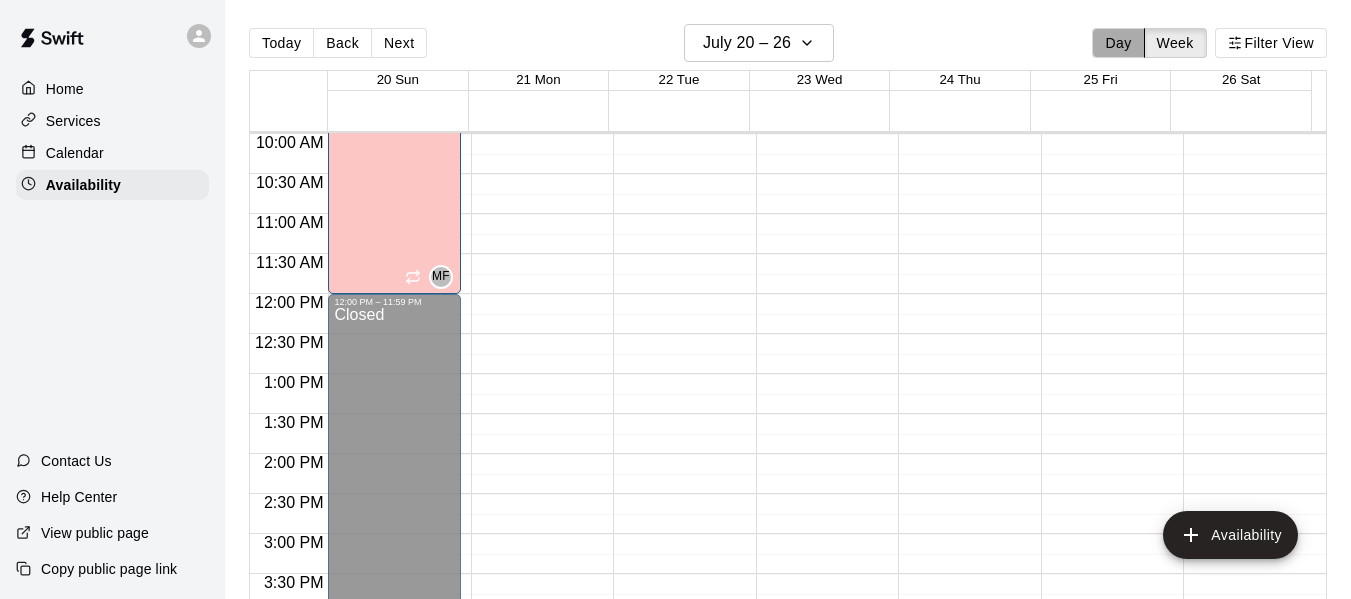 click on "Day" at bounding box center (1118, 43) 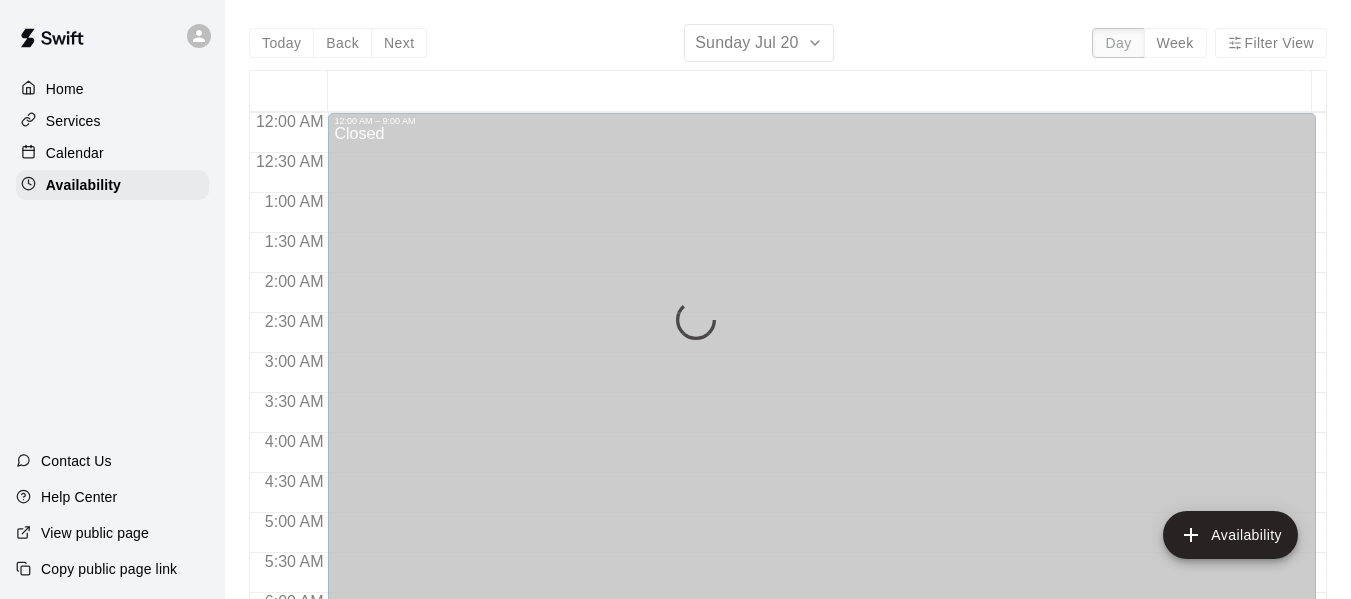 scroll, scrollTop: 808, scrollLeft: 0, axis: vertical 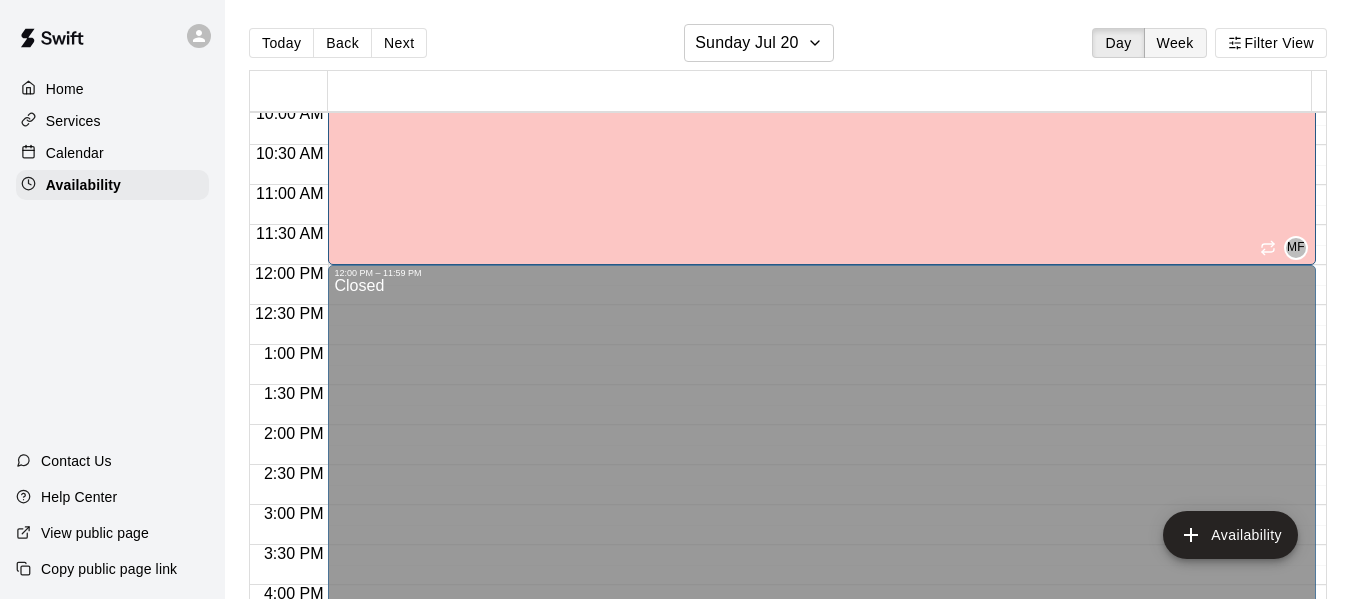 click on "Week" at bounding box center (1175, 43) 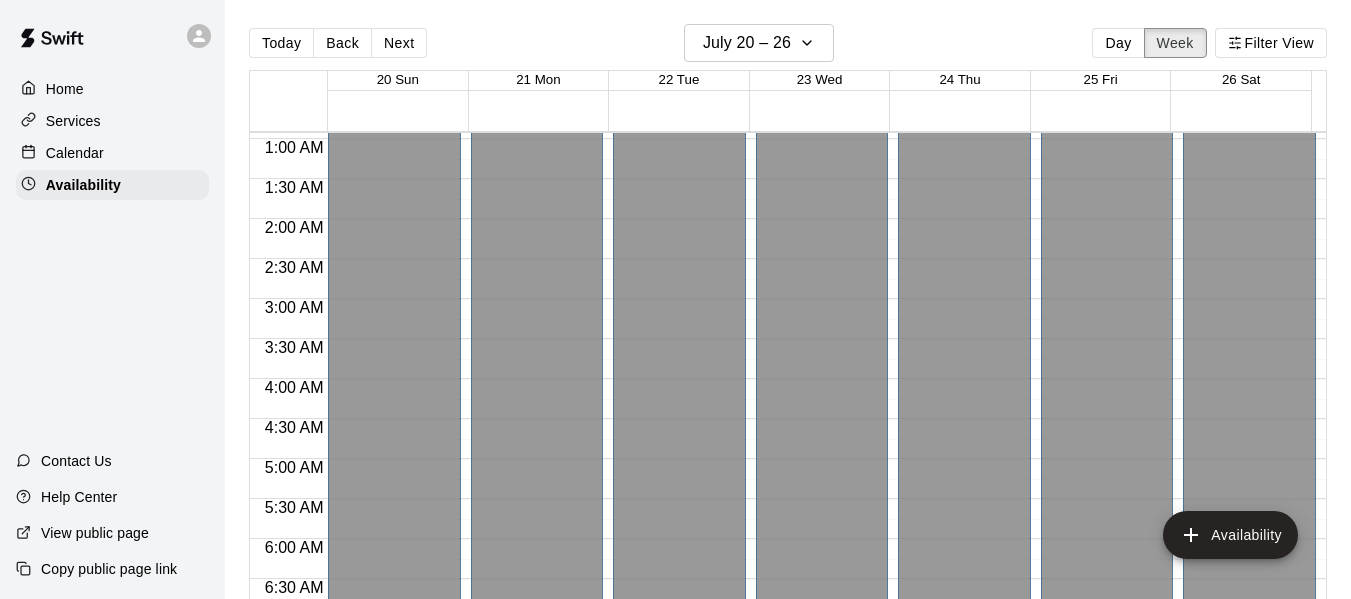 scroll, scrollTop: 0, scrollLeft: 0, axis: both 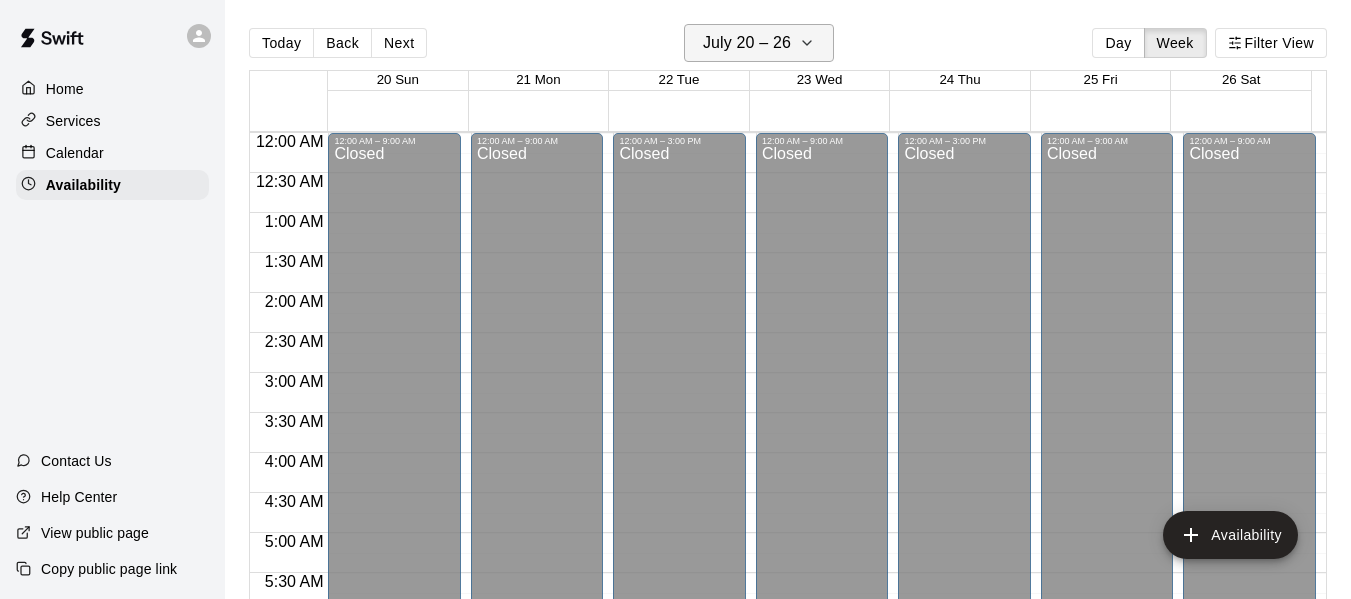 click 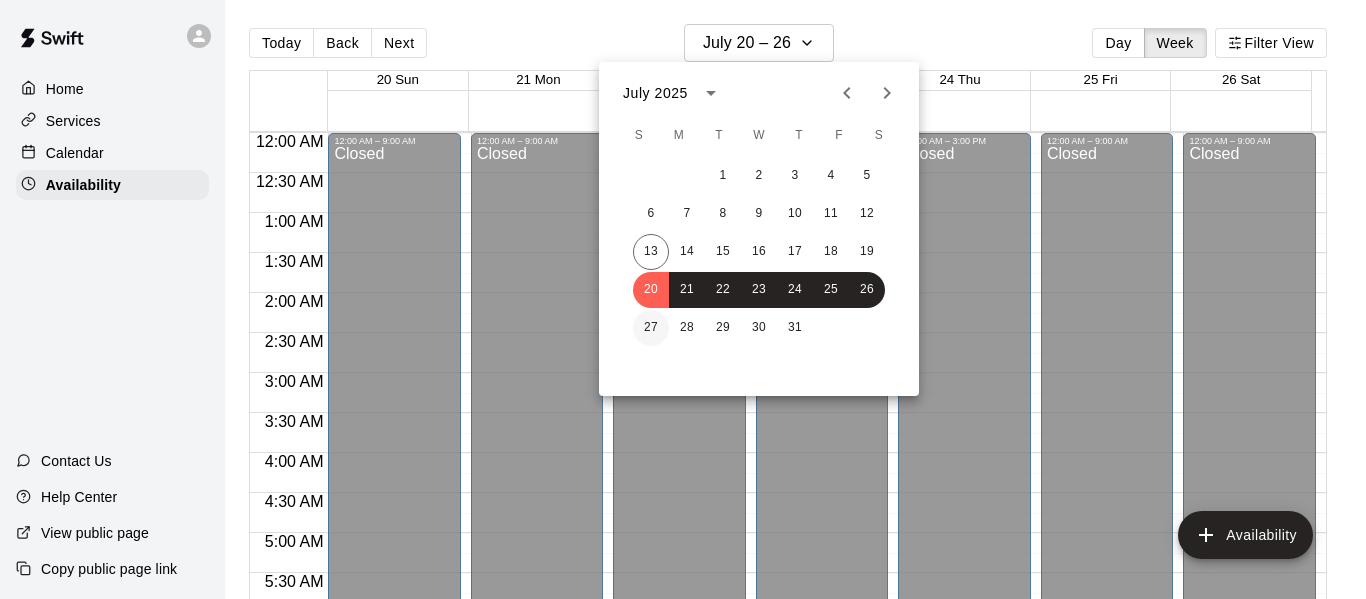 click on "27" at bounding box center (651, 328) 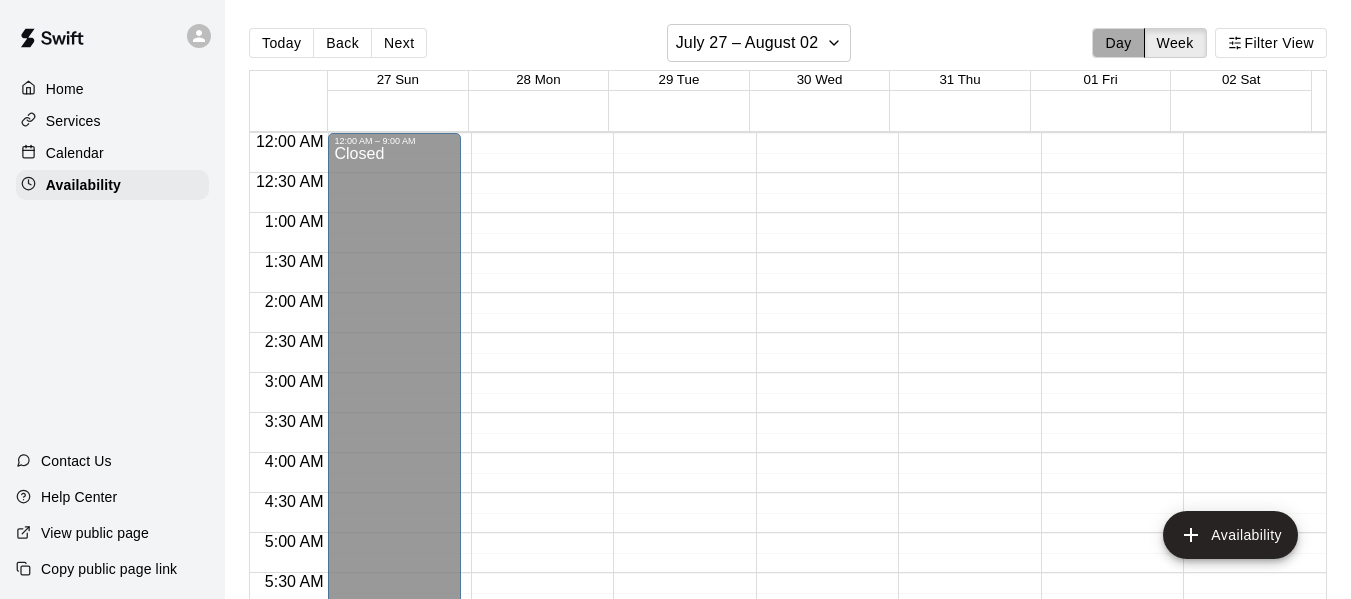 click on "Day" at bounding box center [1118, 43] 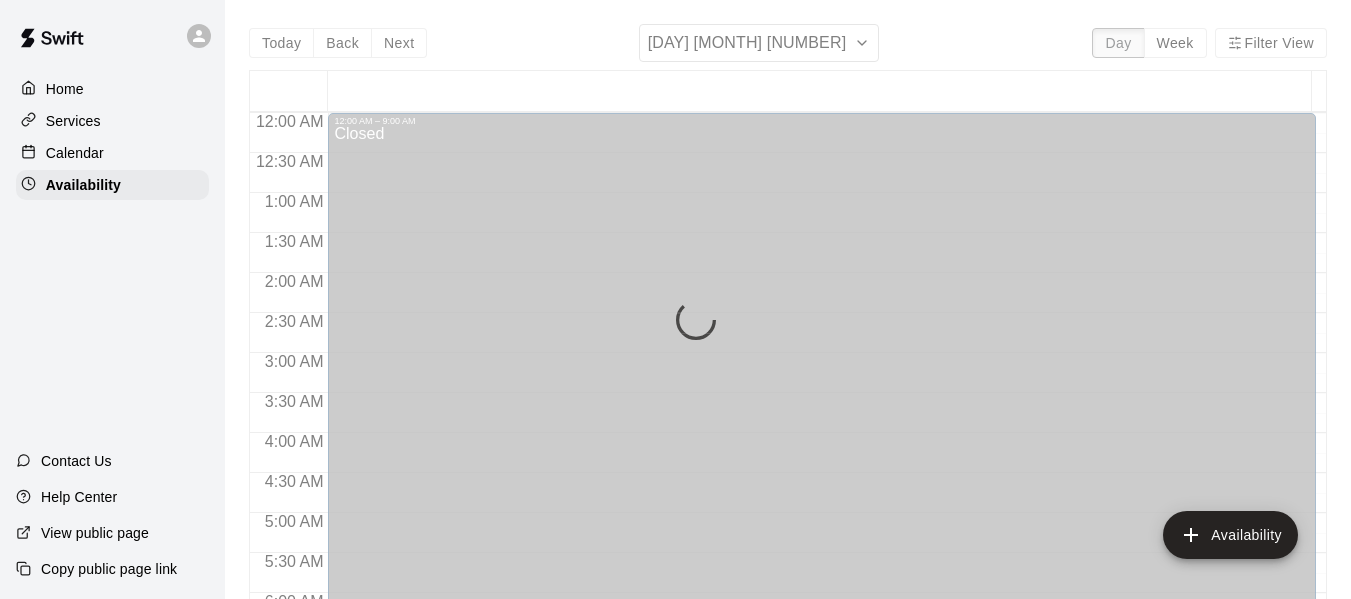 scroll, scrollTop: 808, scrollLeft: 0, axis: vertical 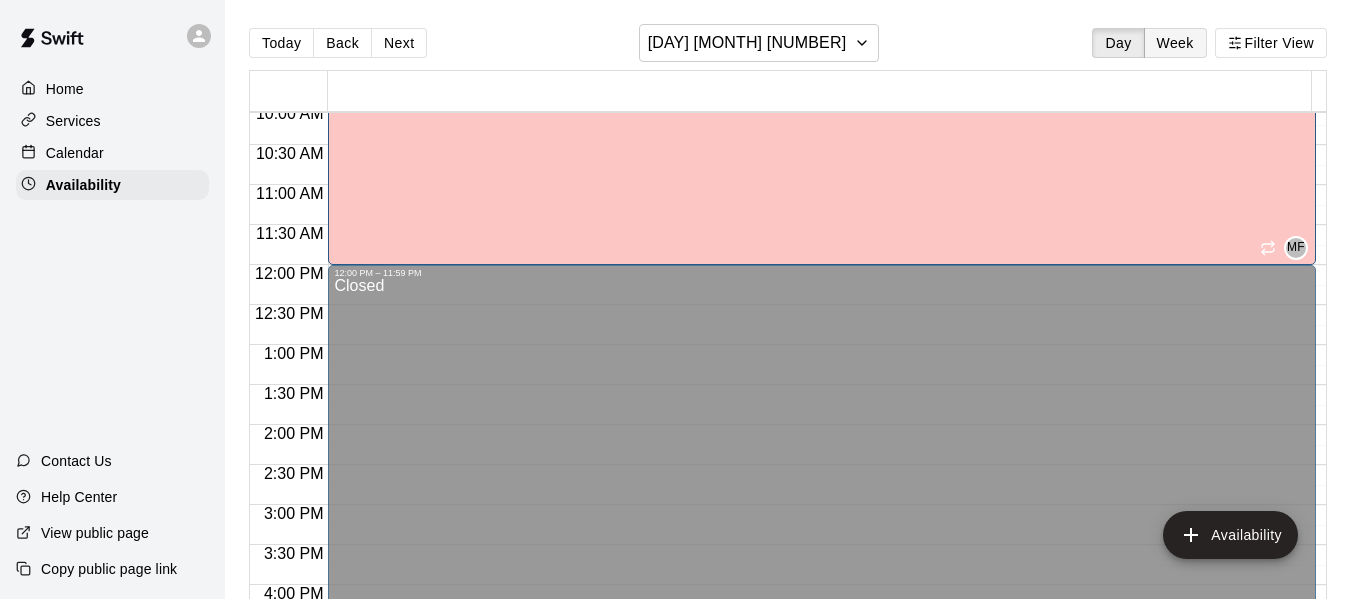 click on "Week" at bounding box center [1175, 43] 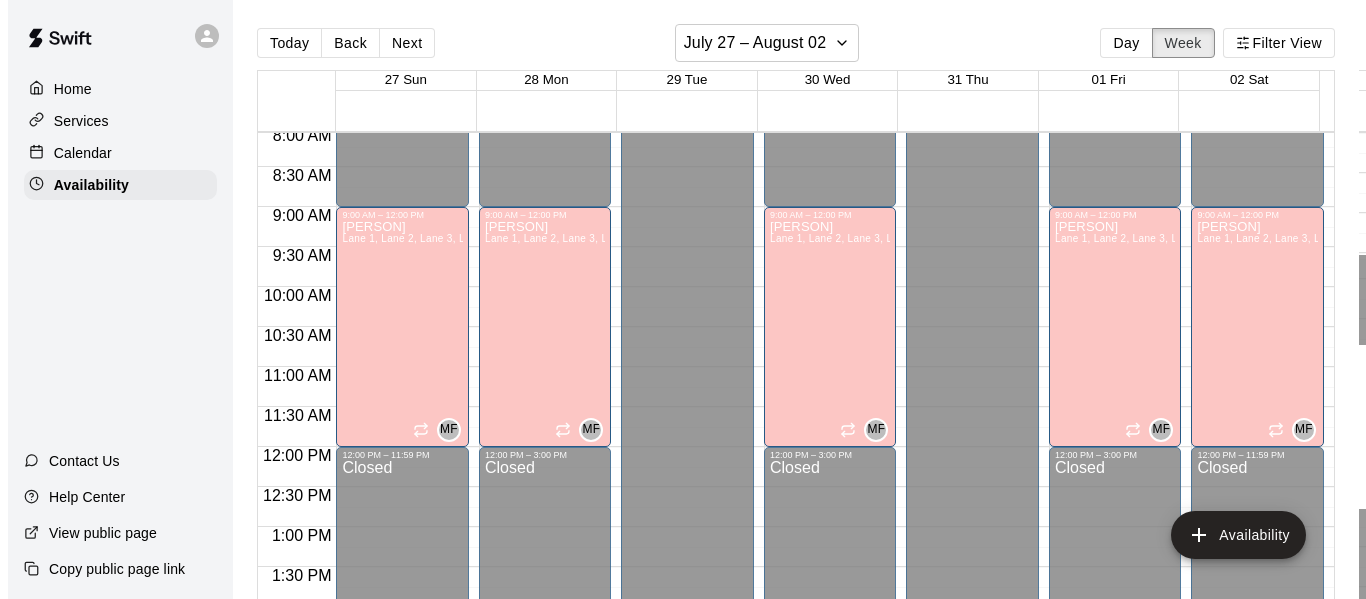 scroll, scrollTop: 647, scrollLeft: 0, axis: vertical 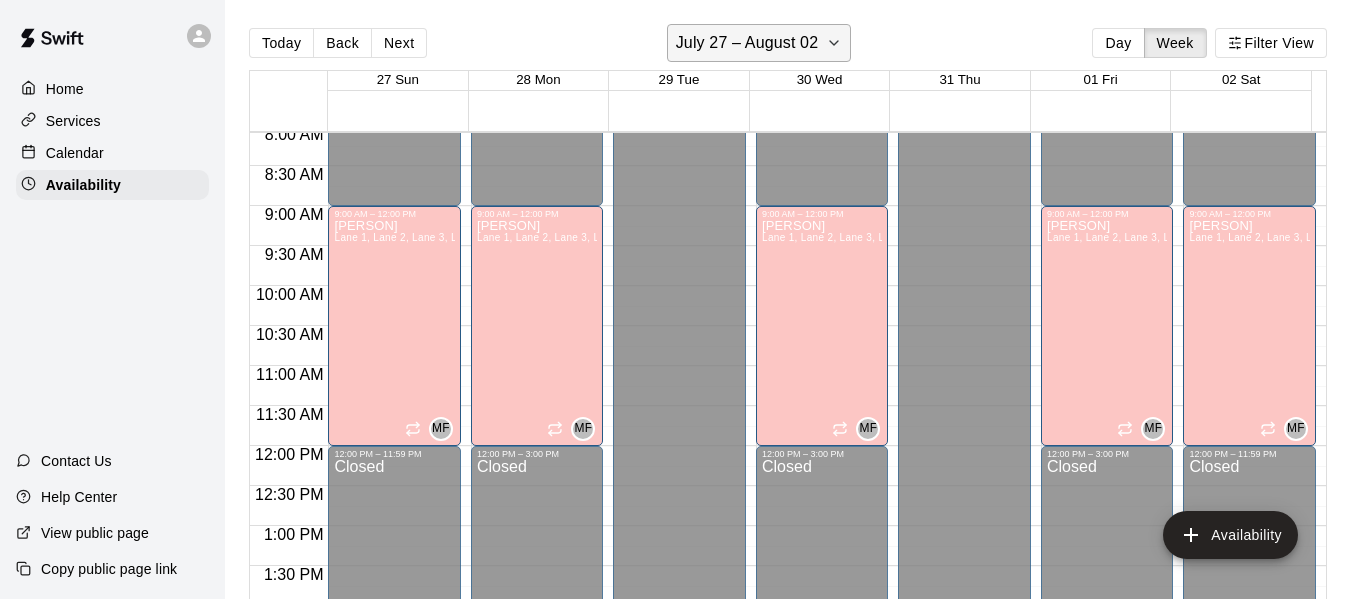 click on "July 27 – August 02" at bounding box center (759, 43) 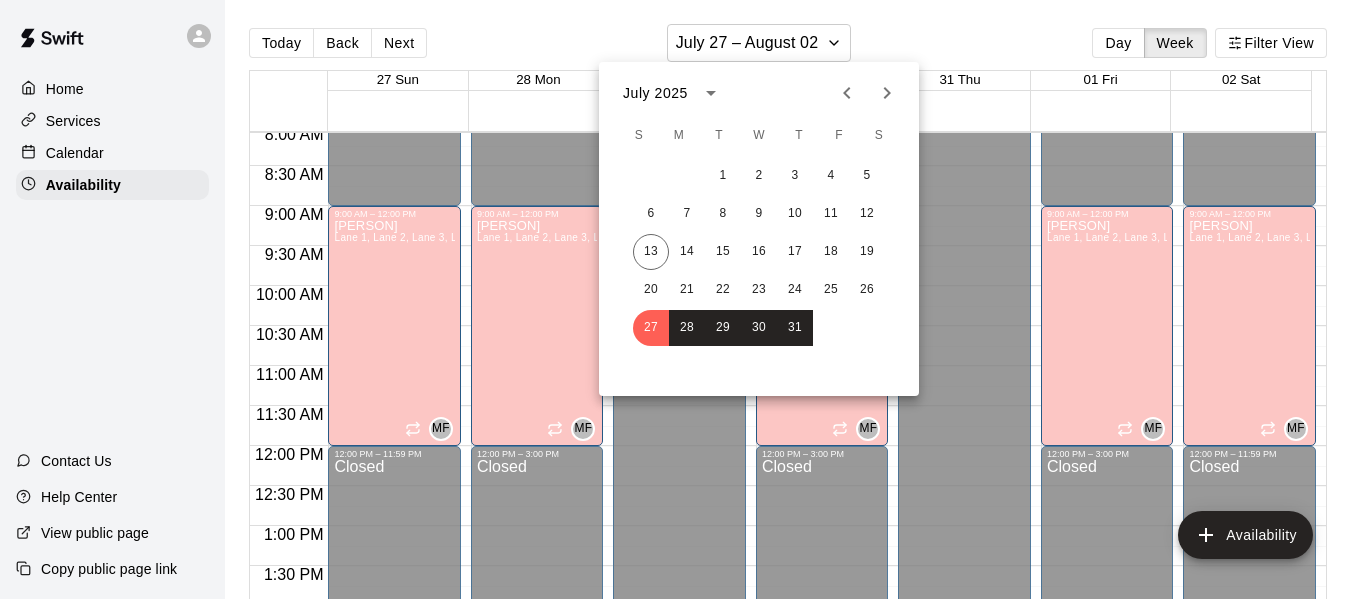 click 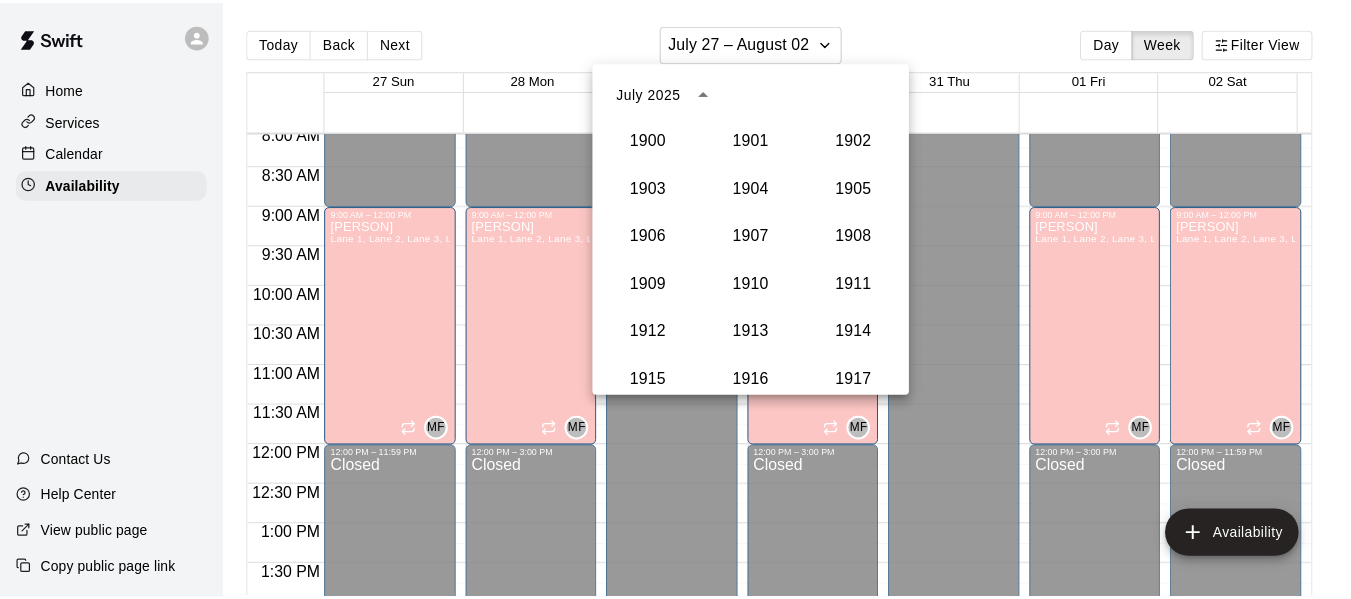scroll, scrollTop: 1852, scrollLeft: 0, axis: vertical 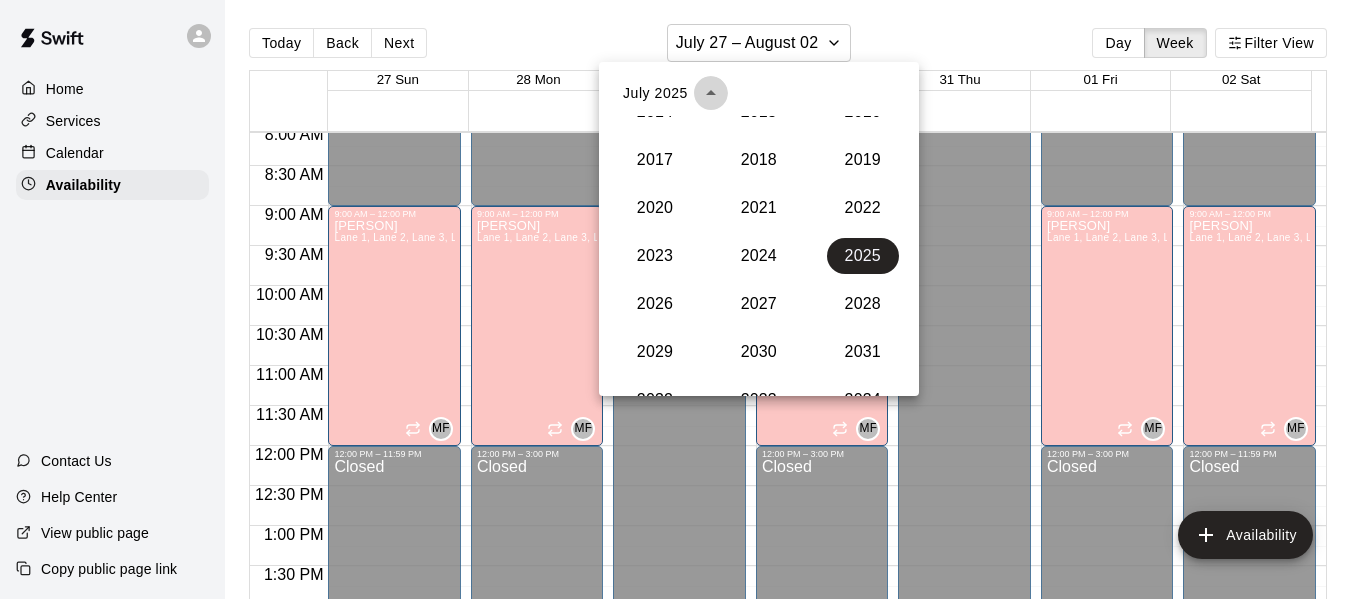 click 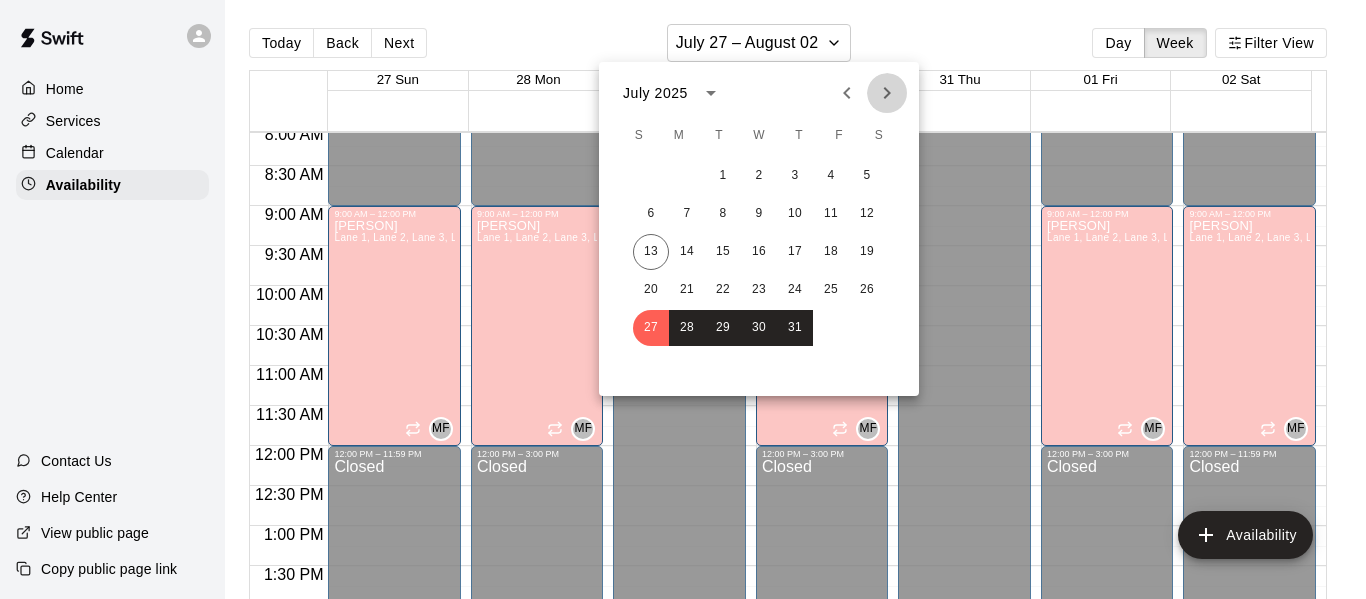 click 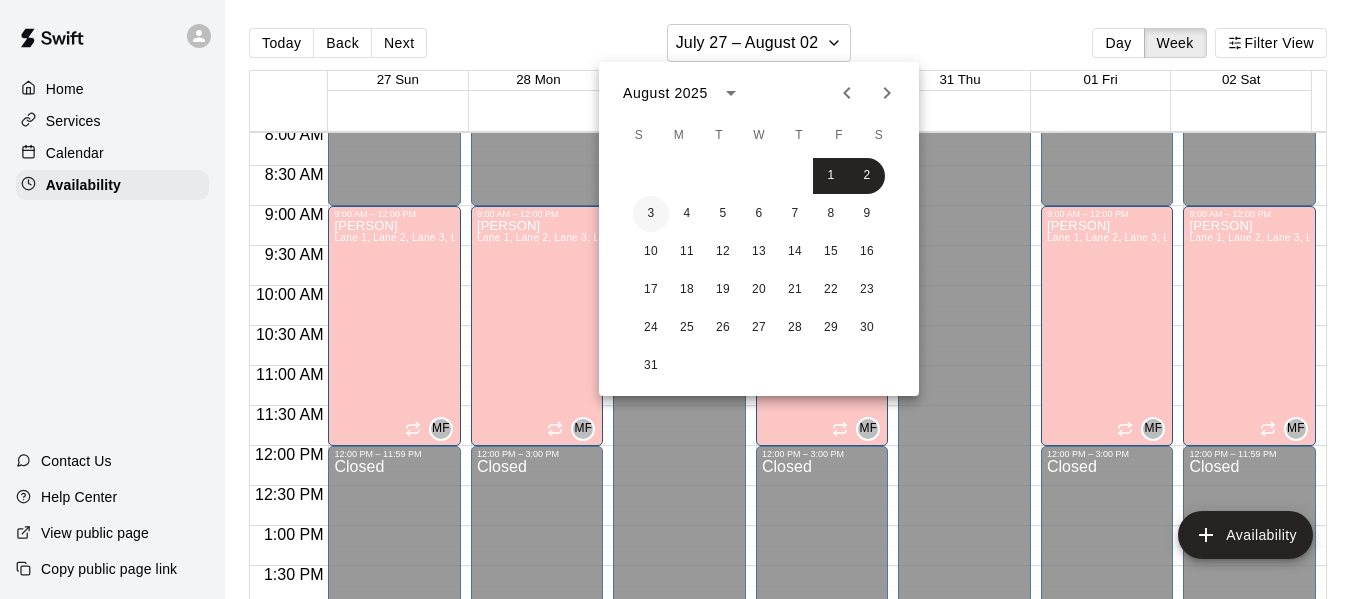 click on "3" at bounding box center (651, 214) 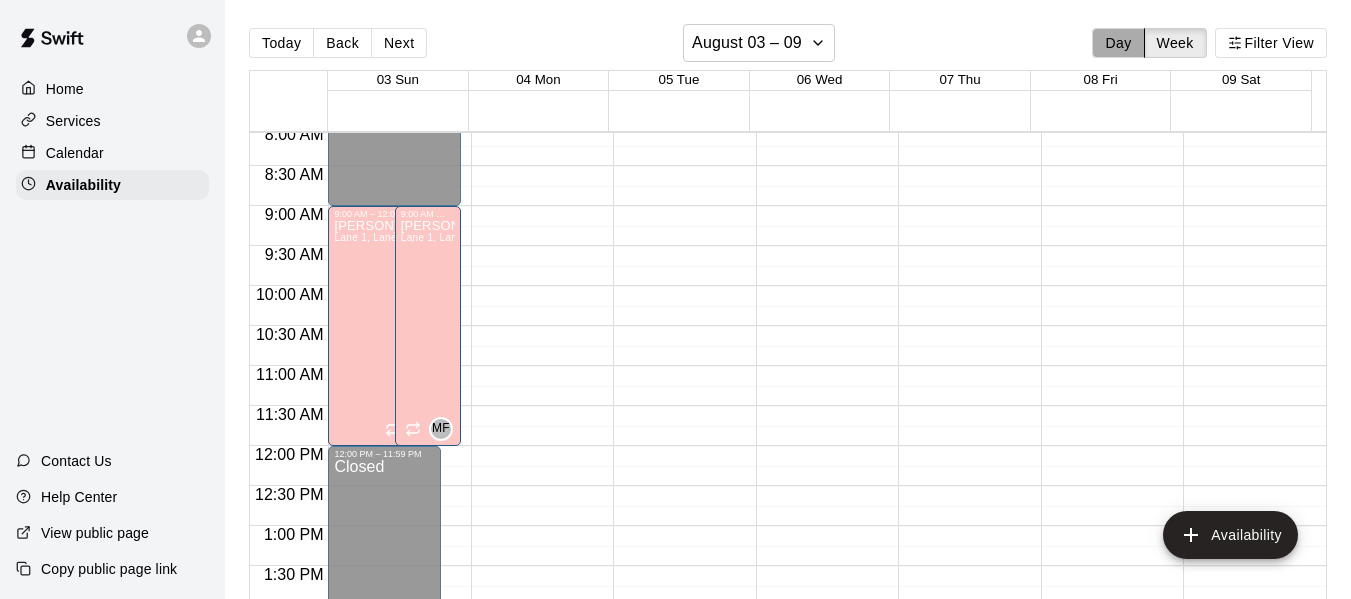 click on "Day" at bounding box center (1118, 43) 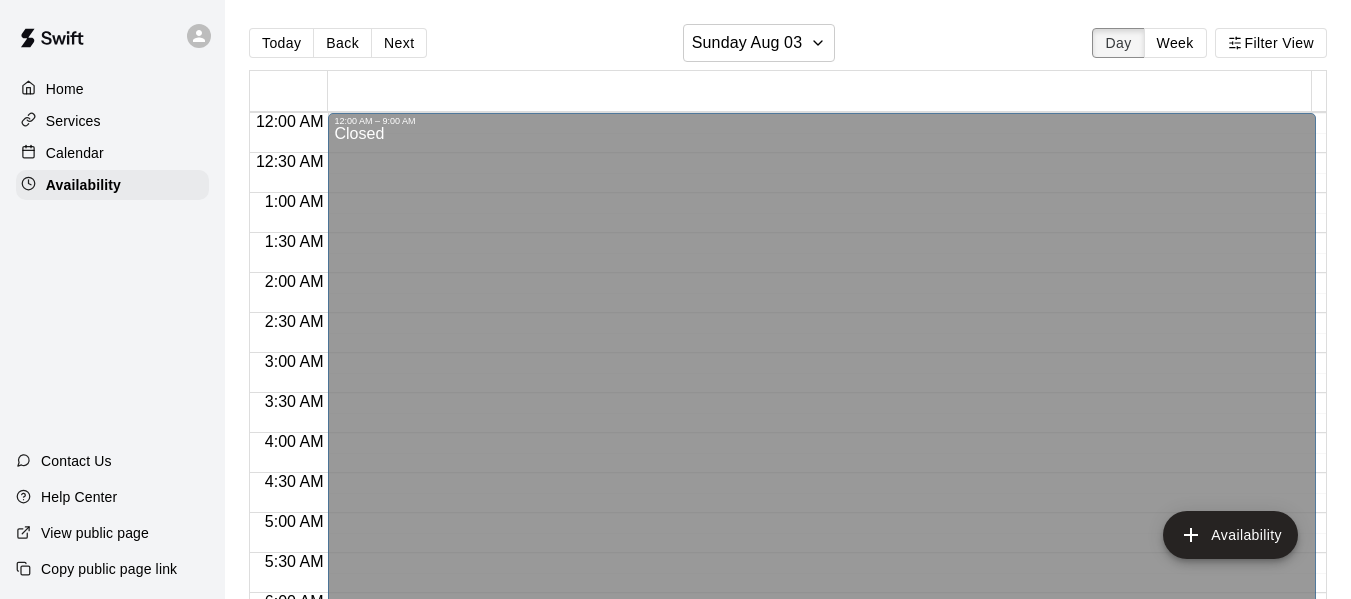 scroll, scrollTop: 809, scrollLeft: 0, axis: vertical 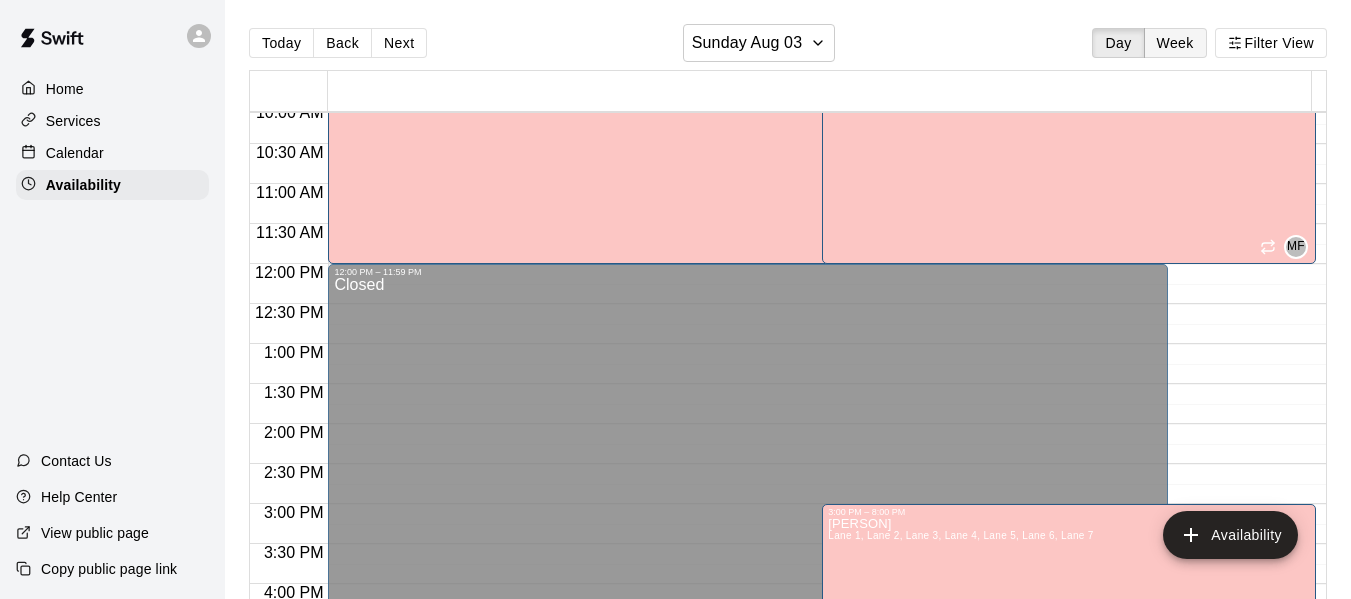 click on "Week" at bounding box center (1175, 43) 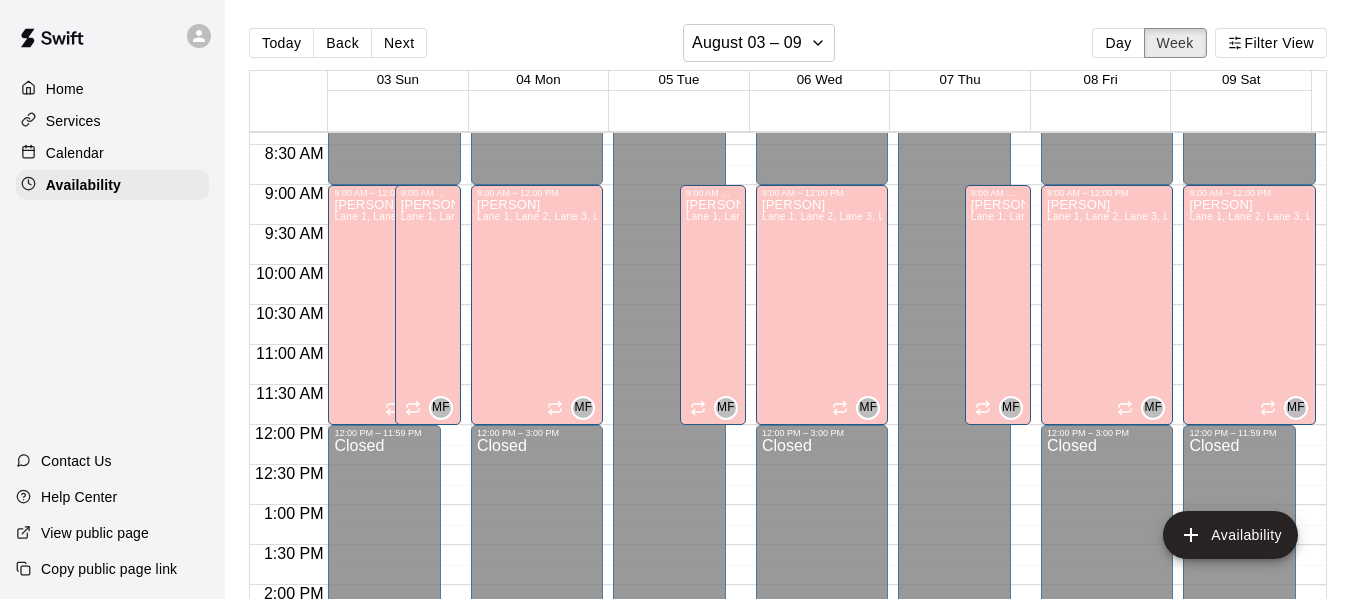 scroll, scrollTop: 669, scrollLeft: 0, axis: vertical 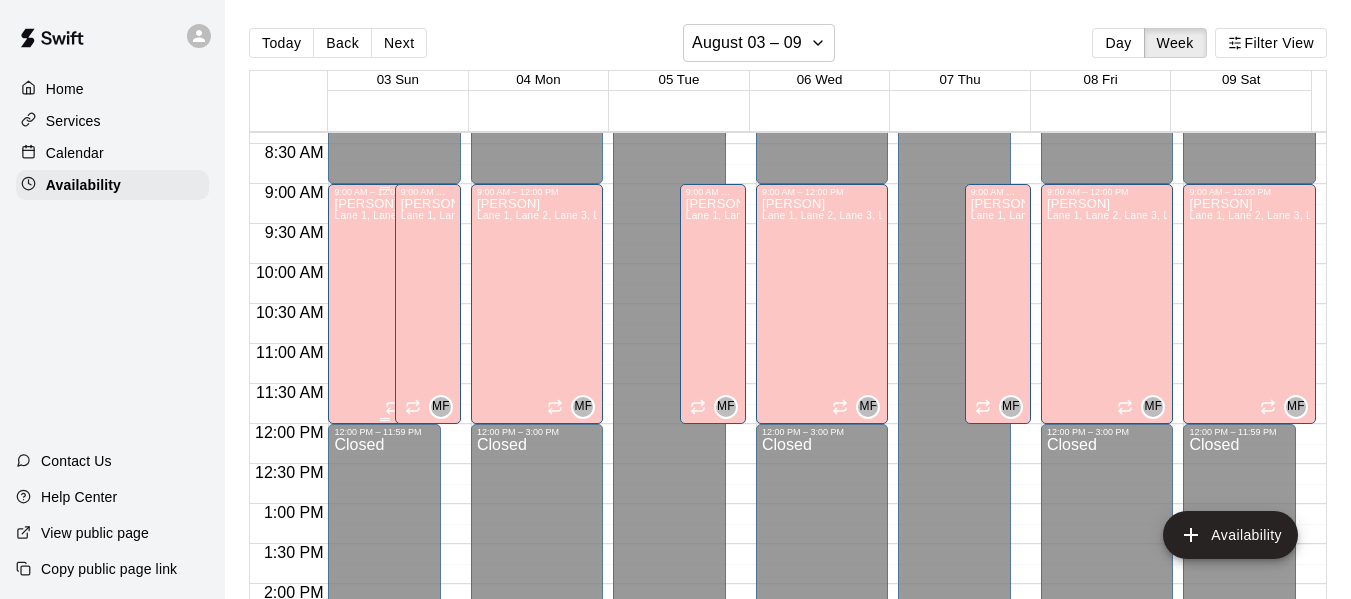 click on "[PERSON] Lane 1, Lane 2, Lane 3, Lane 4, Lane 5, Lane 6, Lane 7" at bounding box center [384, 496] 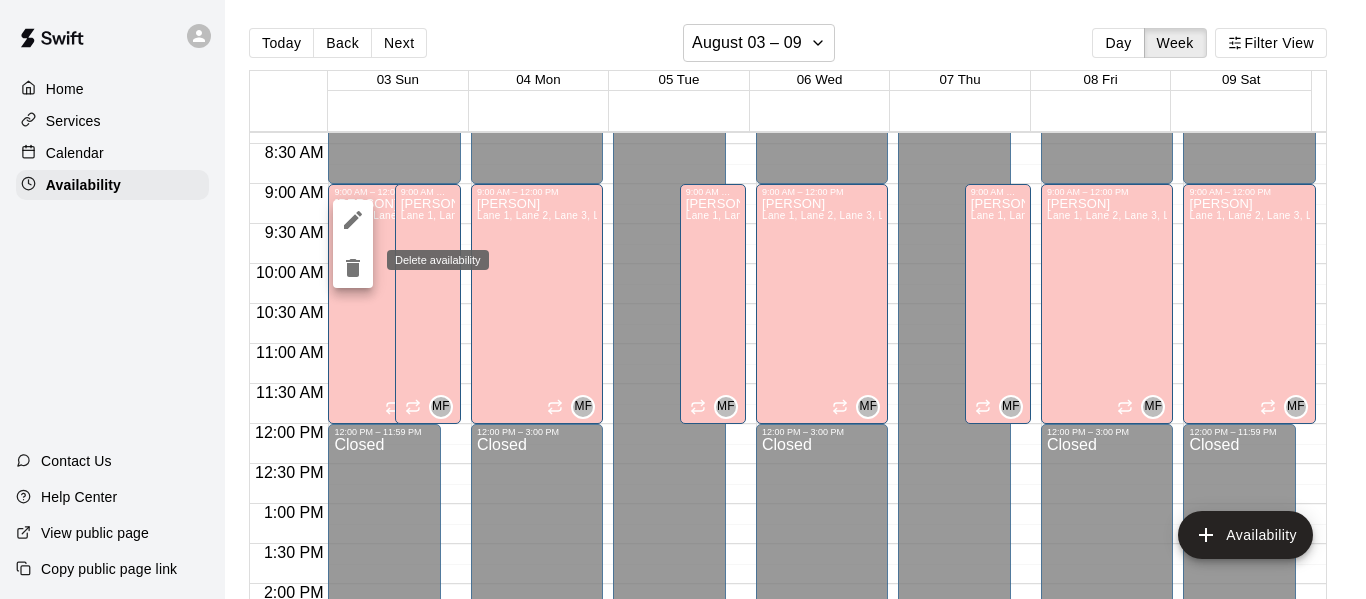 click 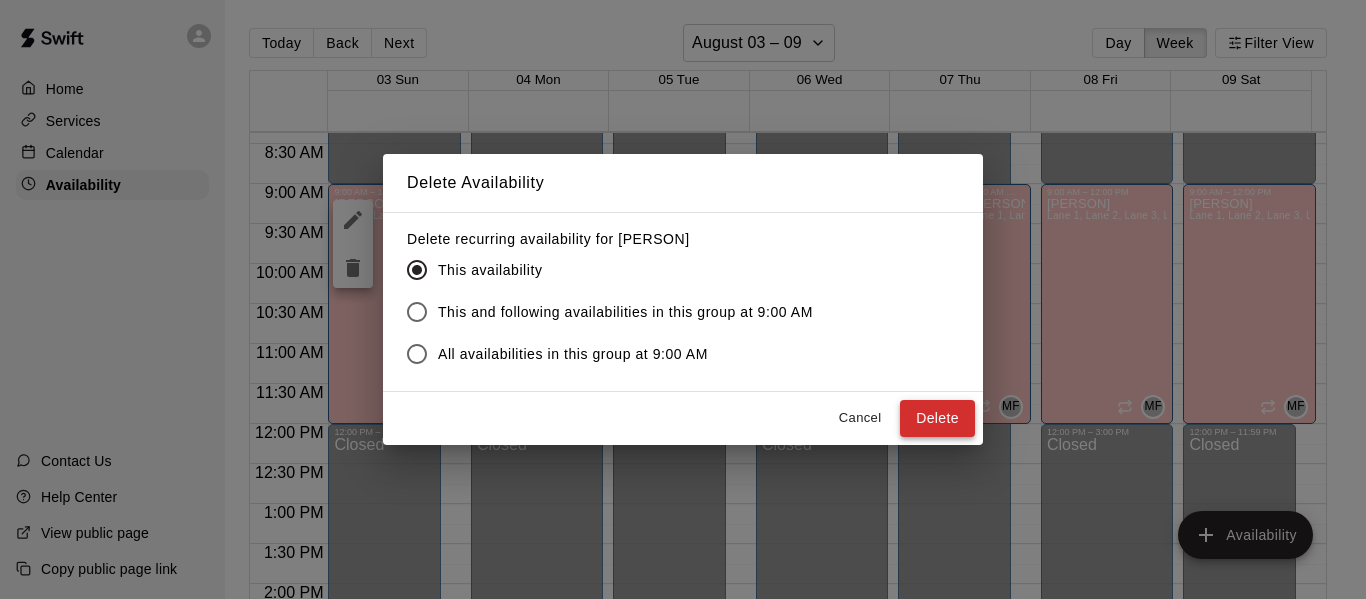 click on "Delete" at bounding box center (937, 418) 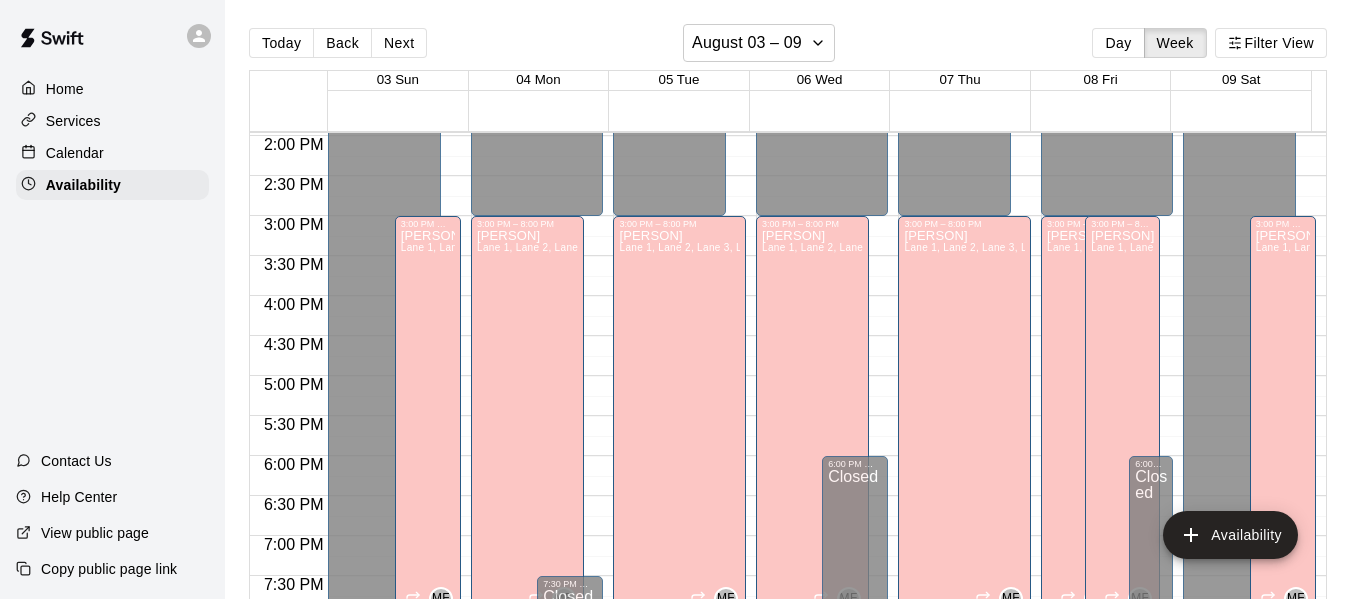 scroll, scrollTop: 1118, scrollLeft: 0, axis: vertical 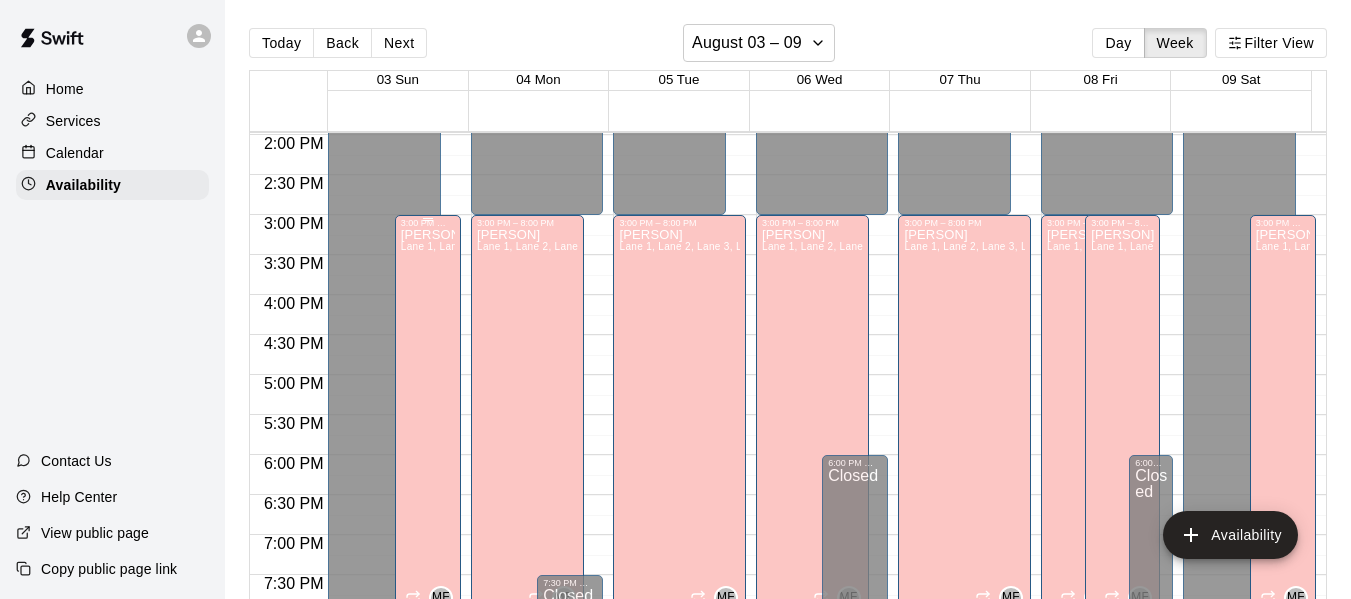 click on "[PERSON] Lane 1, Lane 2, Lane 3, Lane 4, Lane 5, Lane 6, Lane 7" at bounding box center [428, 527] 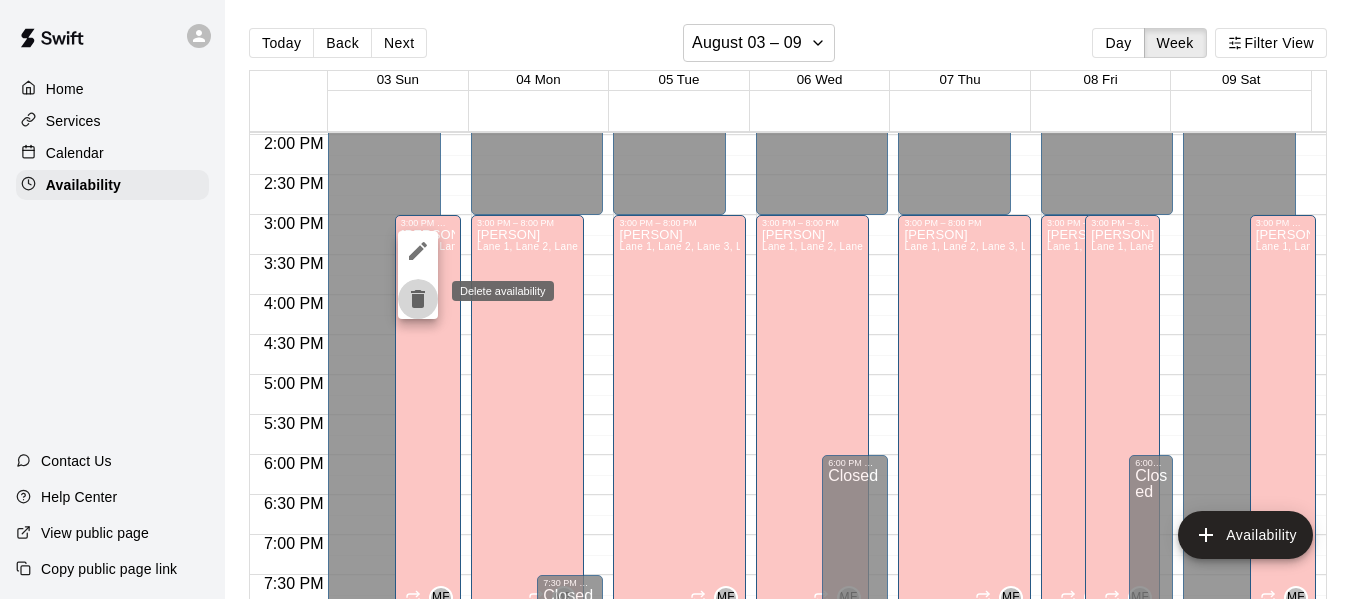 click 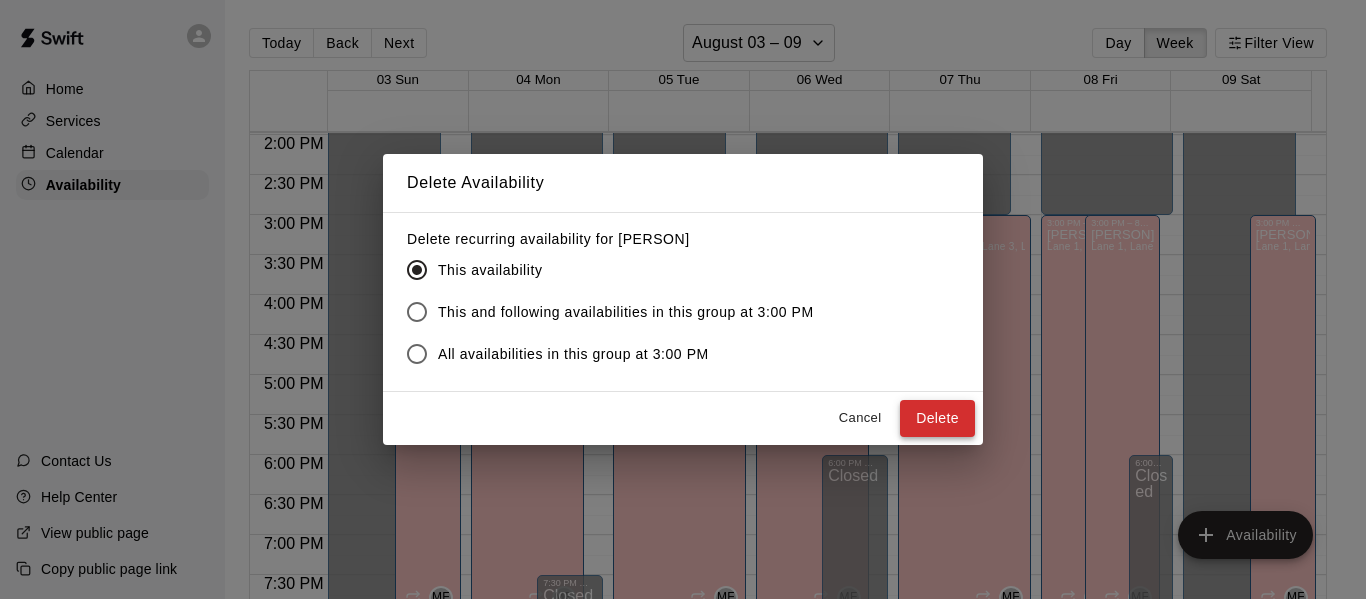 click on "Delete" at bounding box center (937, 418) 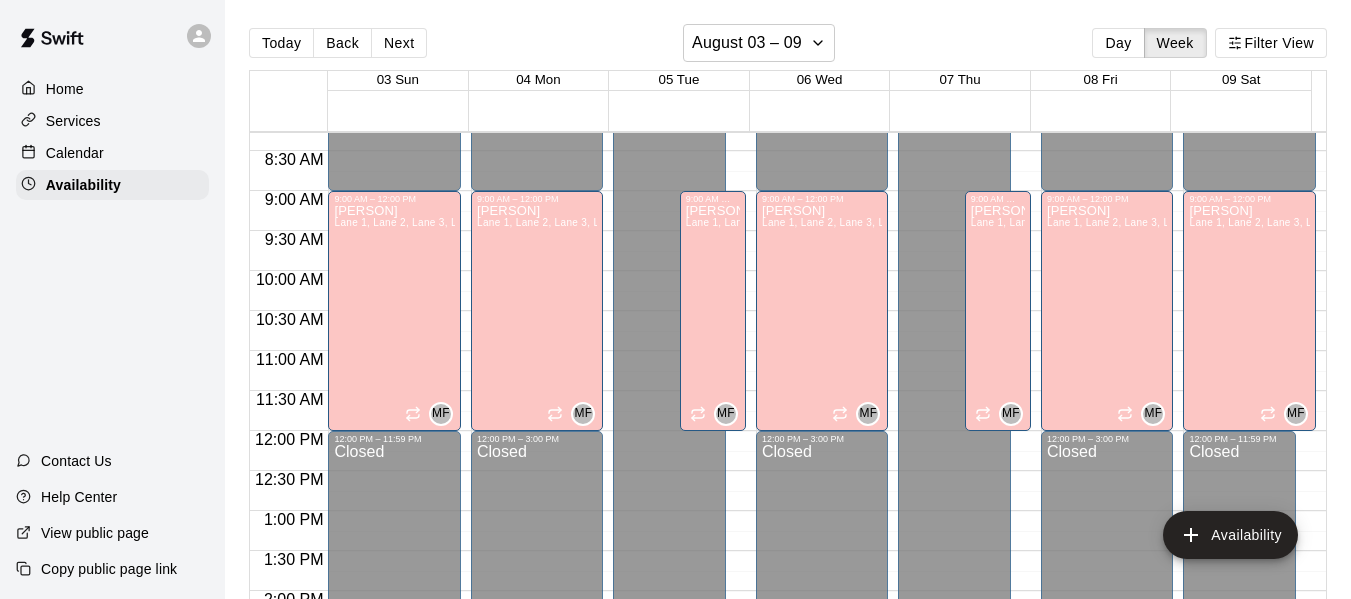 scroll, scrollTop: 666, scrollLeft: 0, axis: vertical 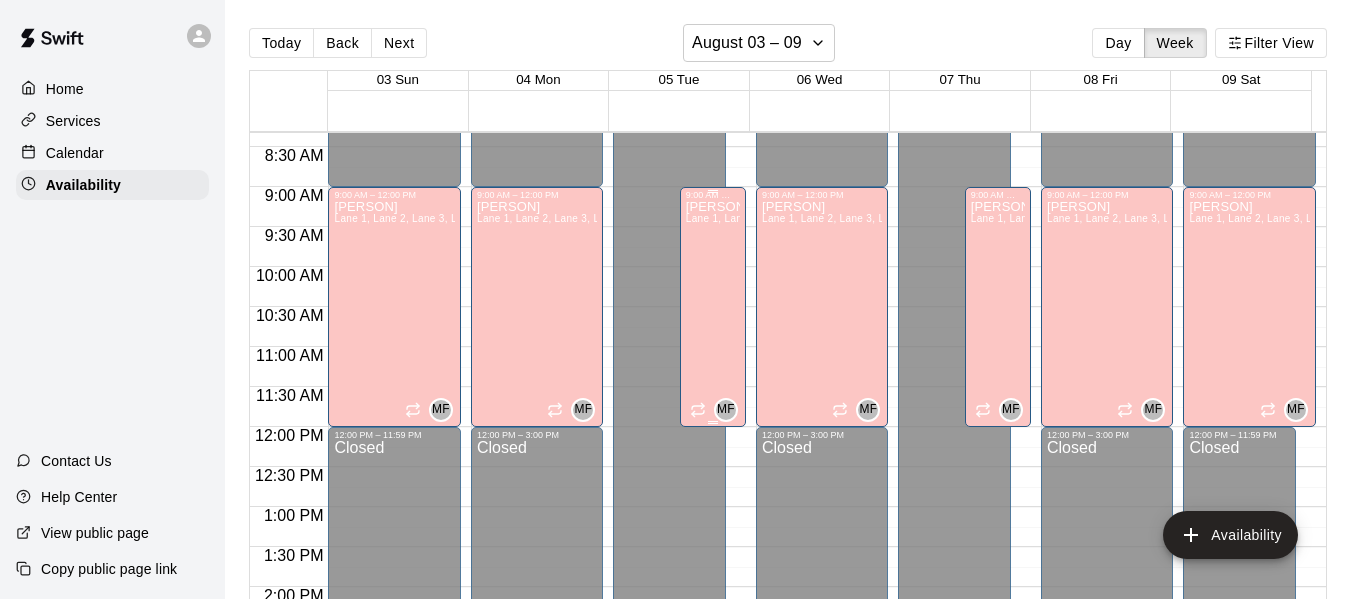 click on "[PERSON] Lane 1, Lane 2, Lane 3, Lane 4, Lane 5, Lane 6, Lane 7" at bounding box center (713, 499) 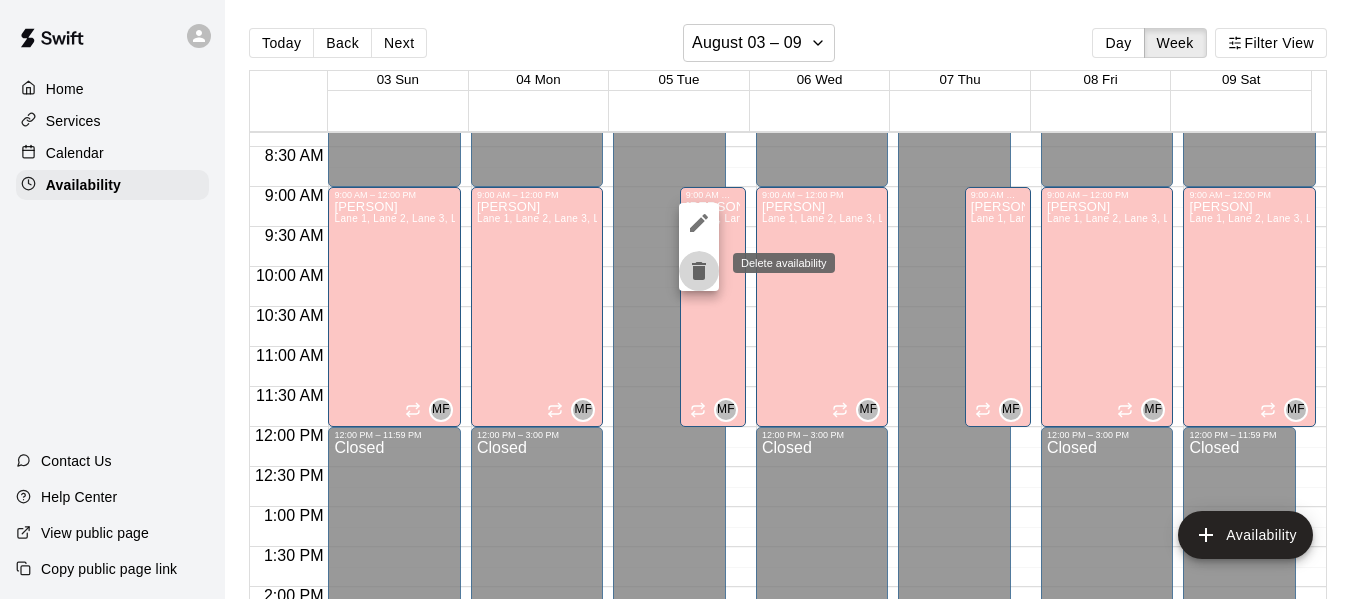 click 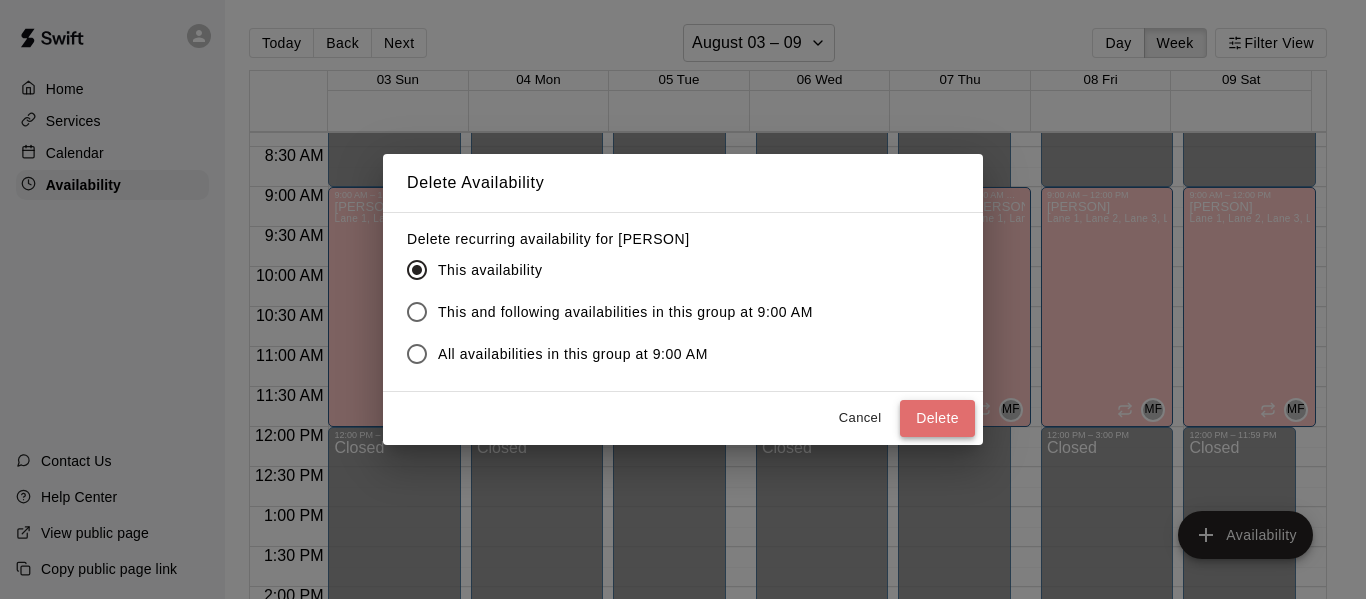 click on "Delete" at bounding box center (937, 418) 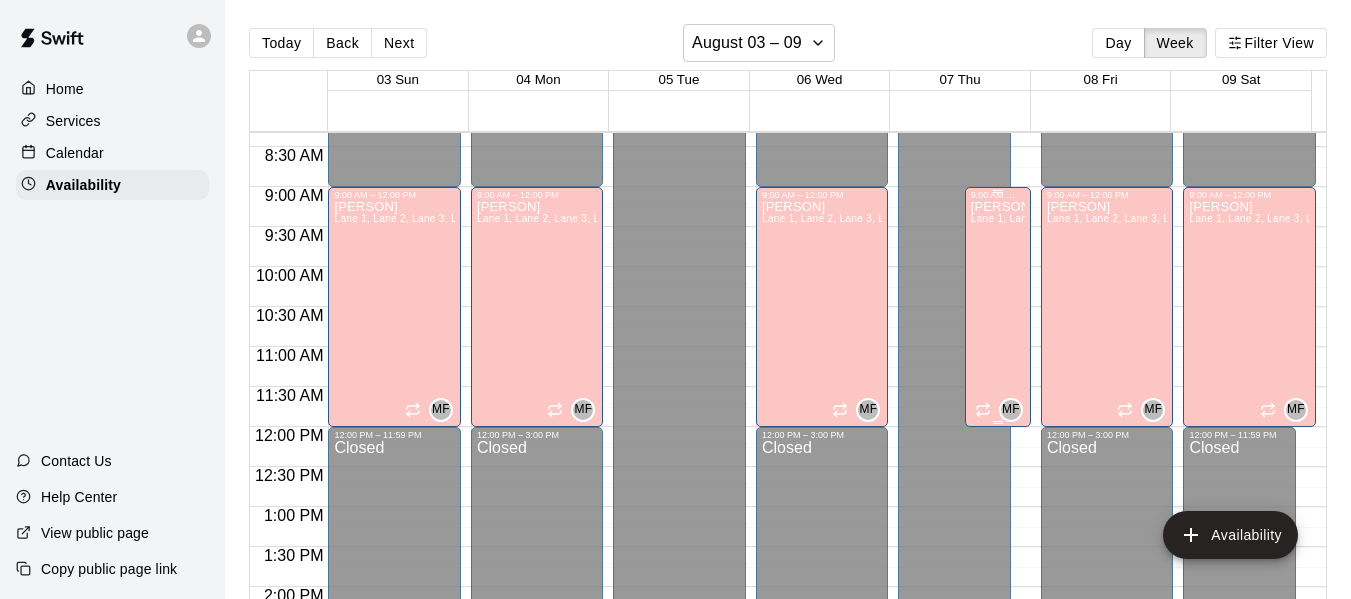 click on "[PERSON] Lane 1, Lane 2, Lane 3, Lane 4, Lane 5, Lane 6, Lane 7" at bounding box center (998, 499) 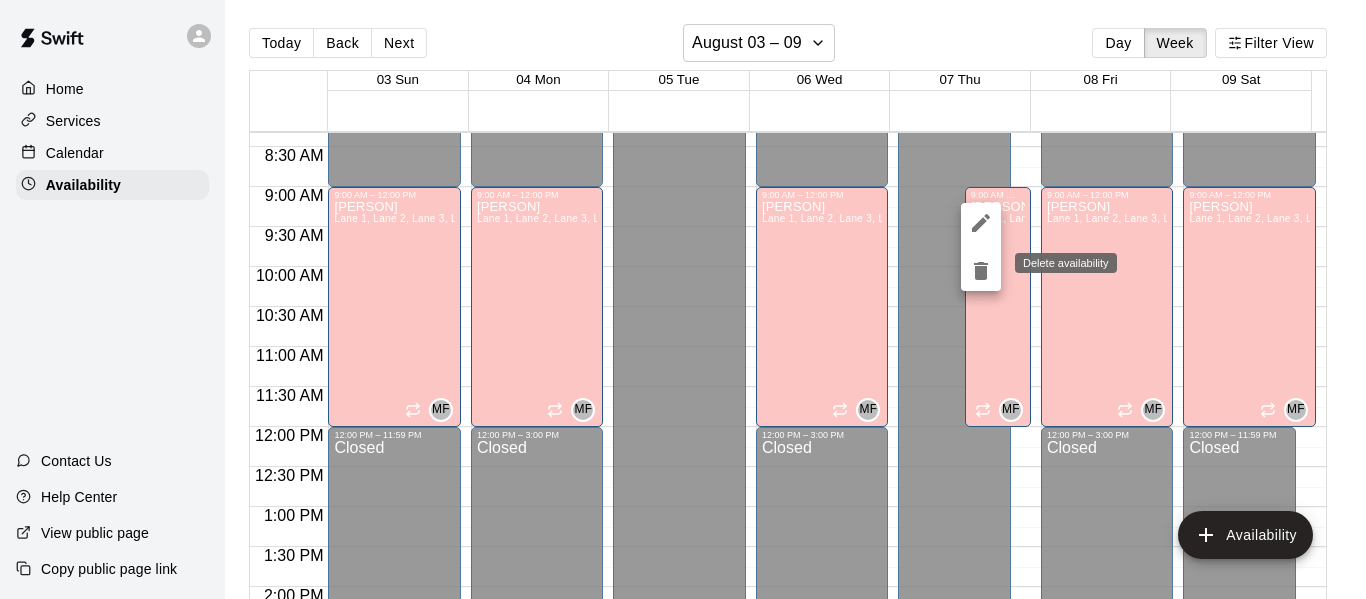 click 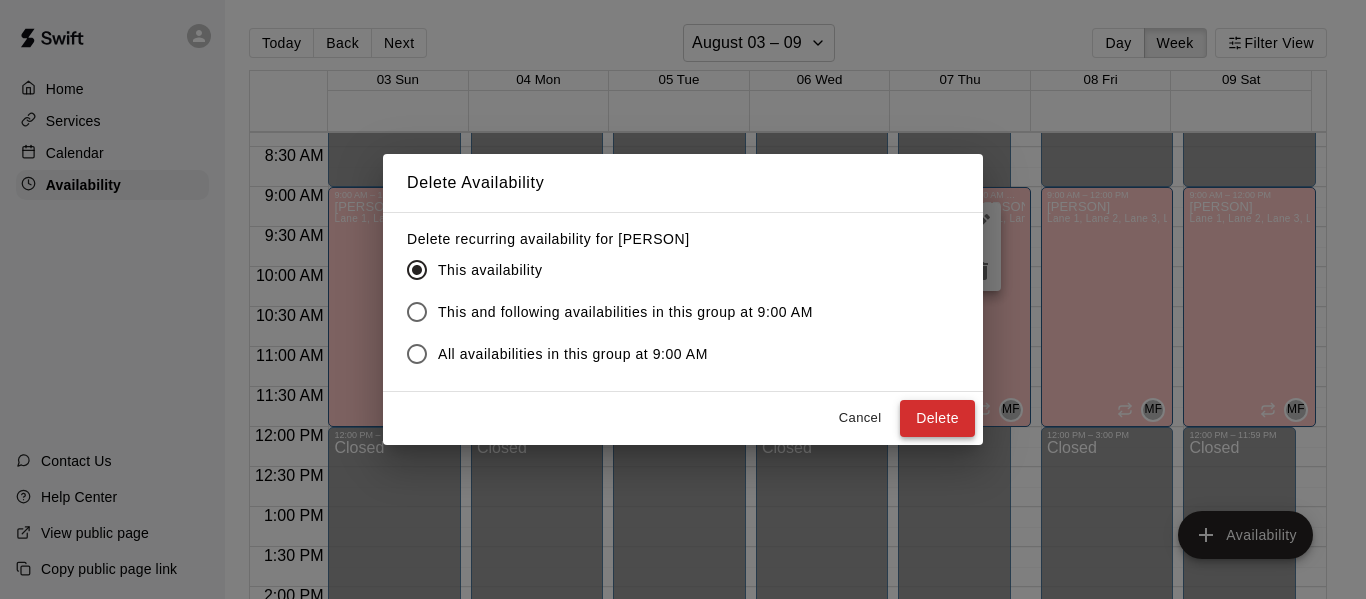 click on "Delete" at bounding box center [937, 418] 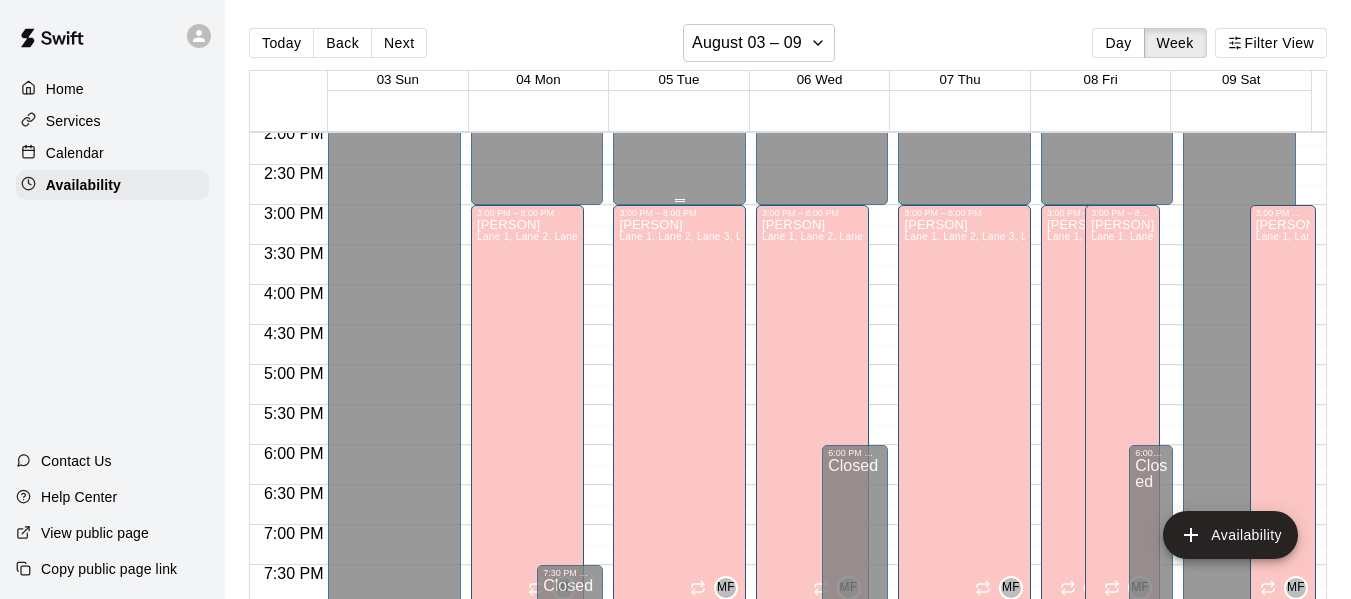scroll, scrollTop: 1129, scrollLeft: 0, axis: vertical 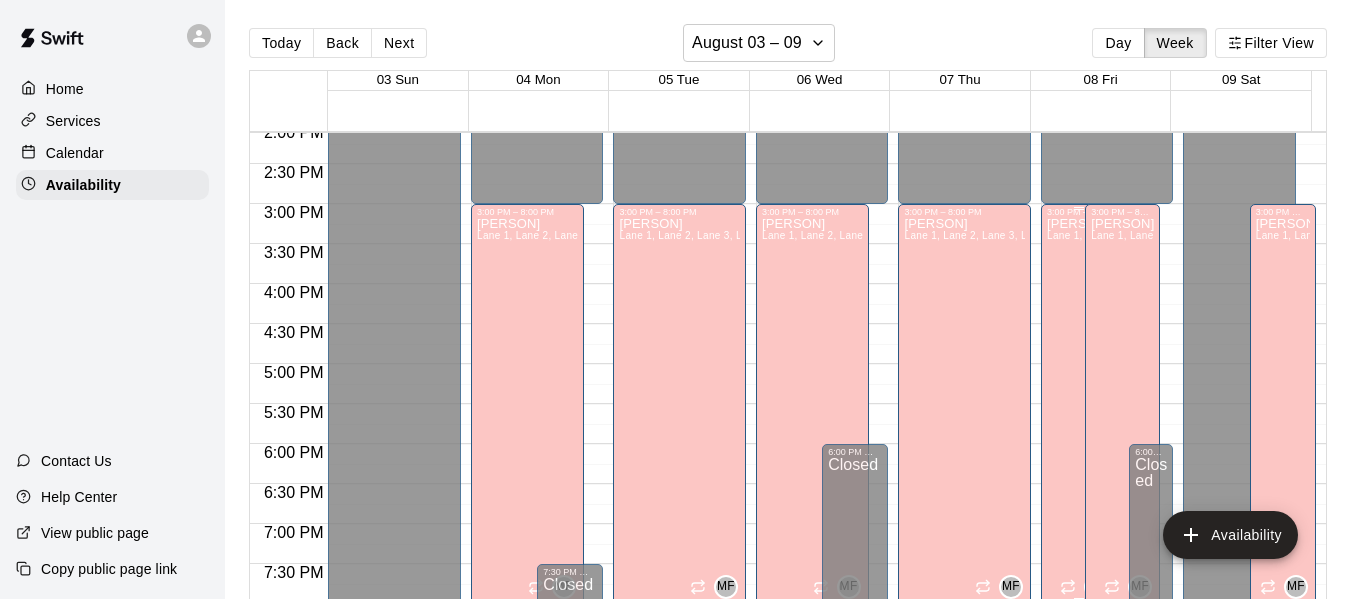 click on "[PERSON] Lane 1, Lane 2, Lane 3, Lane 4, Lane 5, Lane 6, Lane 7" at bounding box center [1078, 516] 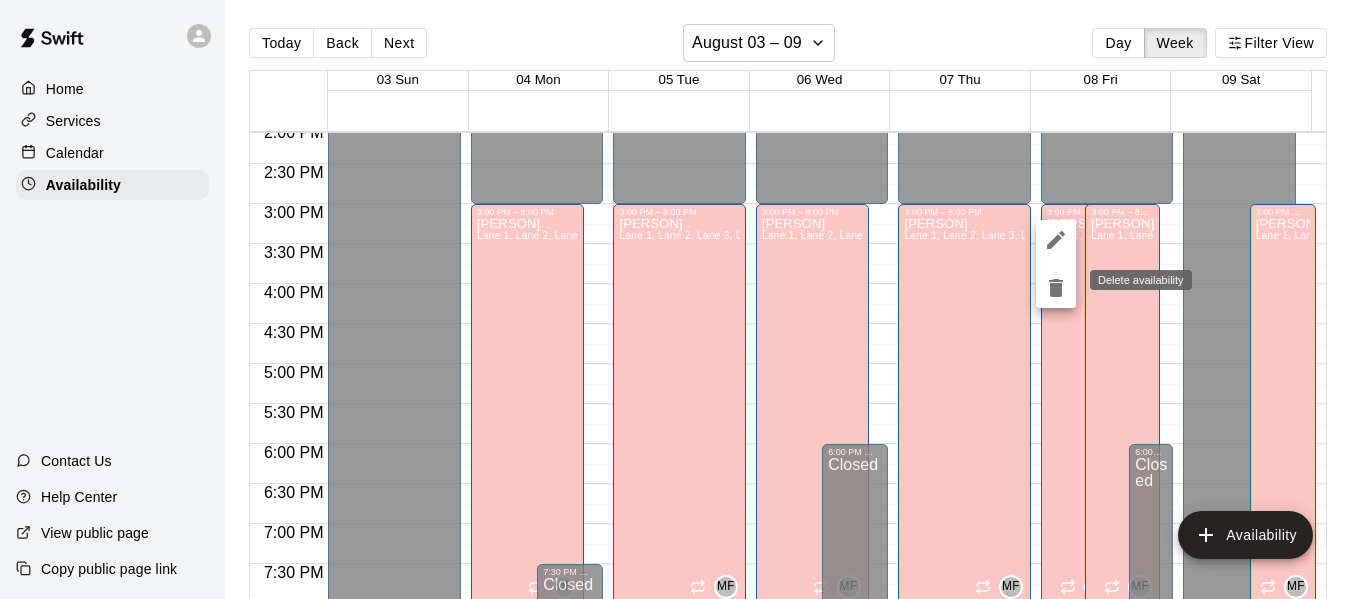 click 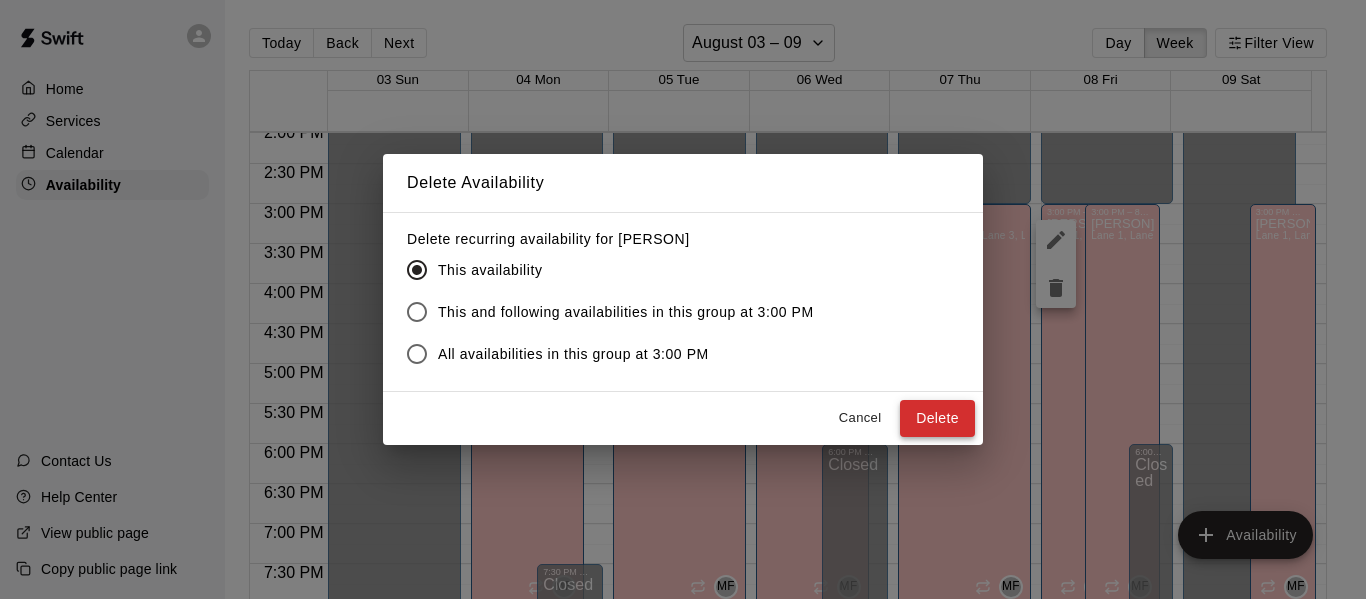 click on "Delete" at bounding box center (937, 418) 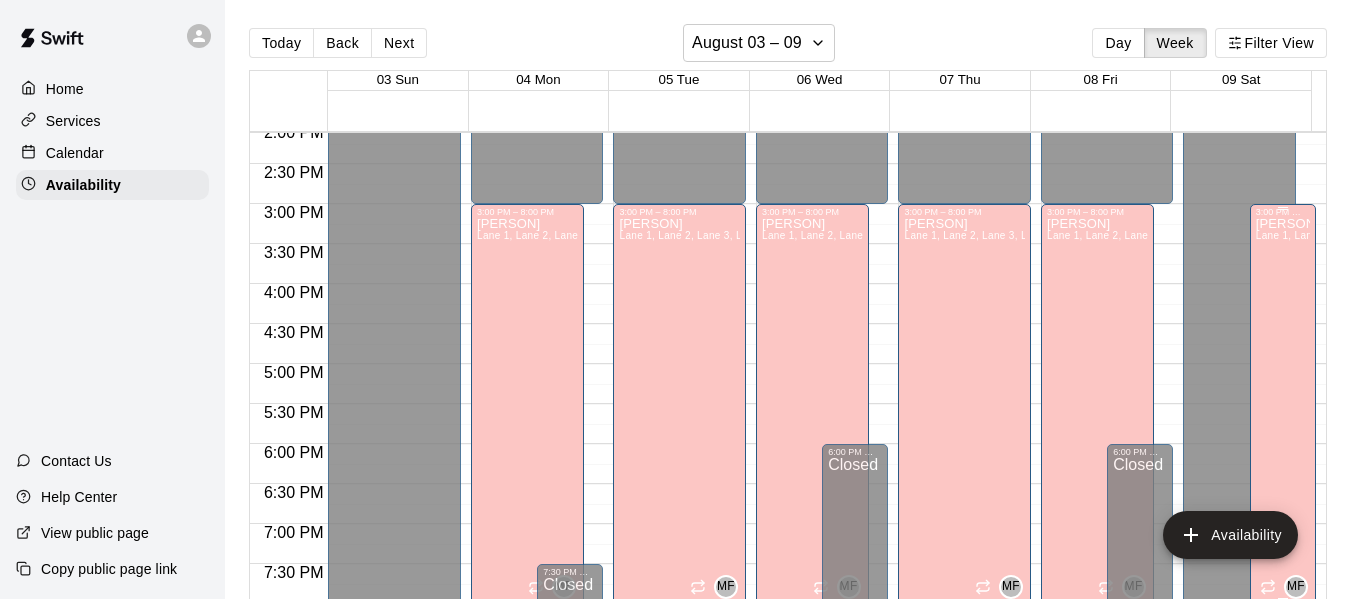click on "[PERSON] Lane 1, Lane 2, Lane 3, Lane 4, Lane 5, Lane 6, Lane 7" at bounding box center [1283, 516] 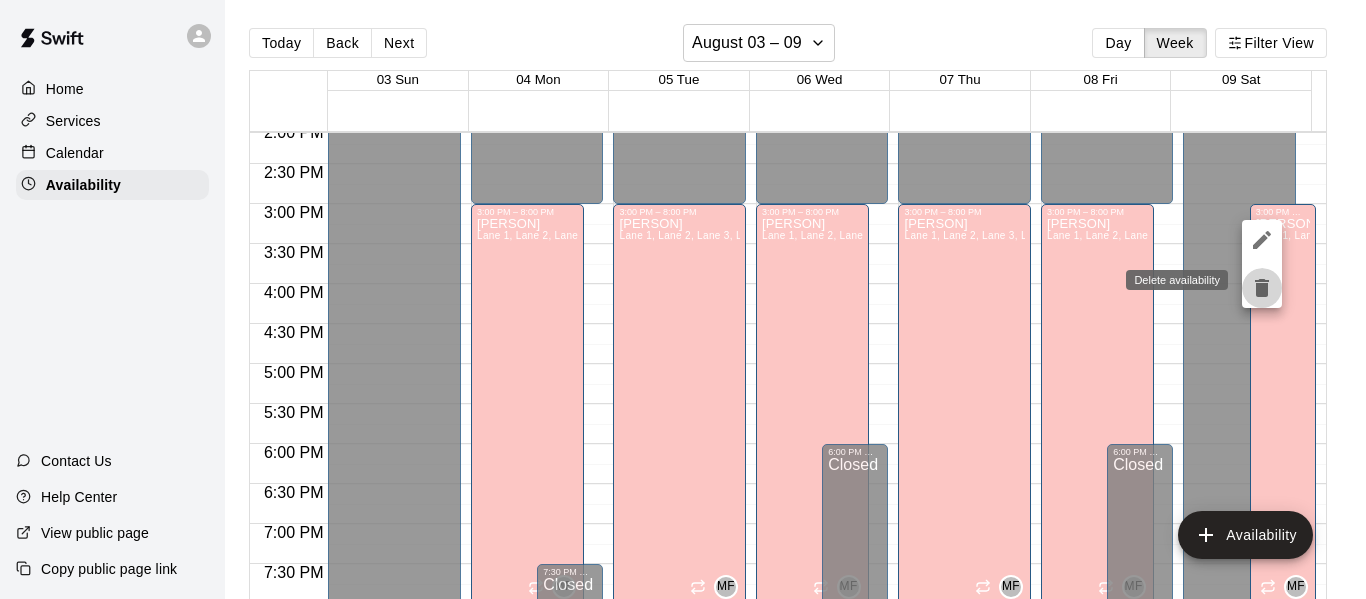 click 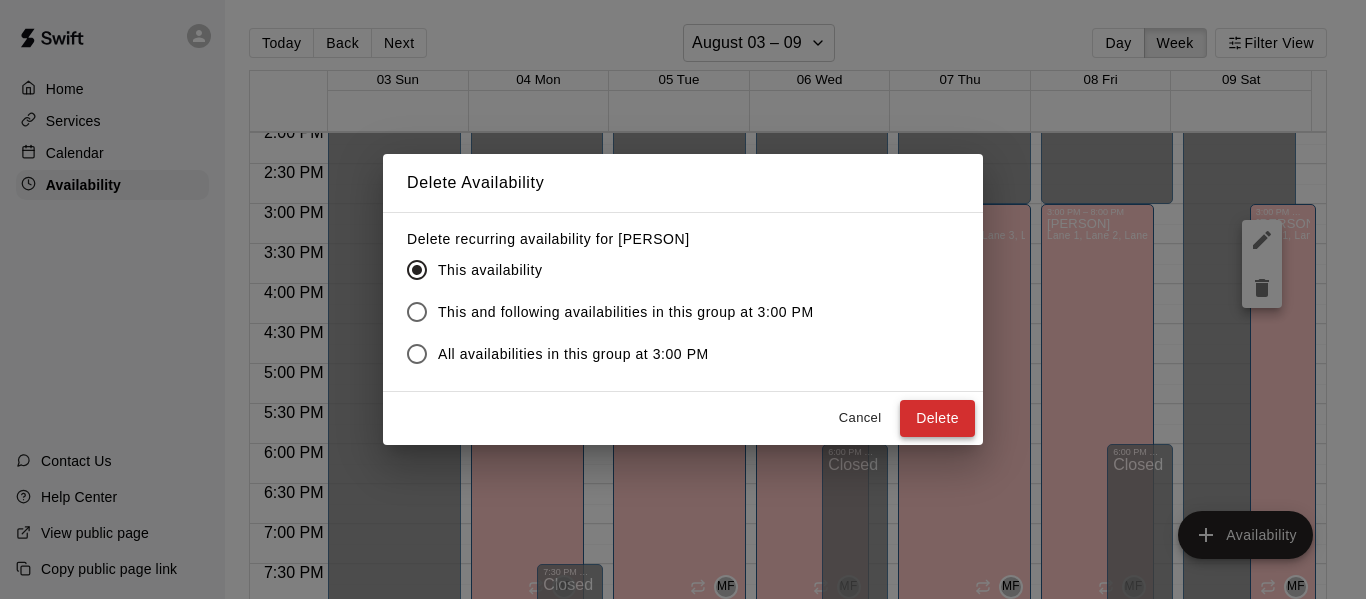 click on "Delete" at bounding box center [937, 418] 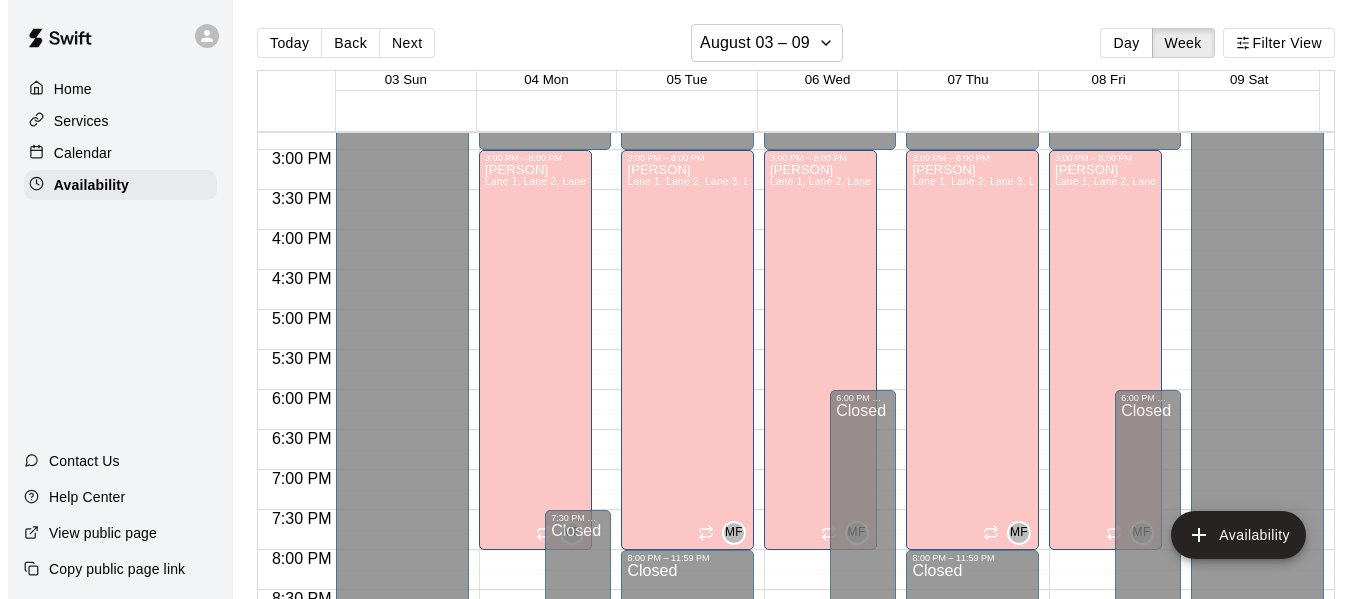scroll, scrollTop: 1182, scrollLeft: 0, axis: vertical 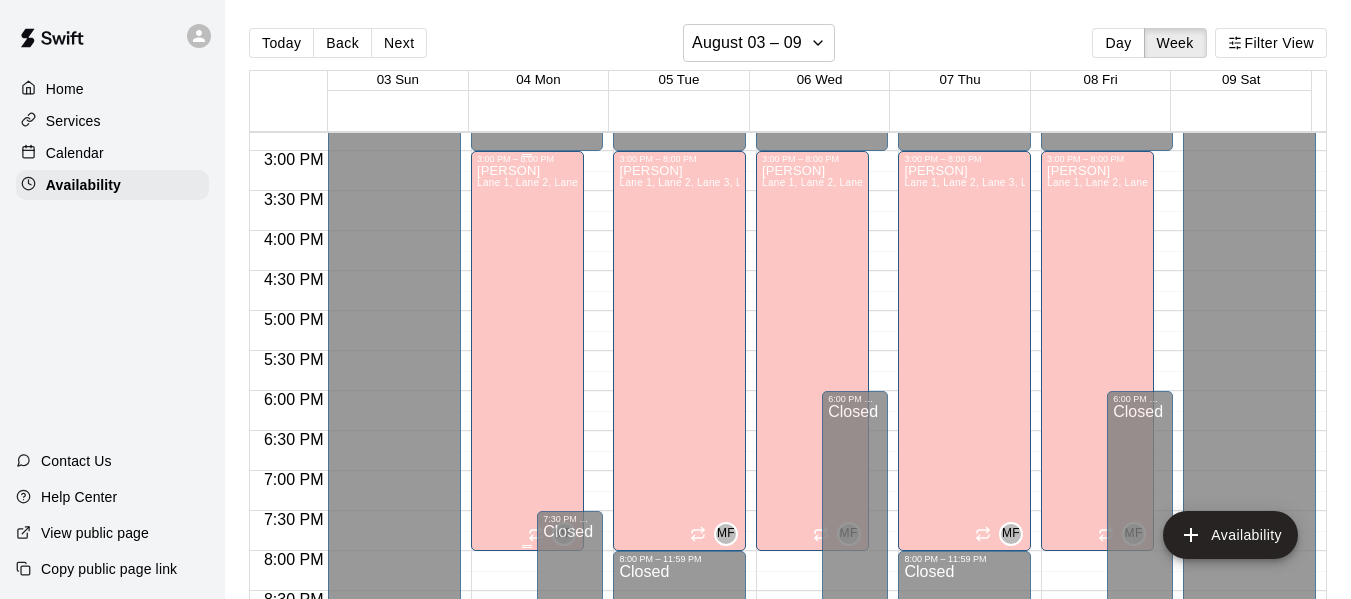 click on "[PERSON] Lane 1, Lane 2, Lane 3, Lane 4, Lane 5, Lane 6, Lane 7" at bounding box center (527, 463) 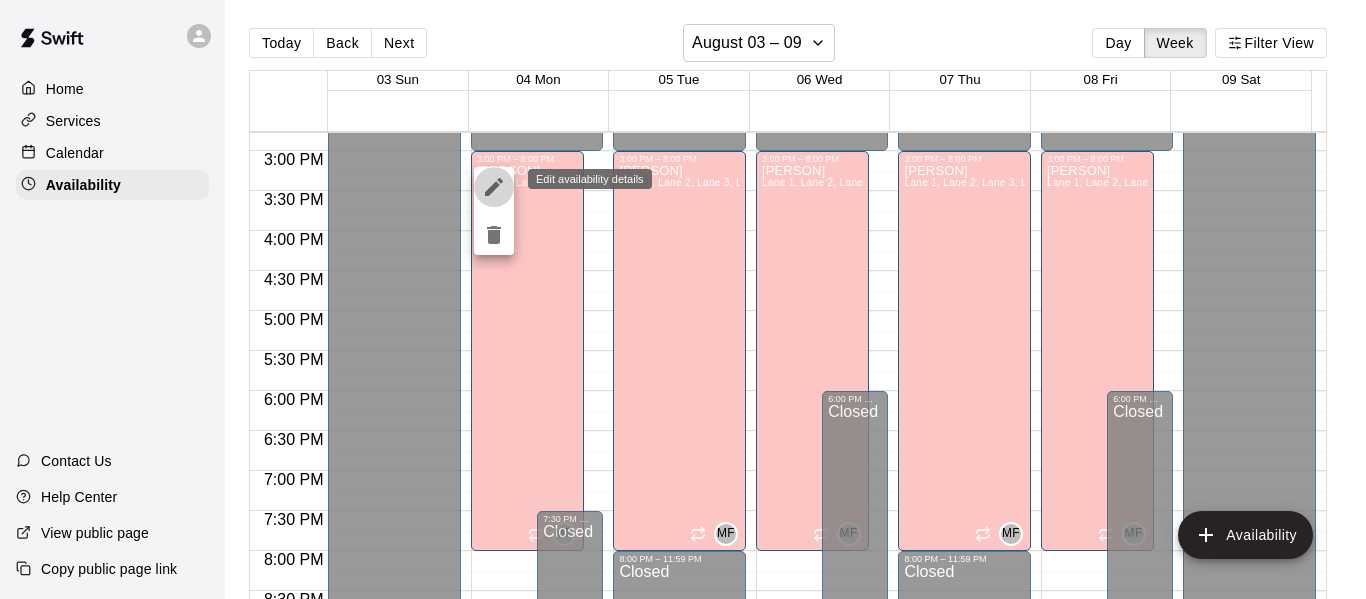 click 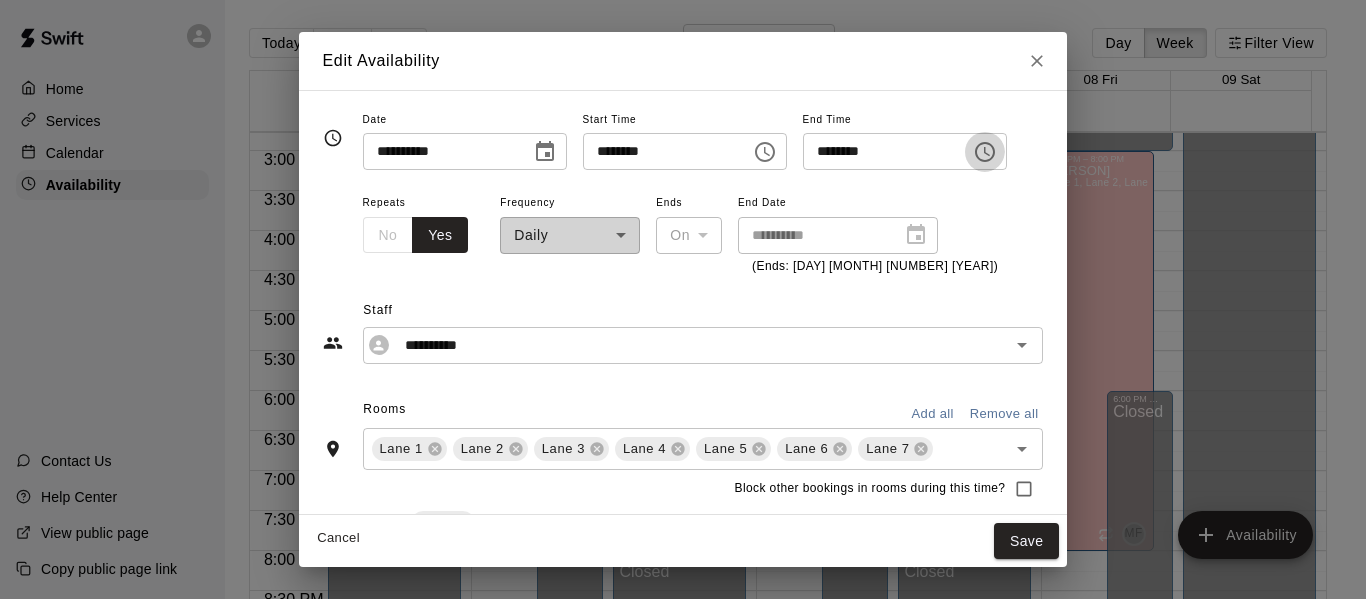 click 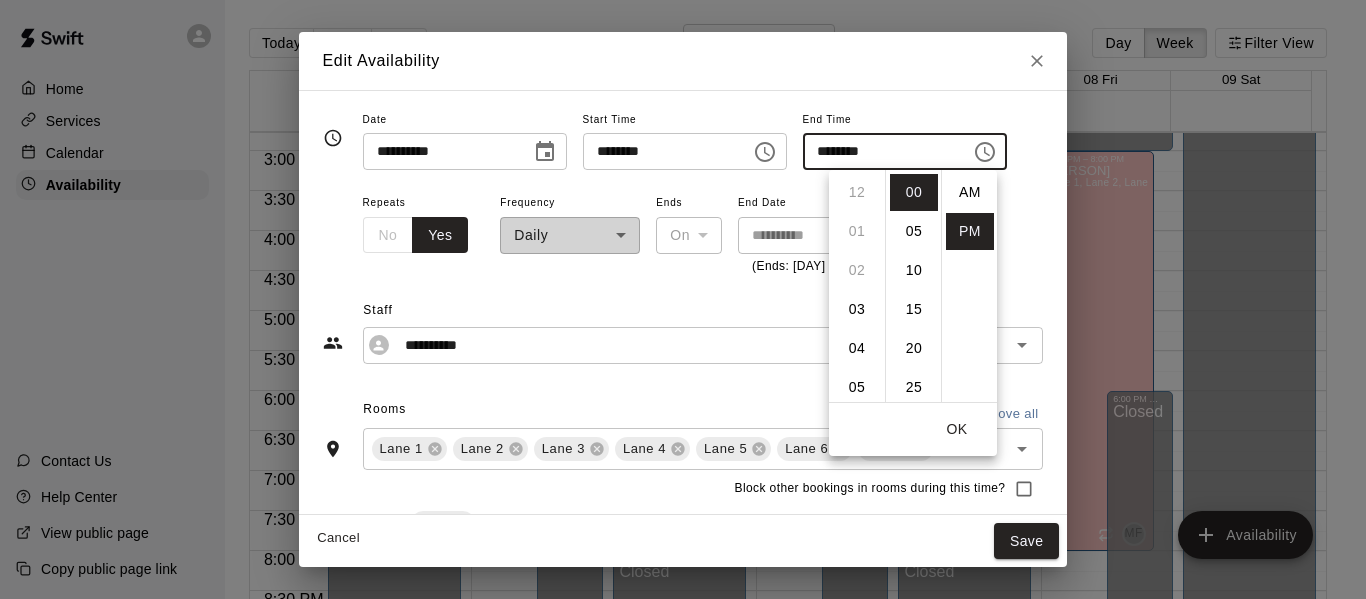 scroll, scrollTop: 312, scrollLeft: 0, axis: vertical 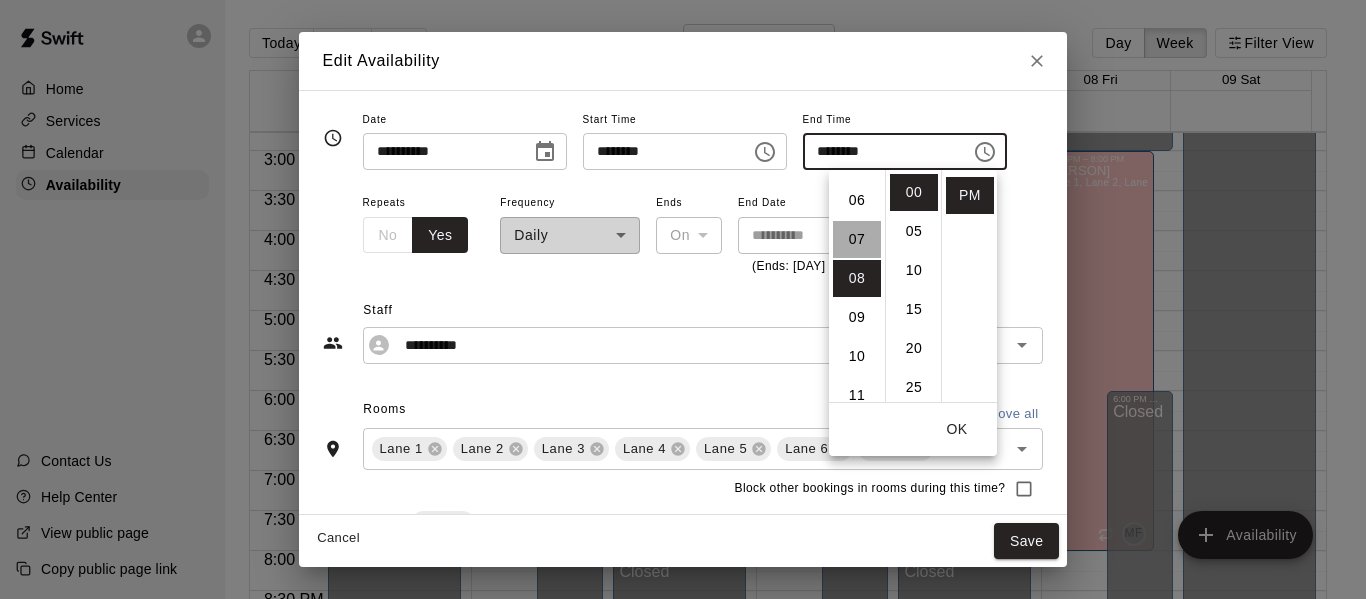 click on "07" at bounding box center (857, 239) 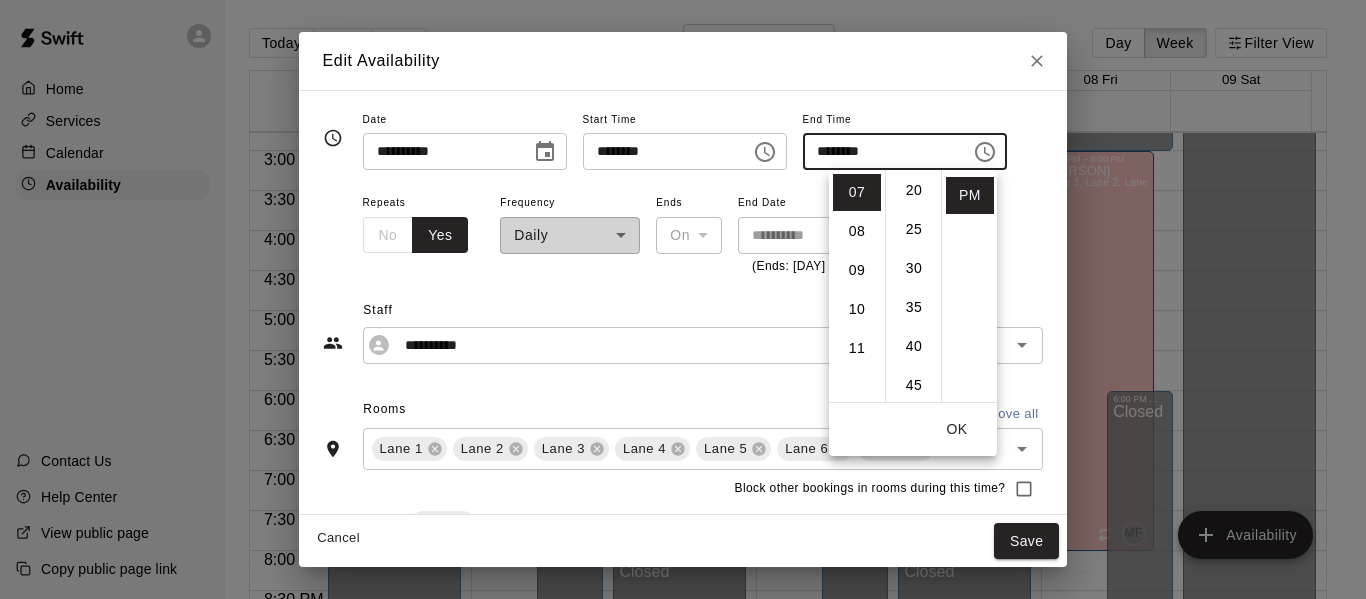 scroll, scrollTop: 159, scrollLeft: 0, axis: vertical 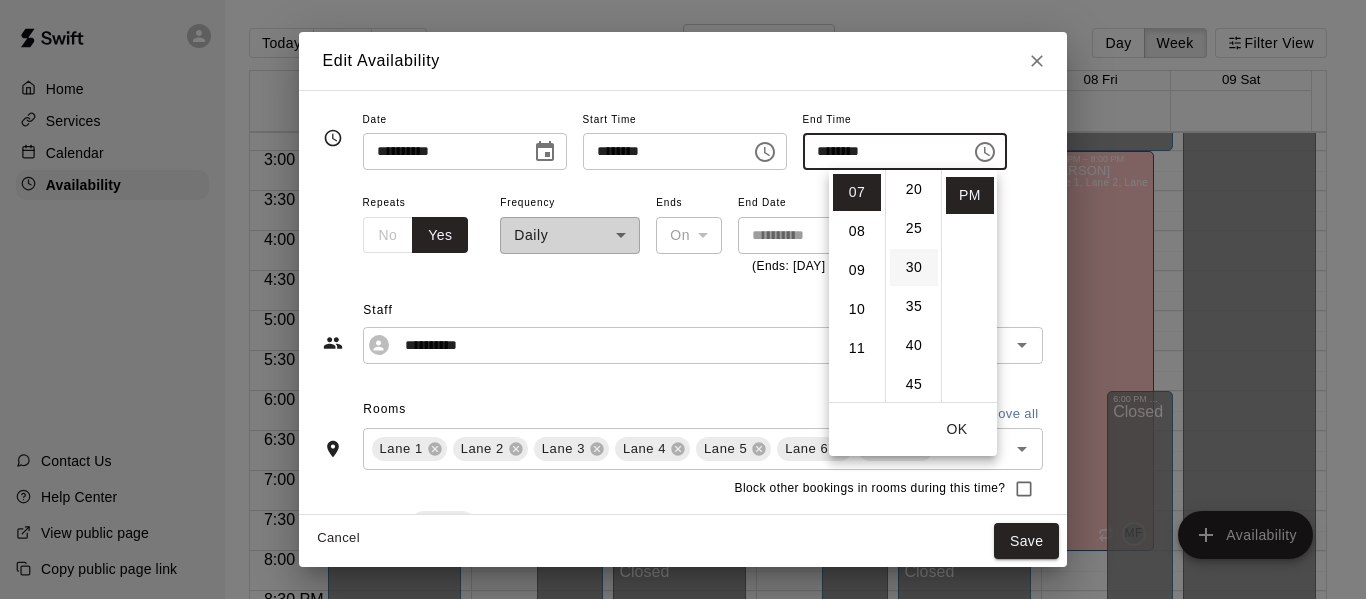 click on "30" at bounding box center (914, 267) 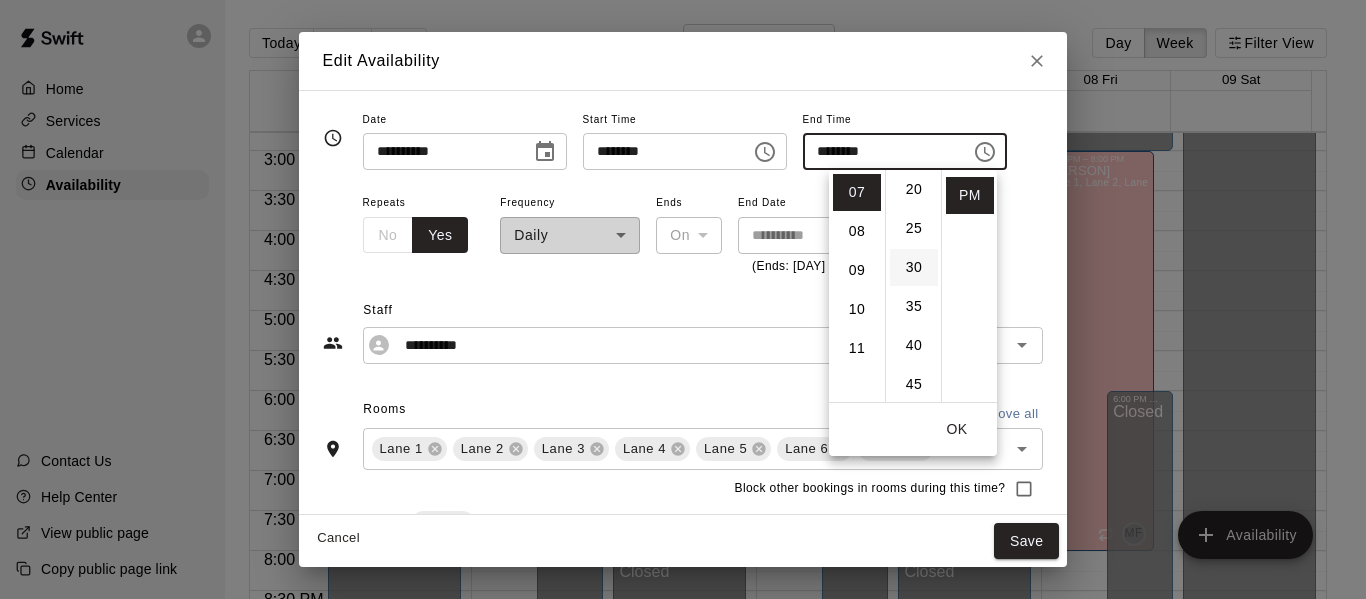 type on "********" 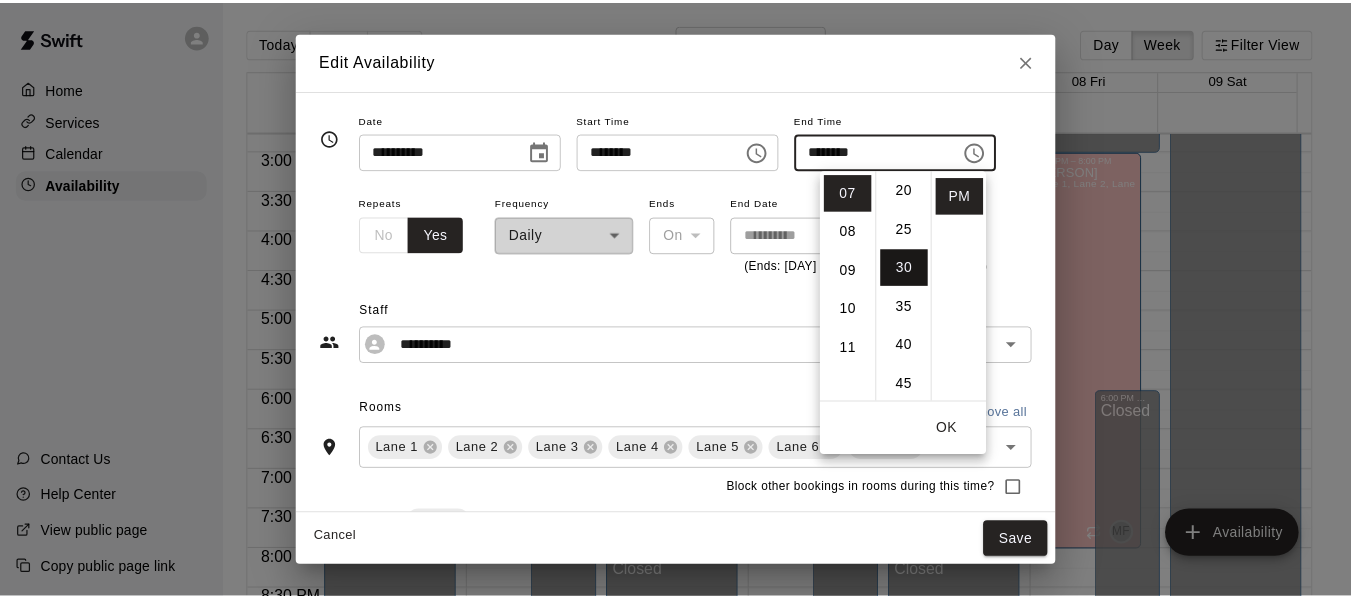 scroll, scrollTop: 234, scrollLeft: 0, axis: vertical 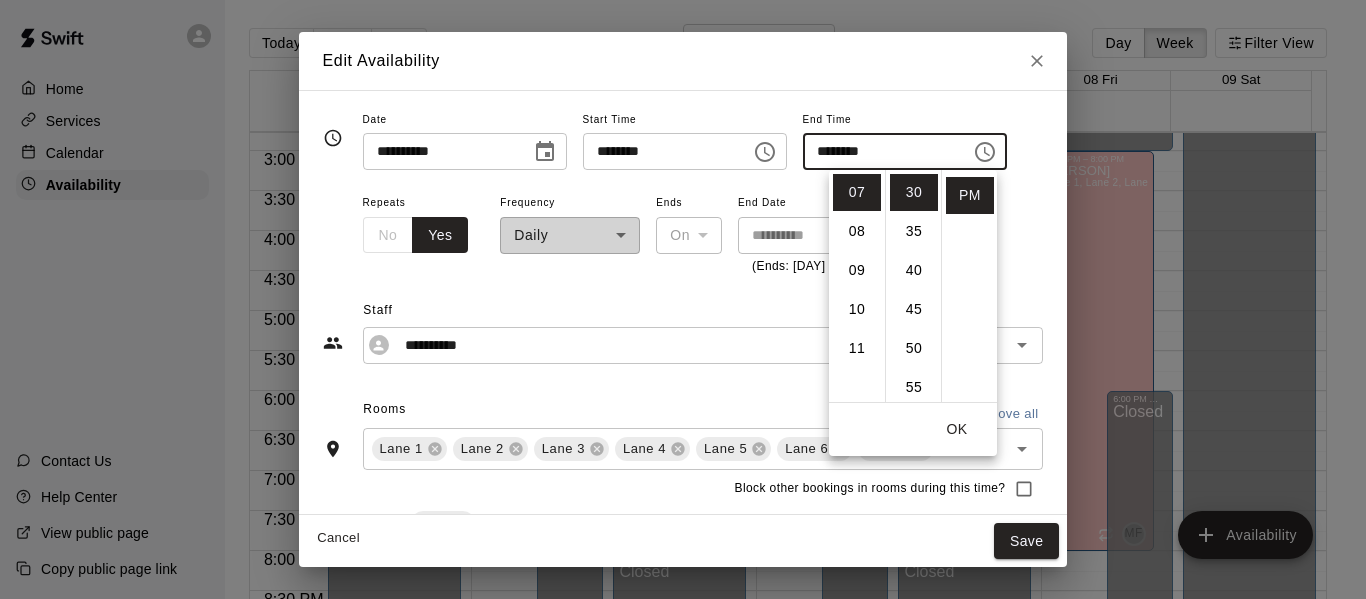 click on "OK" at bounding box center [957, 429] 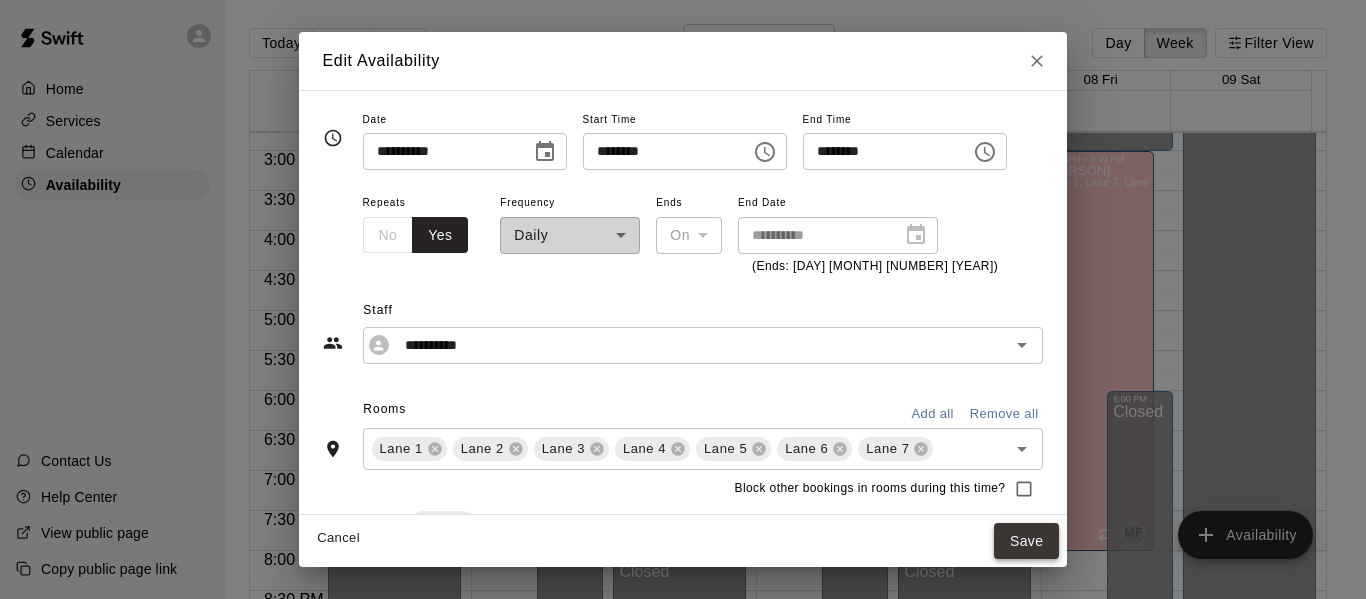 click on "Save" at bounding box center [1027, 541] 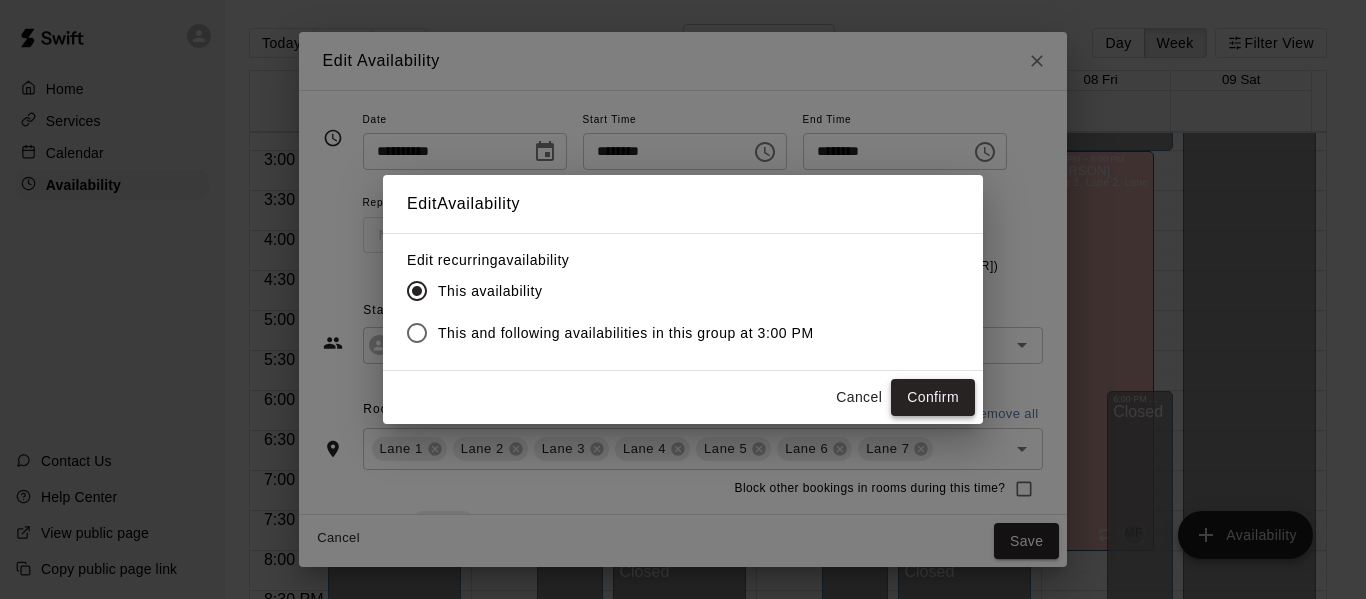 click on "Confirm" at bounding box center [933, 397] 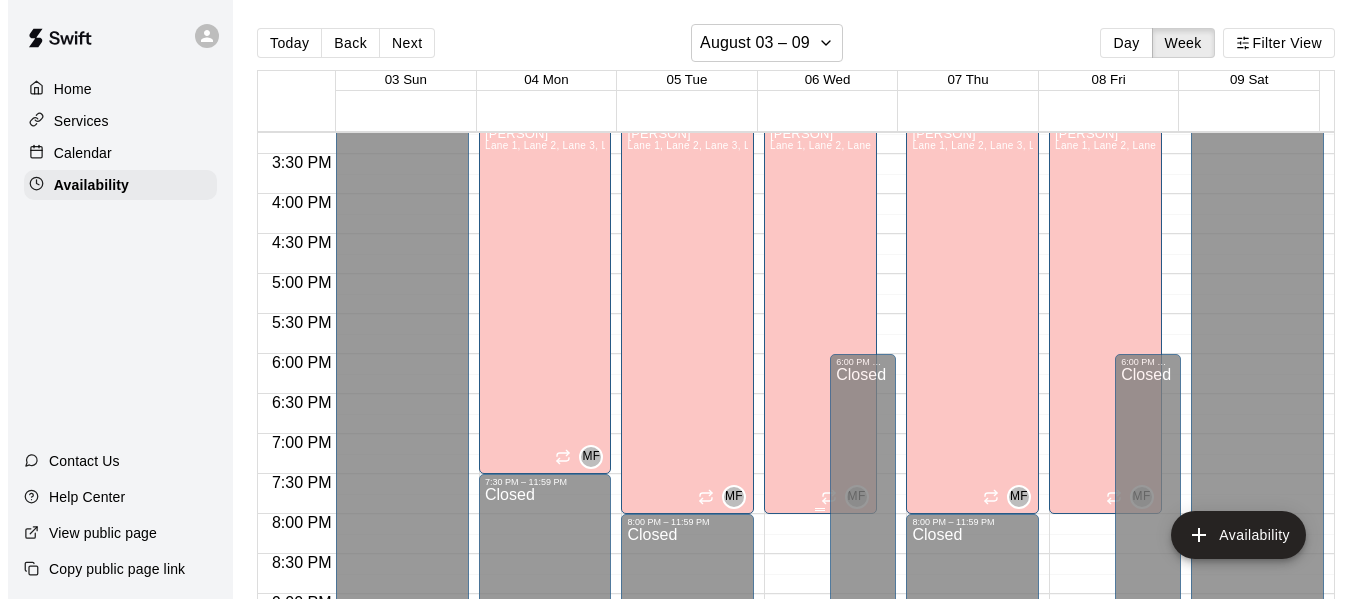 scroll, scrollTop: 1220, scrollLeft: 0, axis: vertical 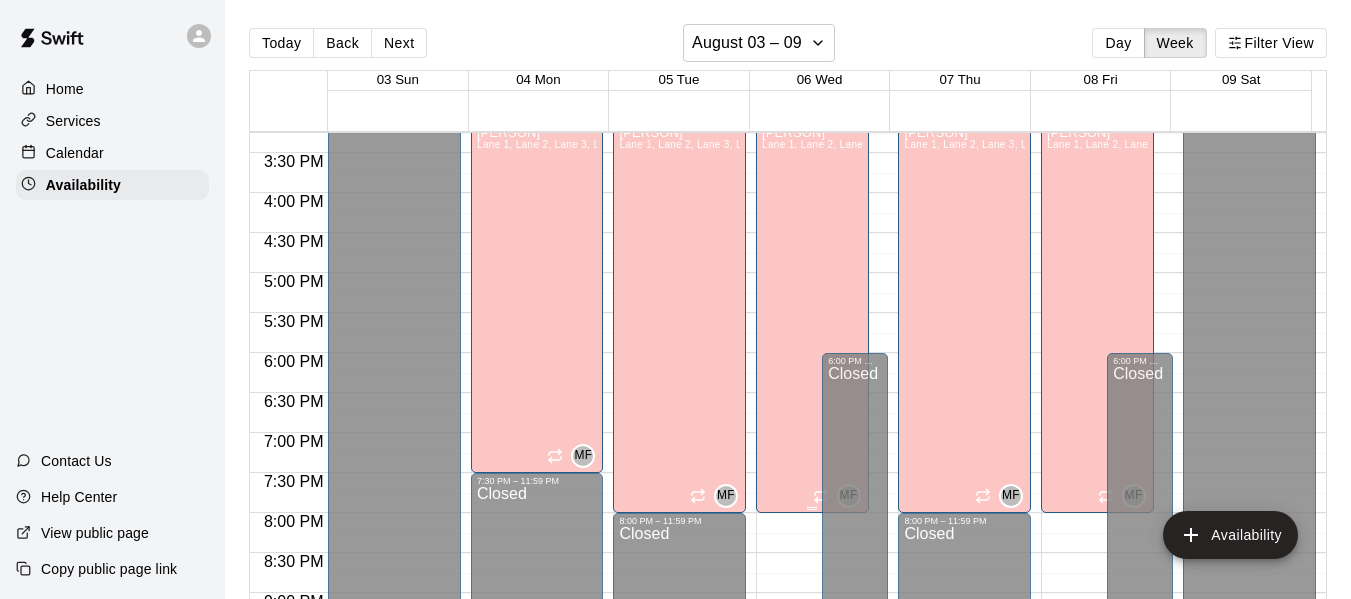 click on "[PERSON] Lane 1, Lane 2, Lane 3, Lane 4, Lane 5, Lane 6, Lane 7" at bounding box center (812, 425) 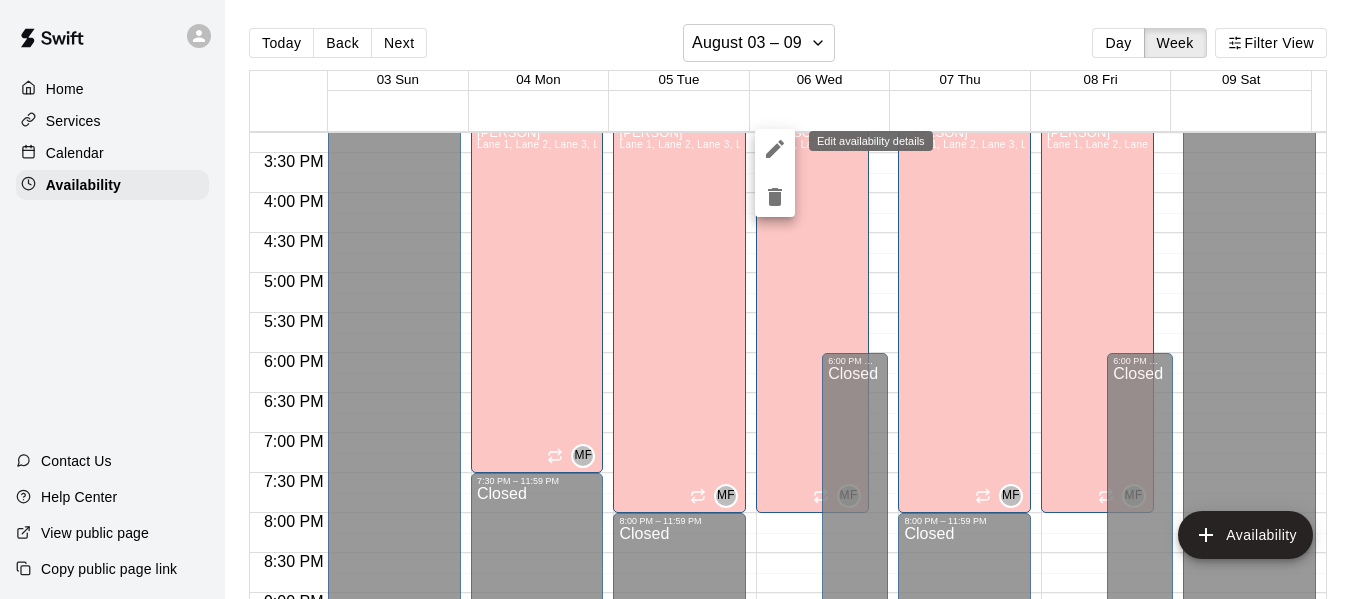 click 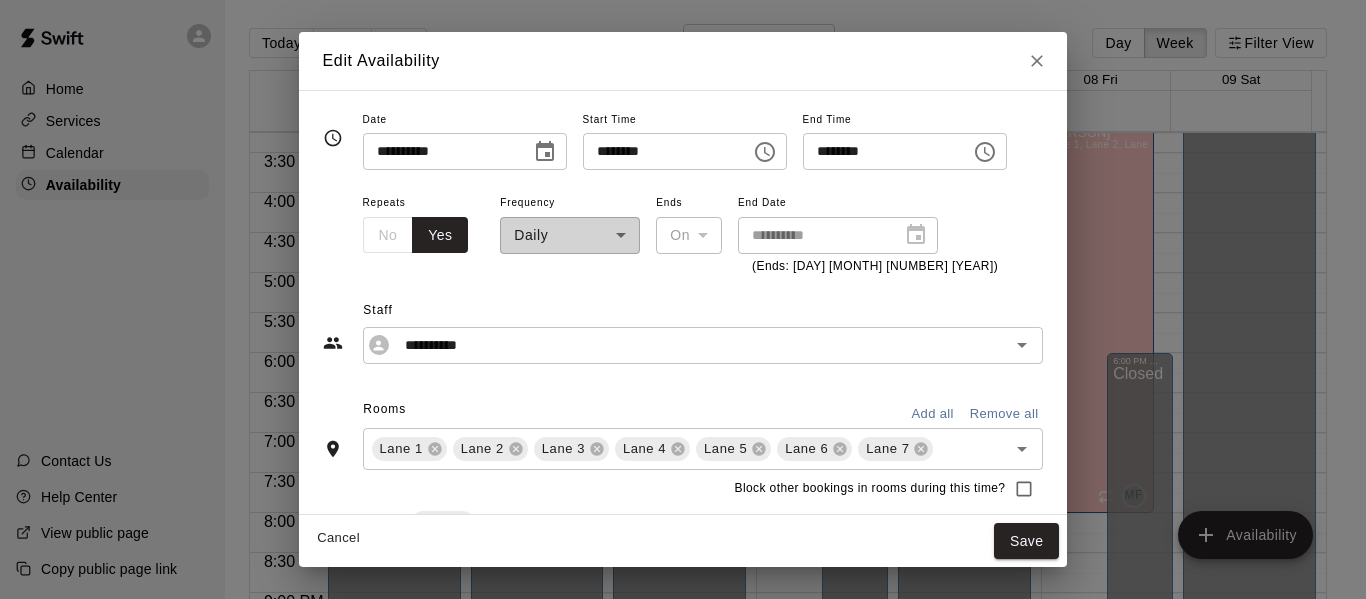 click 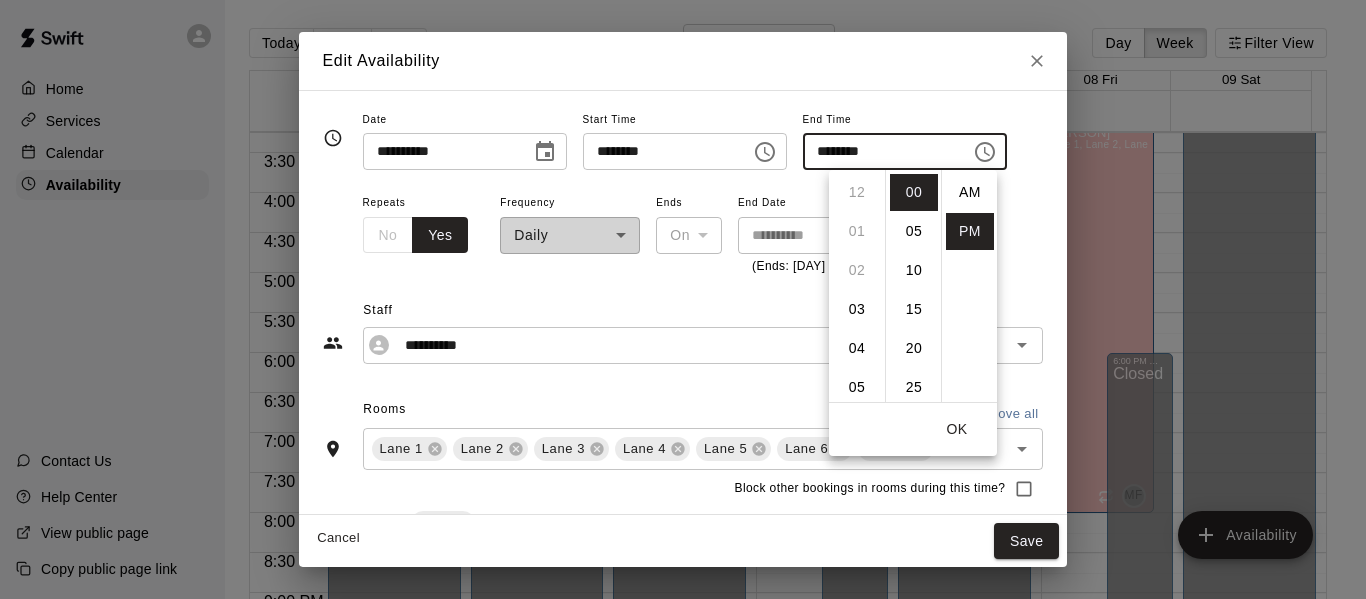 scroll, scrollTop: 312, scrollLeft: 0, axis: vertical 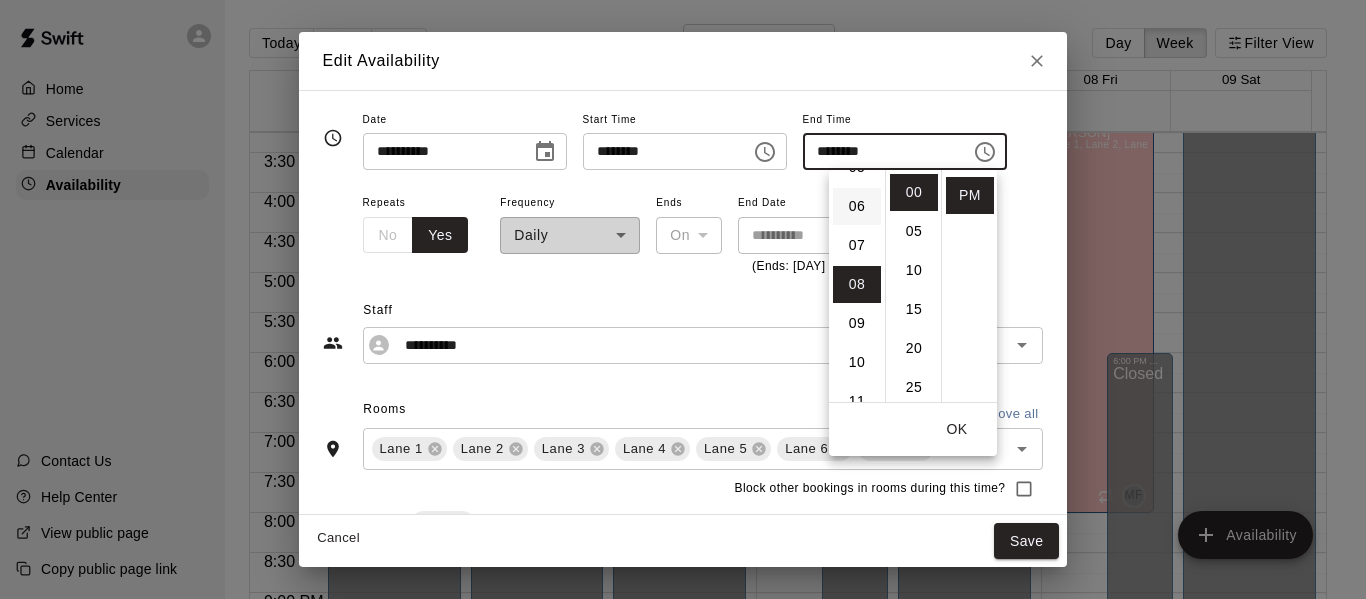 click on "06" at bounding box center (857, 206) 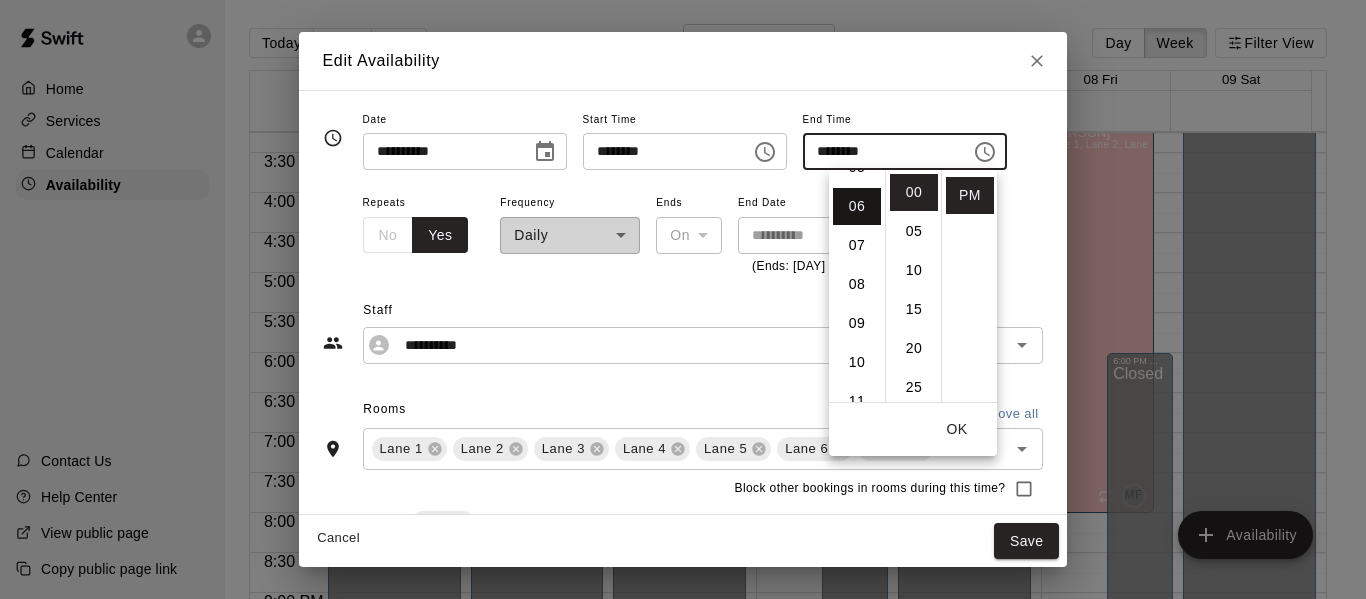 type on "********" 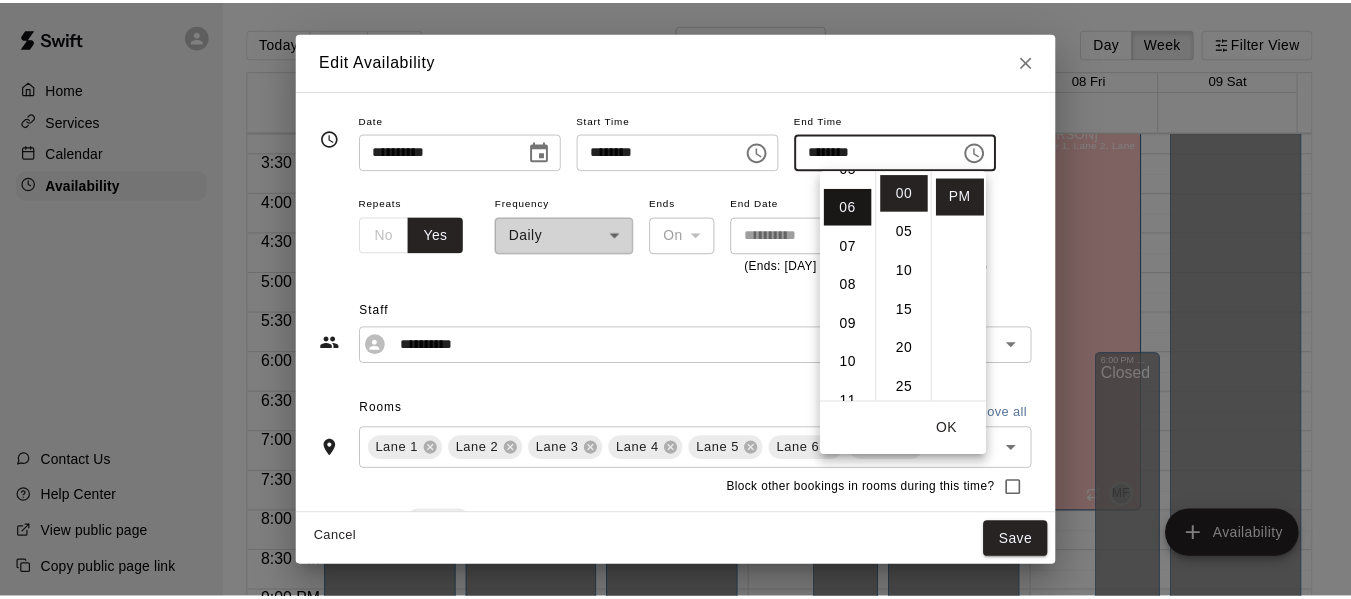 scroll, scrollTop: 234, scrollLeft: 0, axis: vertical 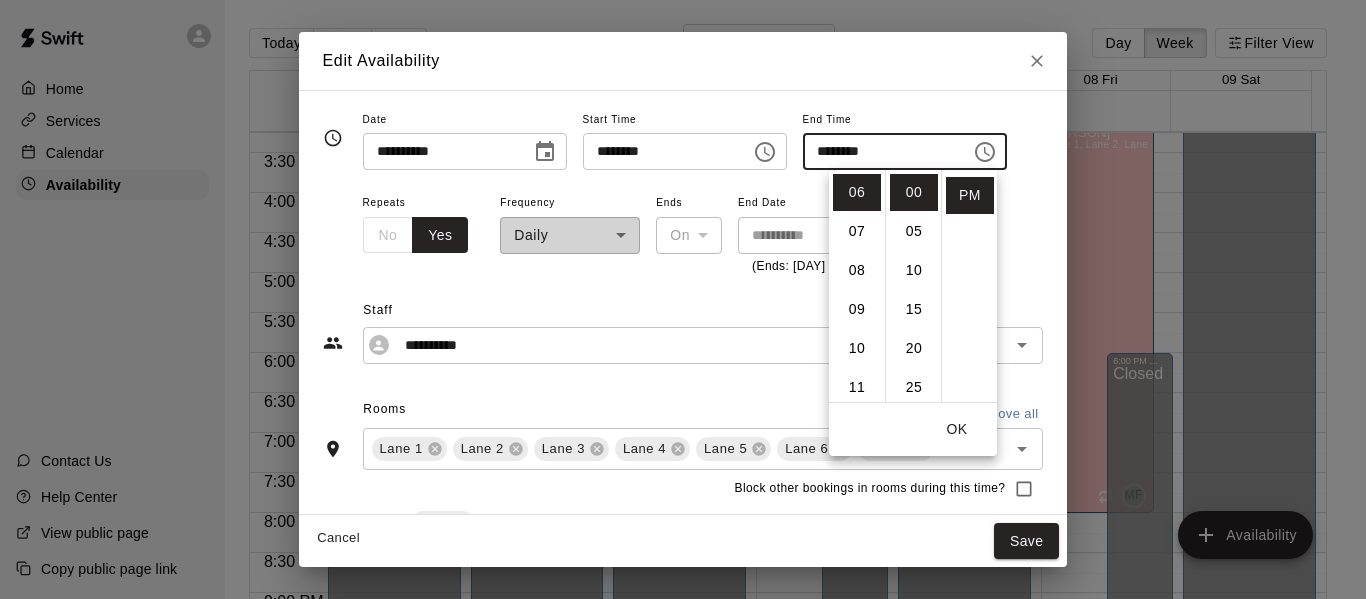 click on "OK" at bounding box center [957, 429] 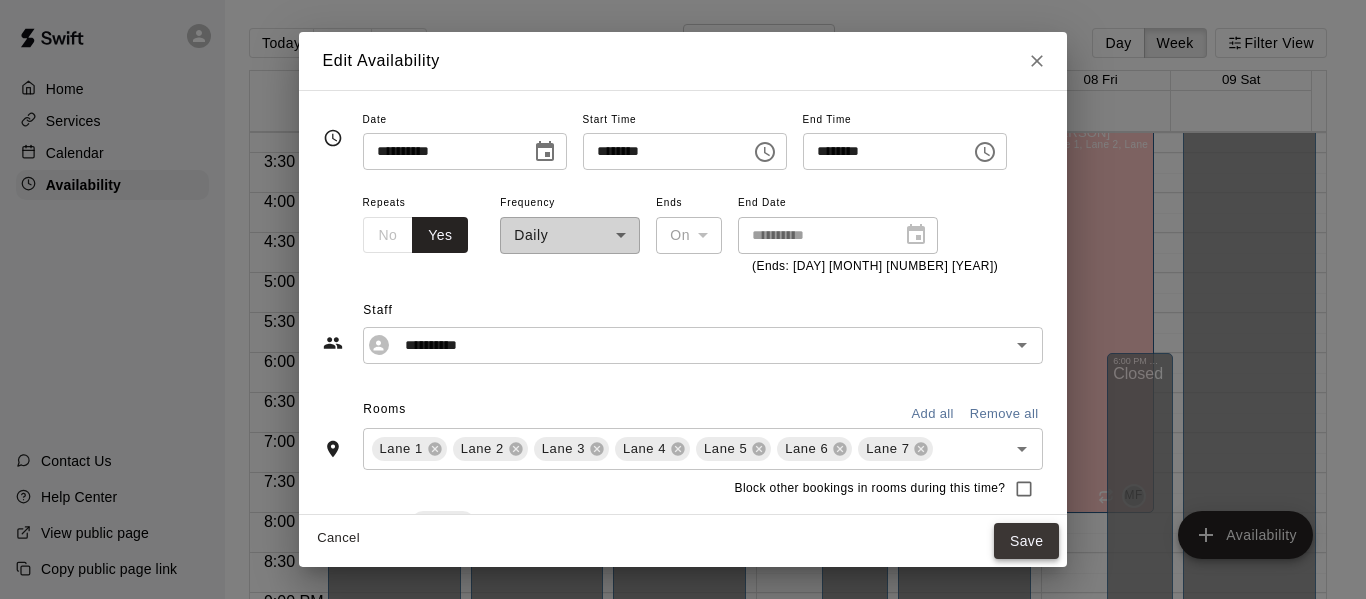 click on "Save" at bounding box center (1027, 541) 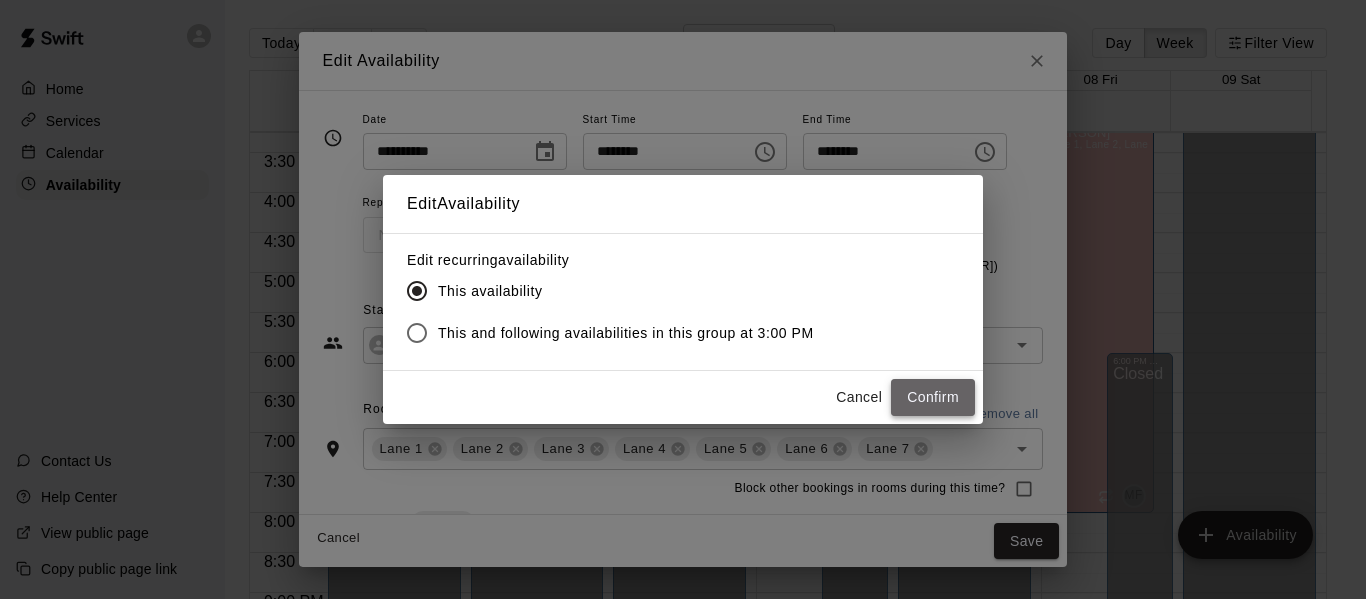 click on "Confirm" at bounding box center (933, 397) 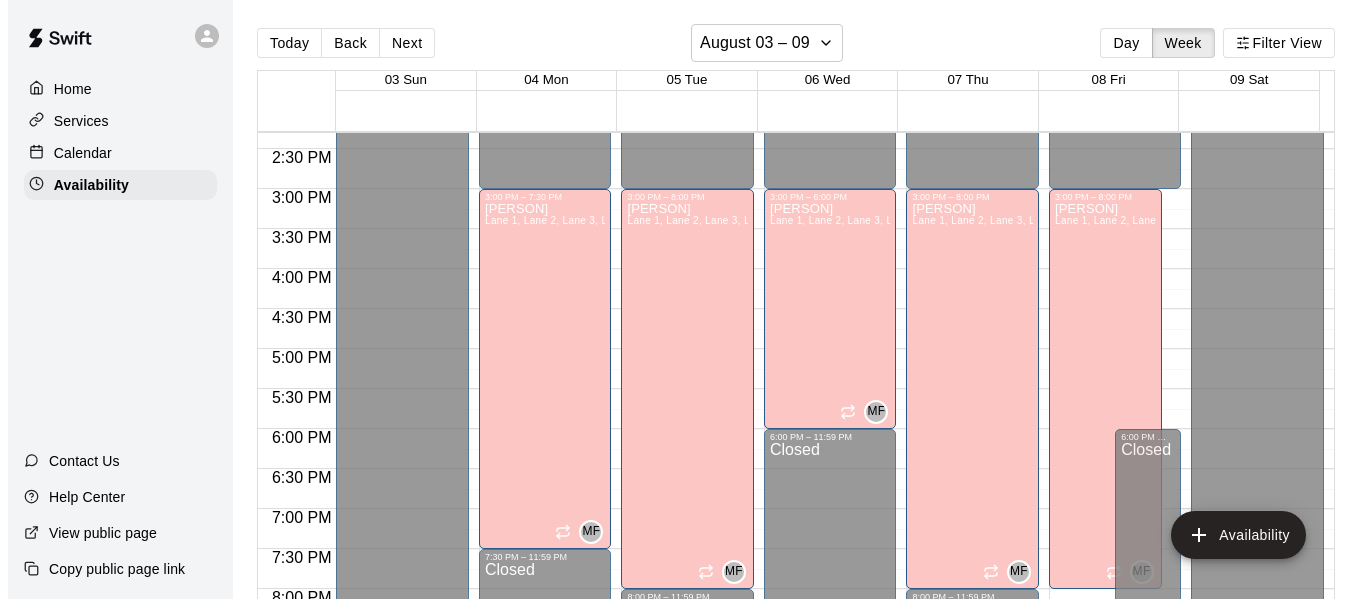 scroll, scrollTop: 1143, scrollLeft: 0, axis: vertical 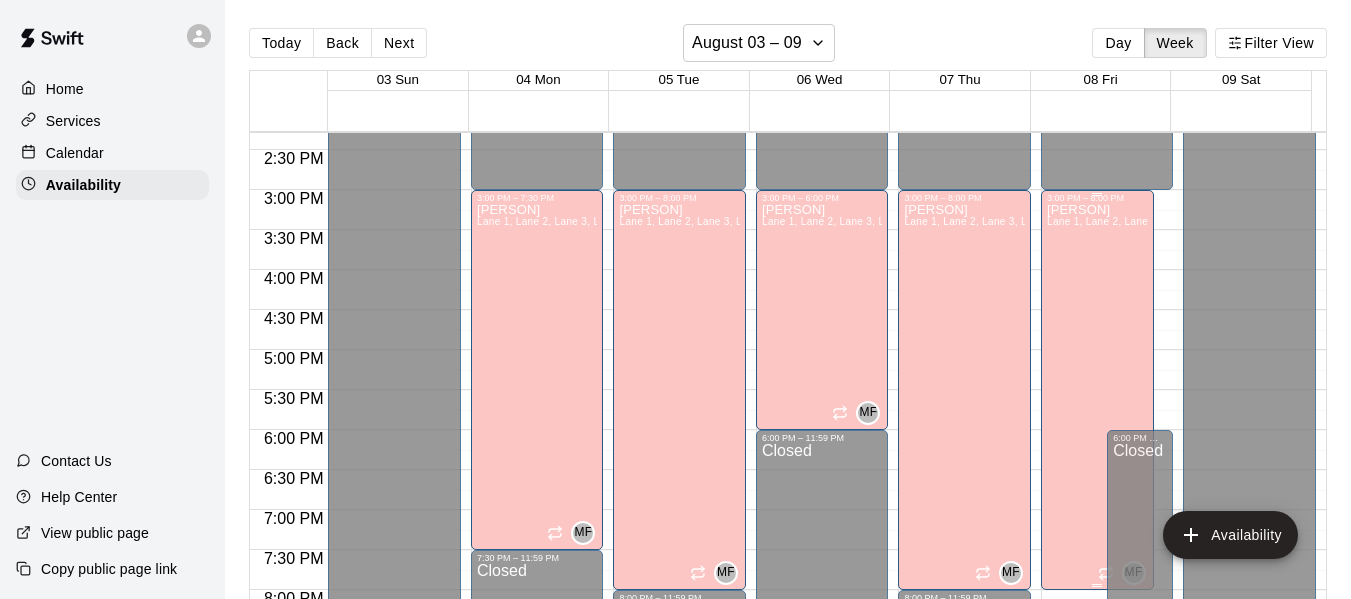 click on "[PERSON] Lane 1, Lane 2, Lane 3, Lane 4, Lane 5, Lane 6, Lane 7" at bounding box center (1097, 502) 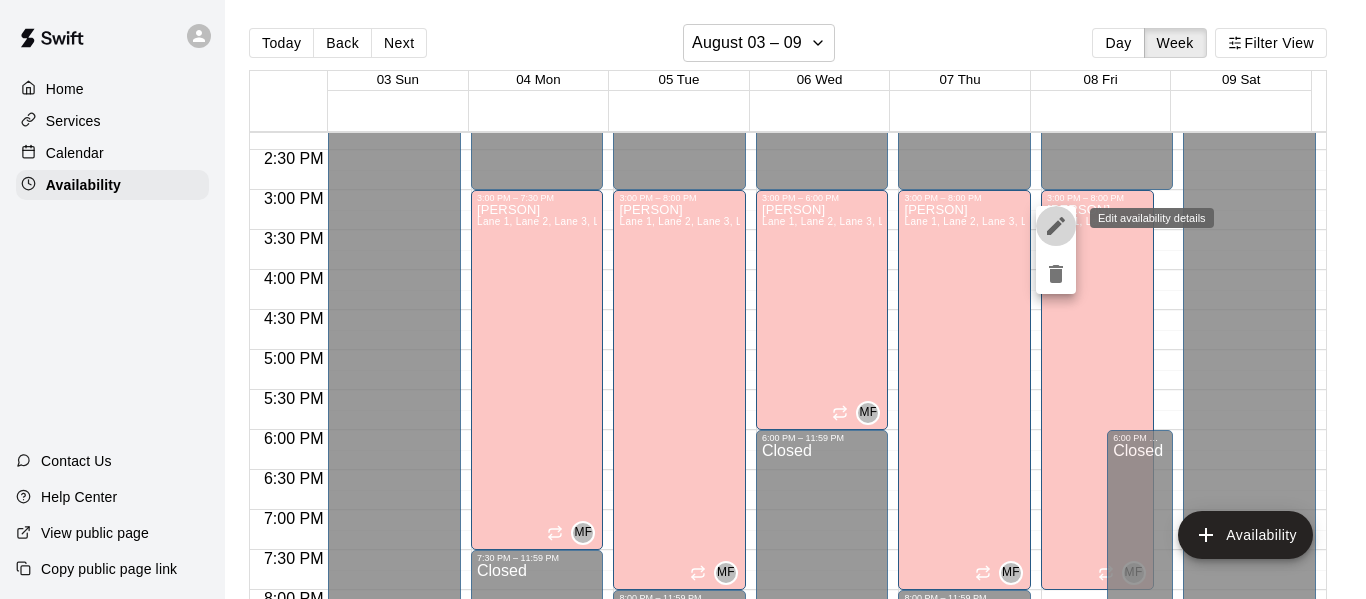 click 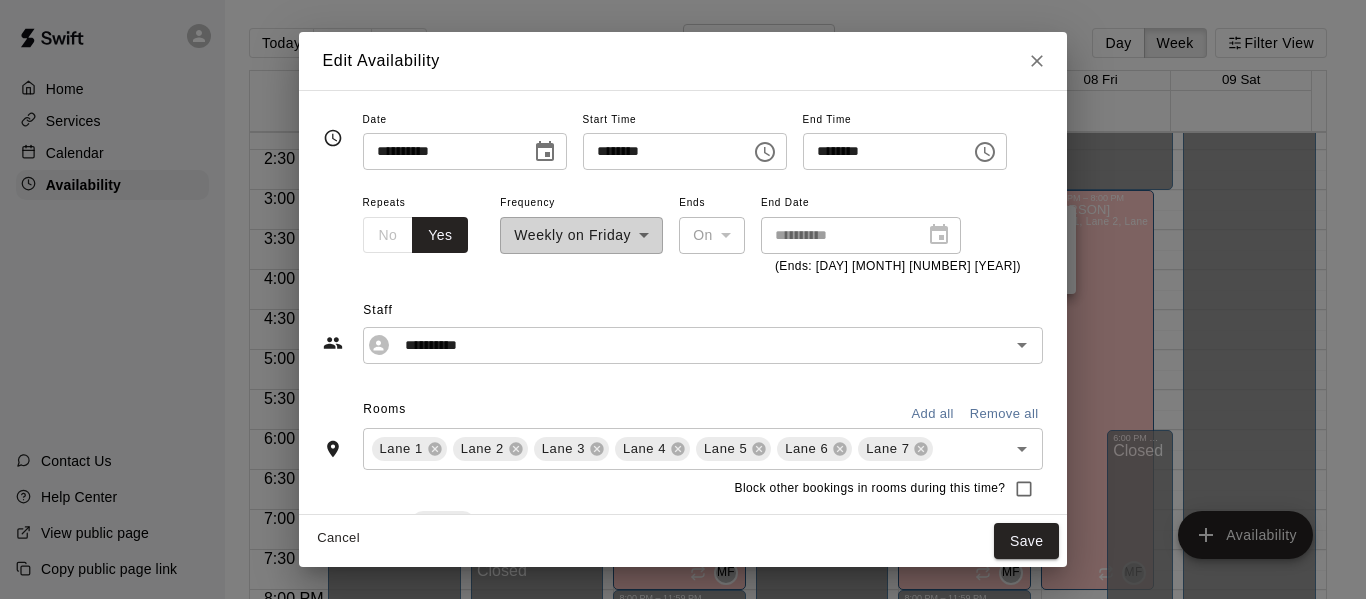click 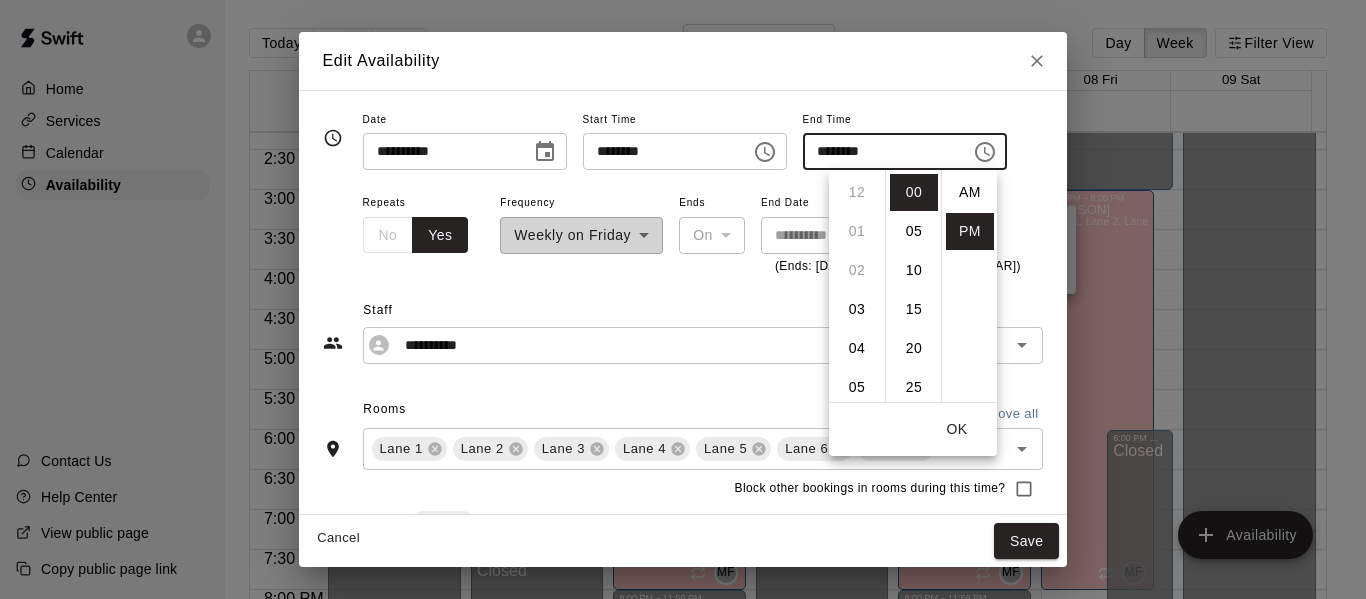scroll, scrollTop: 312, scrollLeft: 0, axis: vertical 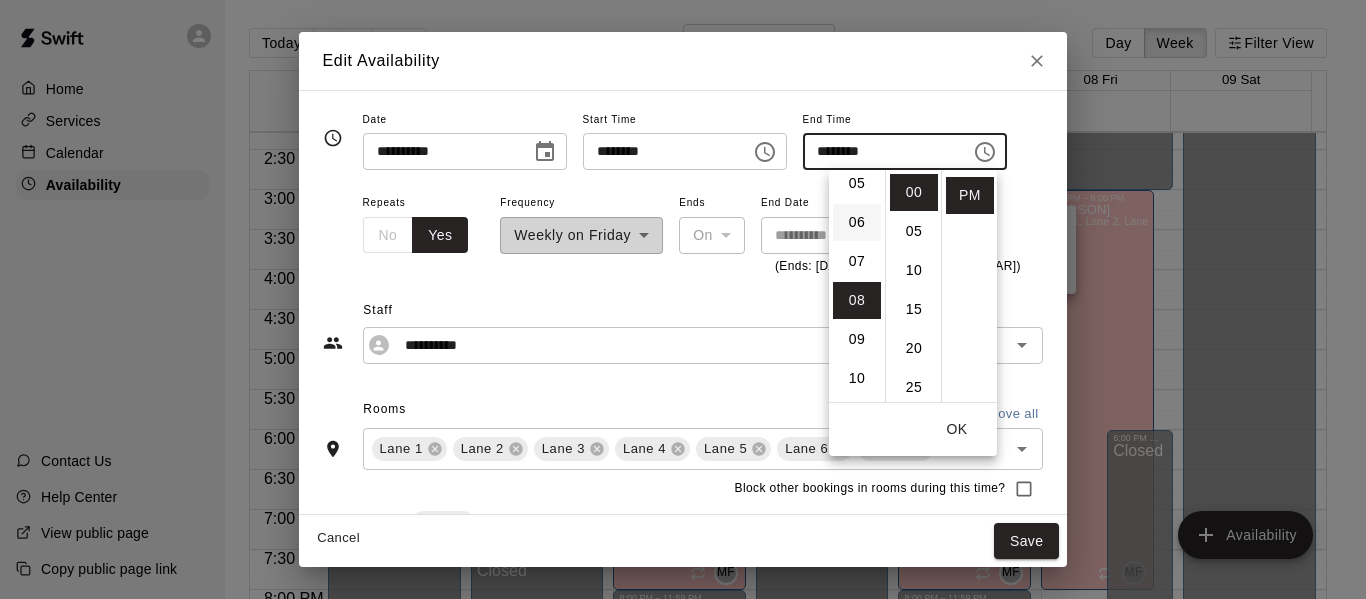 click on "06" at bounding box center [857, 222] 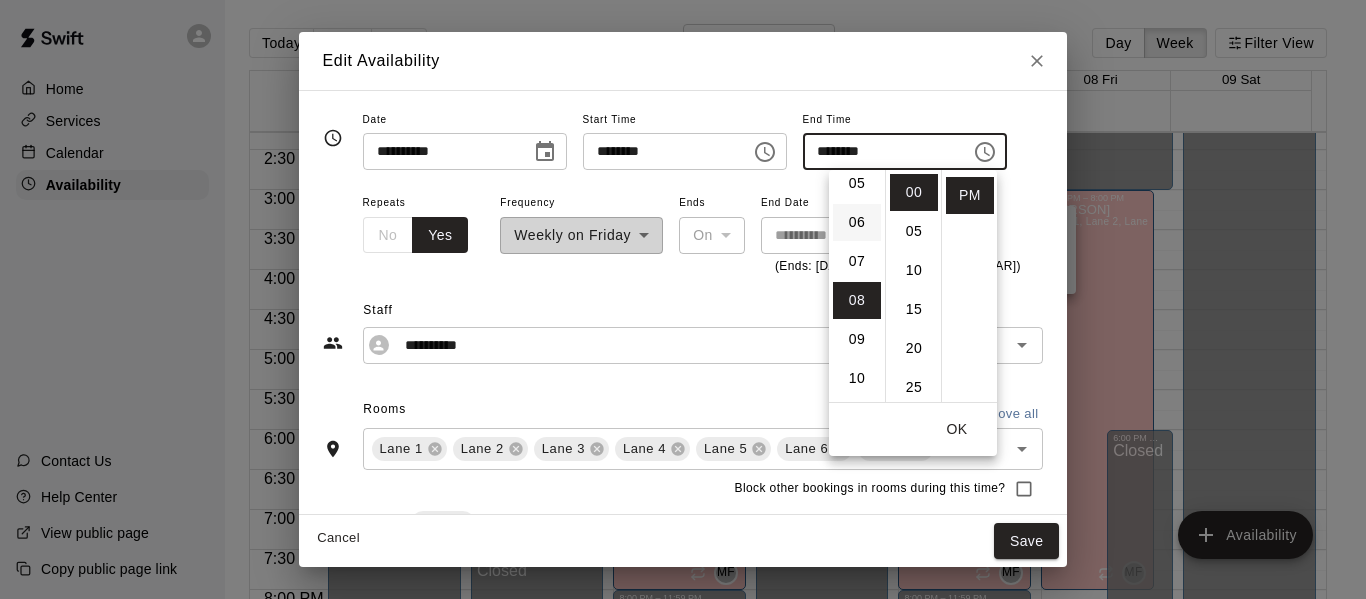type on "********" 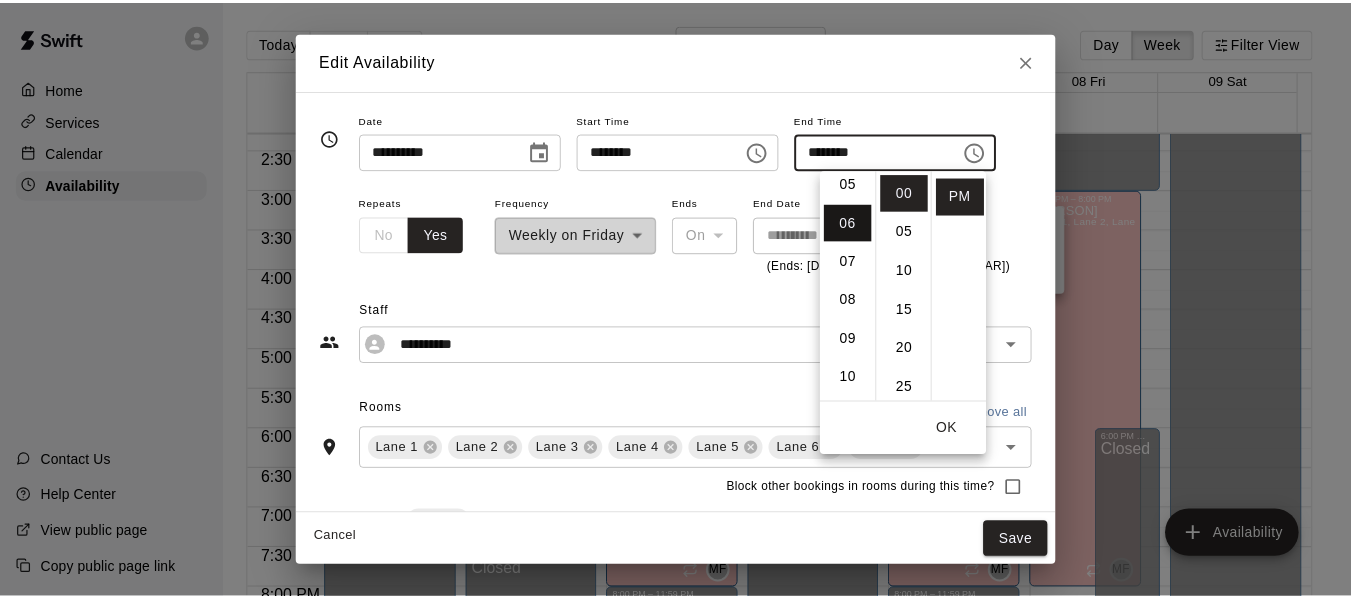 scroll, scrollTop: 234, scrollLeft: 0, axis: vertical 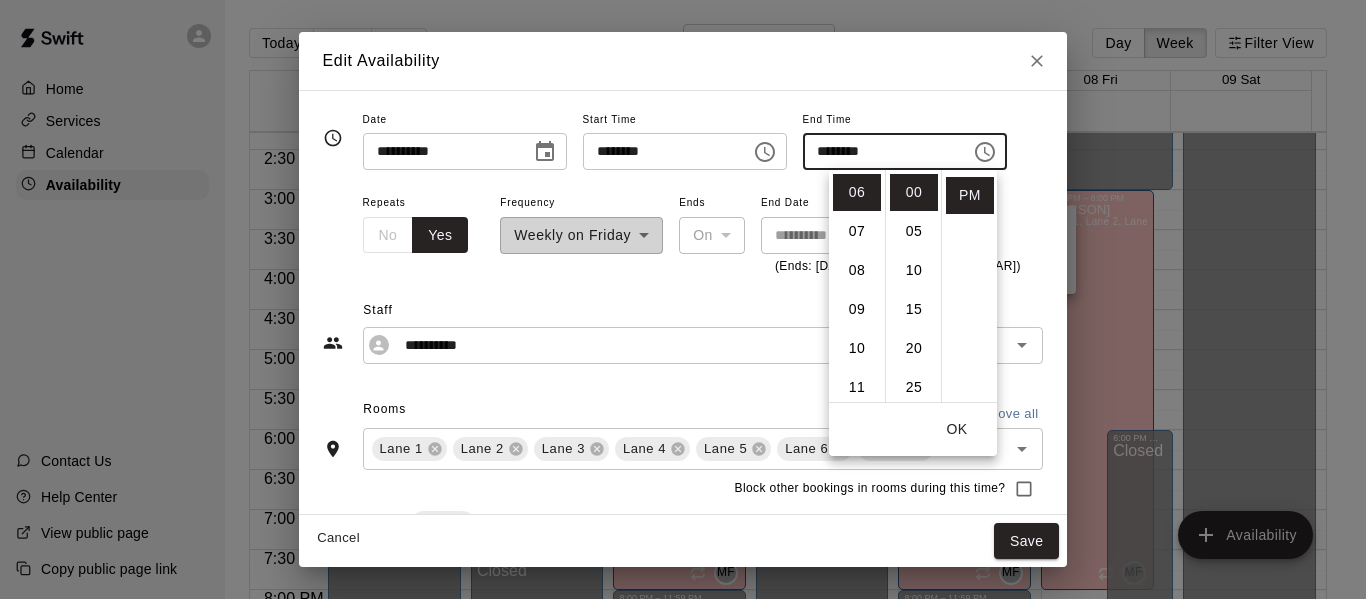 click on "OK" at bounding box center (957, 429) 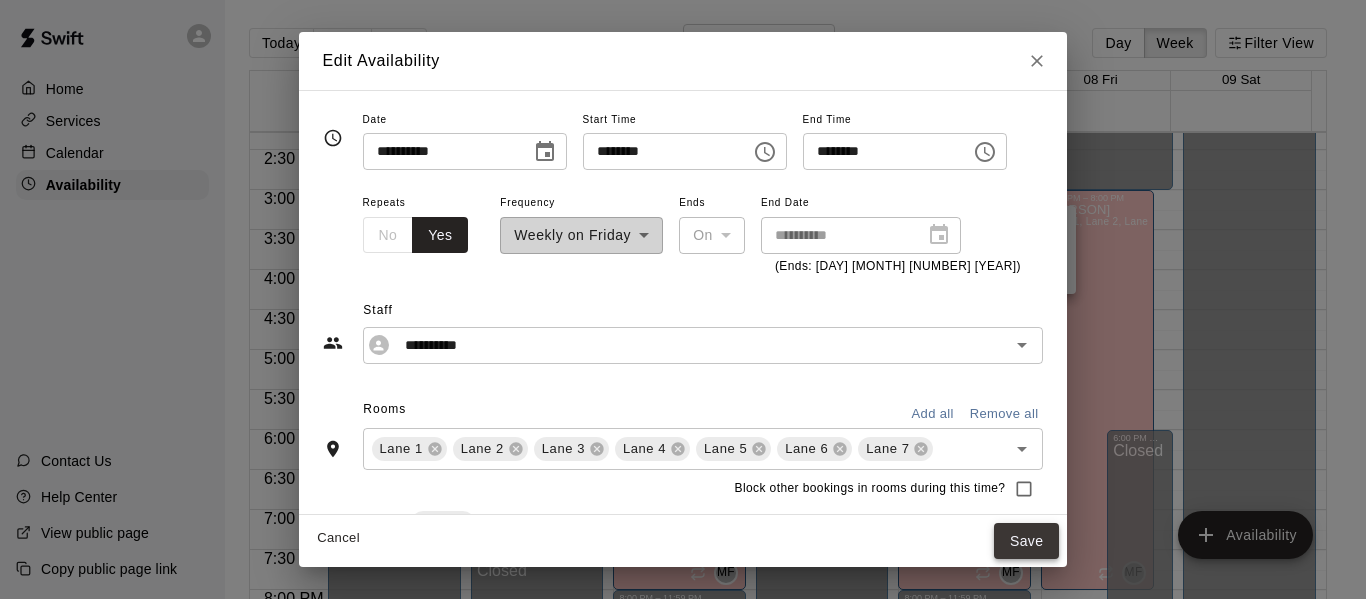 click on "Save" at bounding box center (1027, 541) 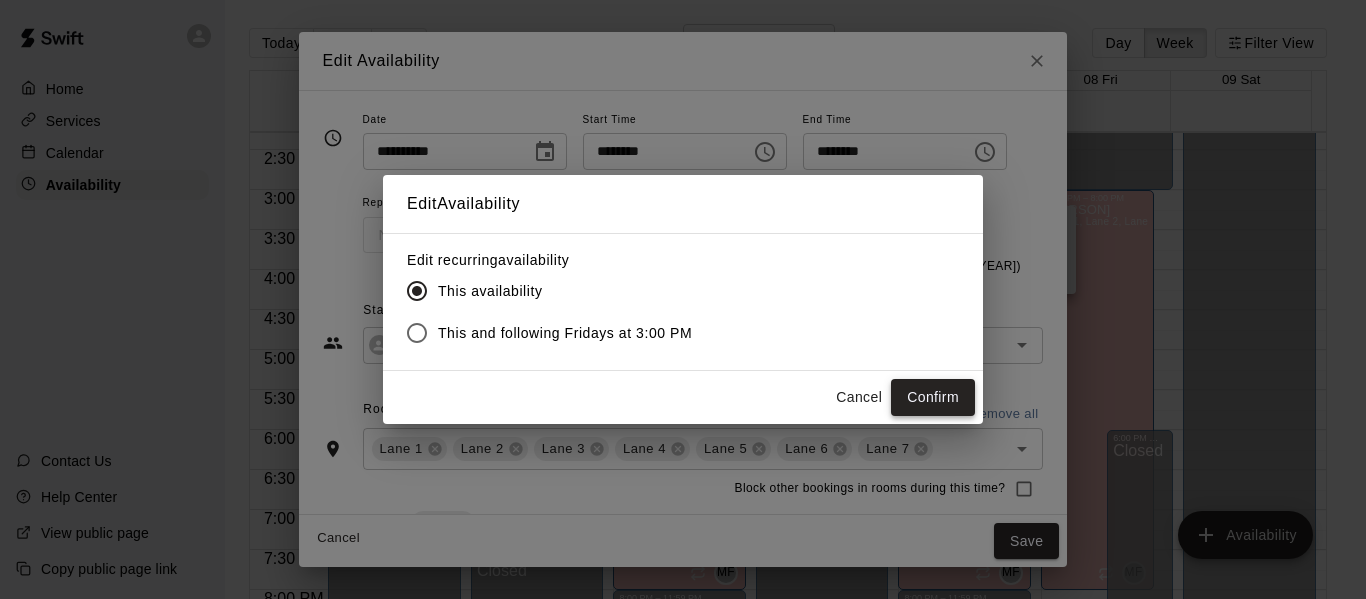 click on "Confirm" at bounding box center [933, 397] 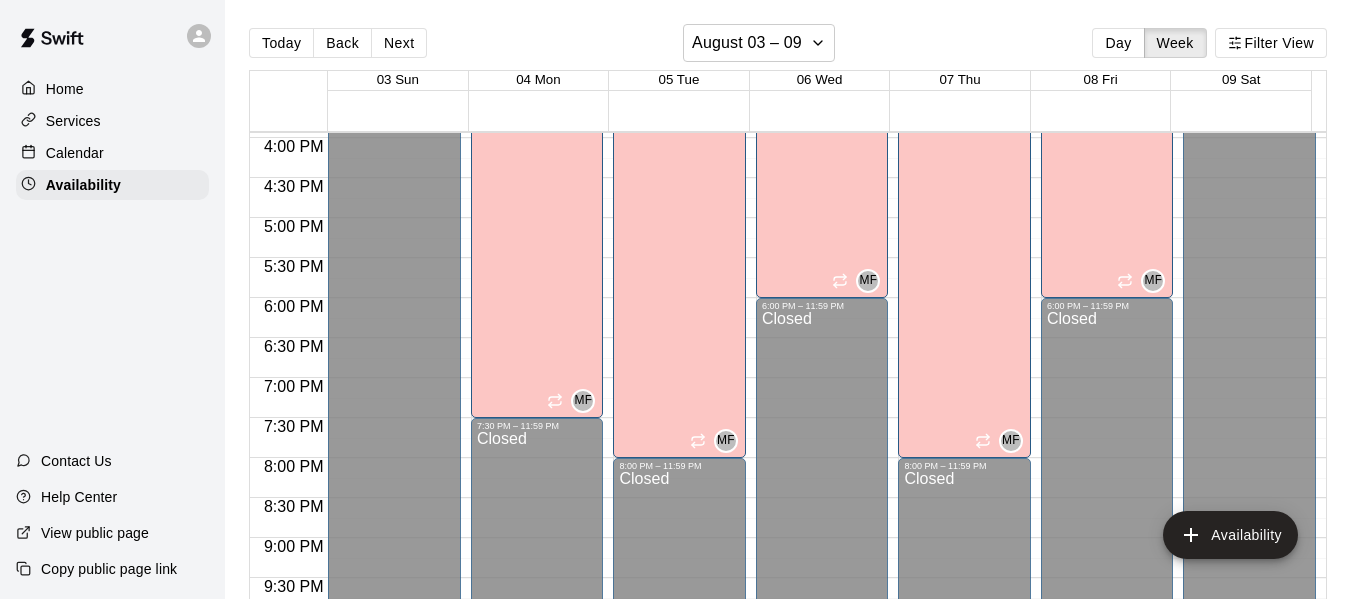 scroll, scrollTop: 1432, scrollLeft: 0, axis: vertical 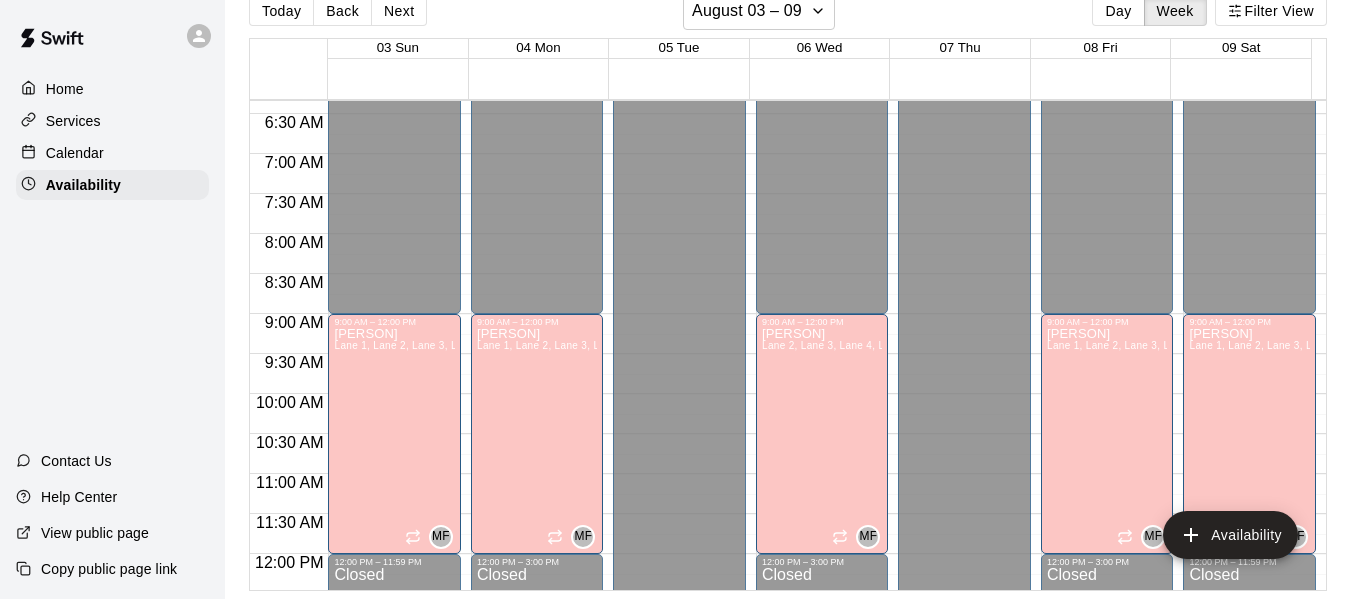 click on "Home" at bounding box center (65, 89) 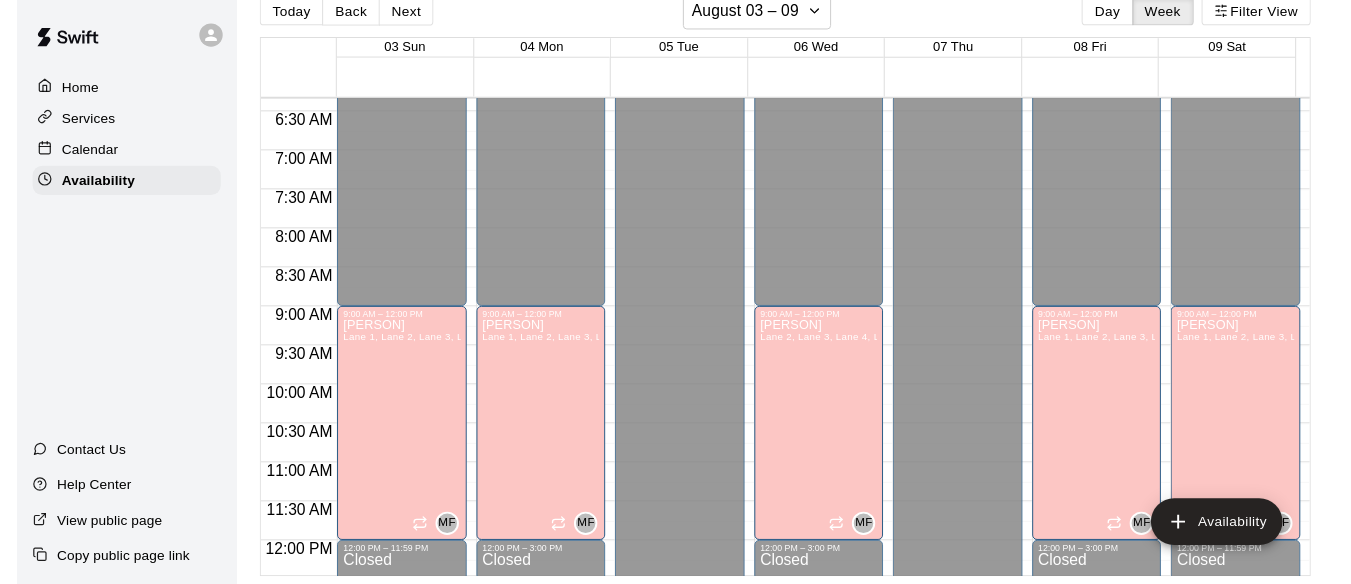 scroll, scrollTop: 0, scrollLeft: 0, axis: both 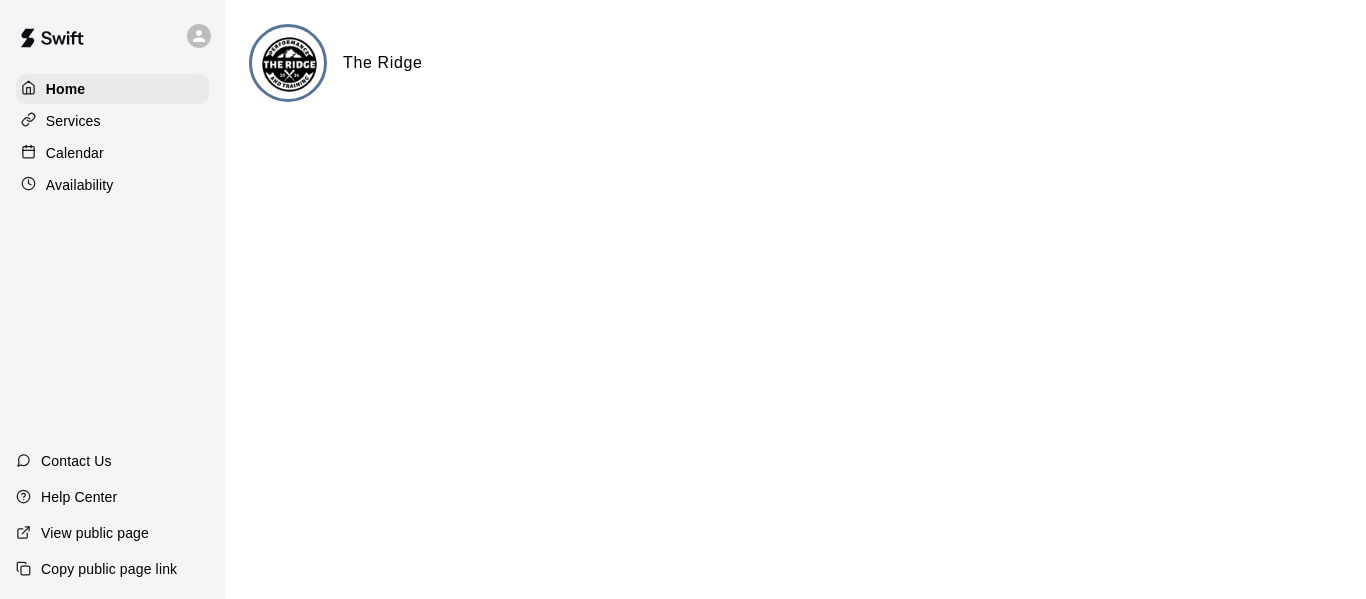 click on "Calendar" at bounding box center [75, 153] 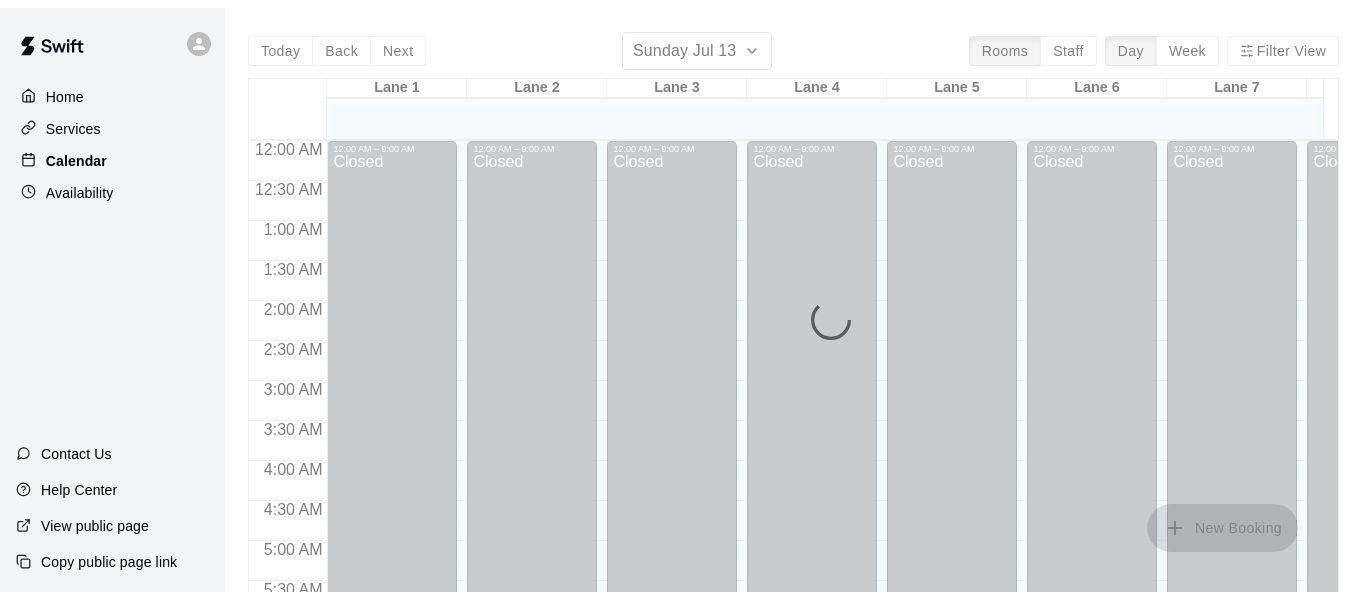 scroll, scrollTop: 812, scrollLeft: 0, axis: vertical 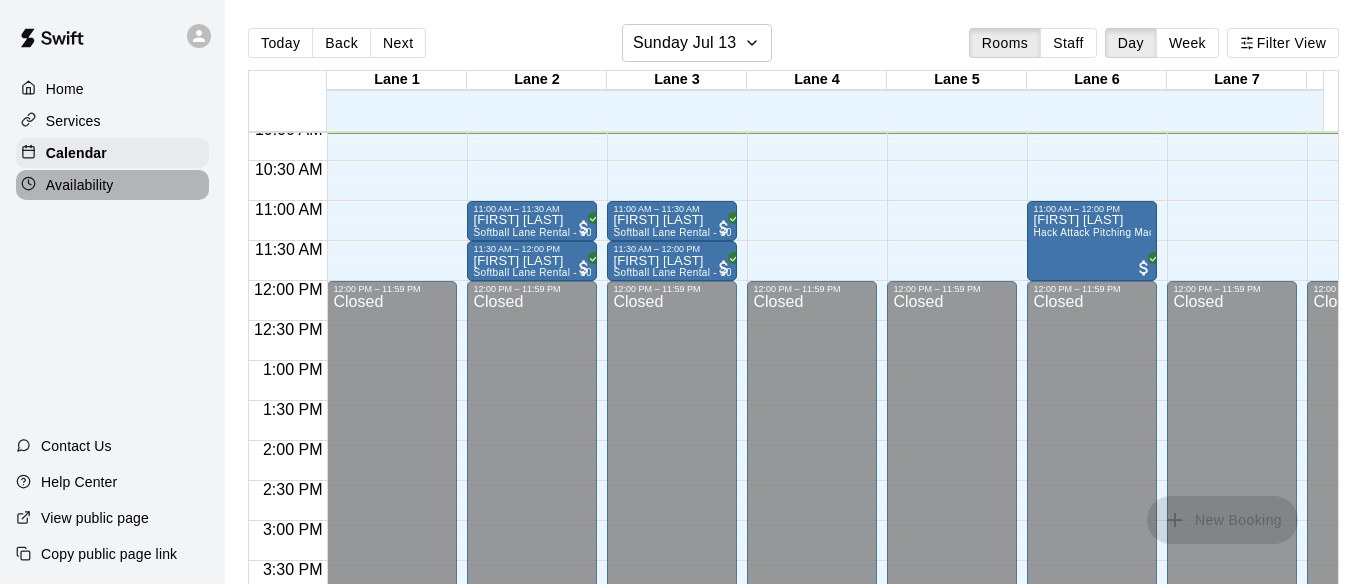 click on "Availability" at bounding box center [80, 185] 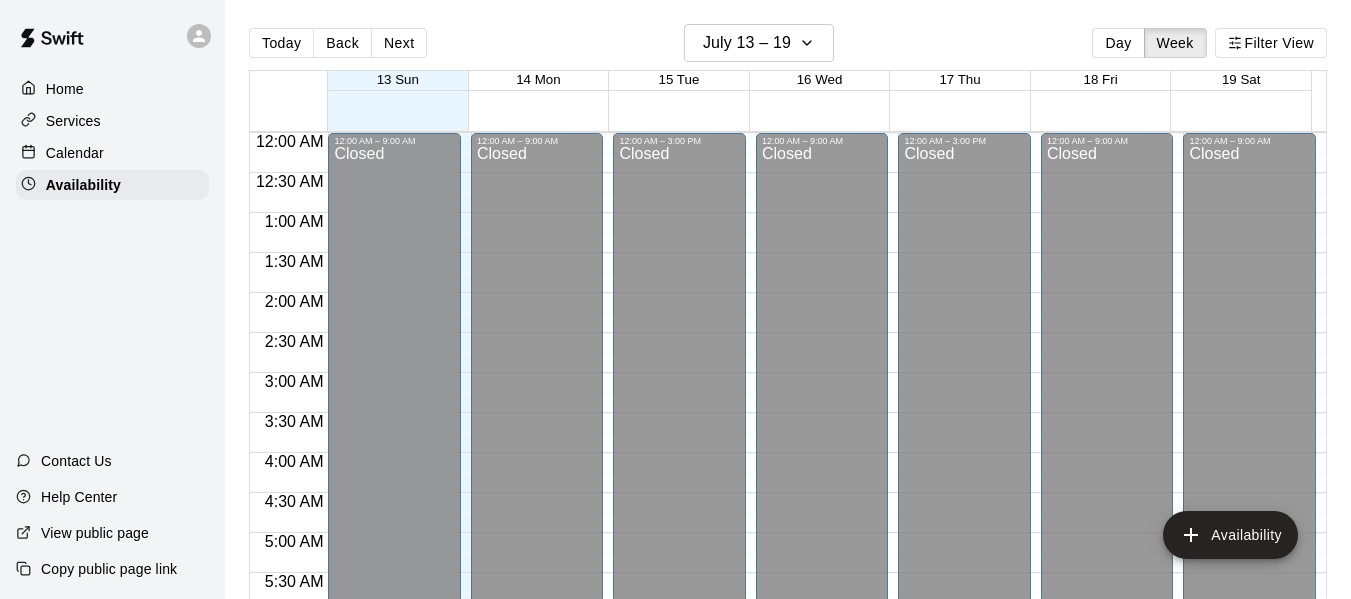 scroll, scrollTop: 812, scrollLeft: 0, axis: vertical 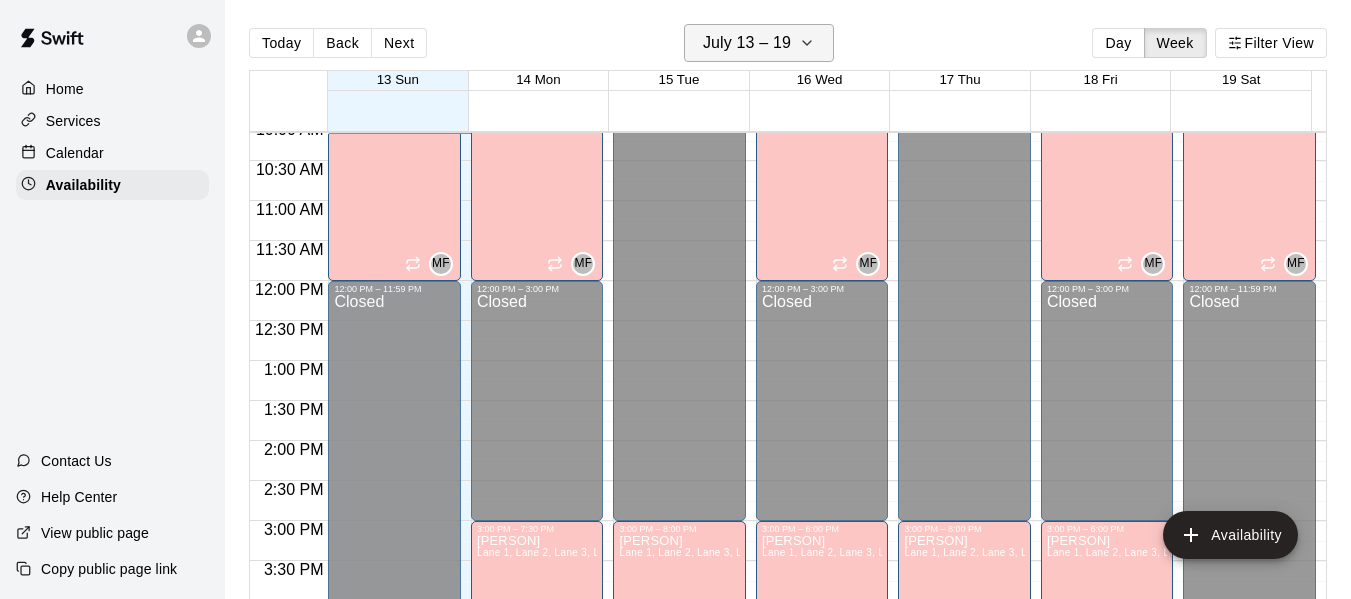 click 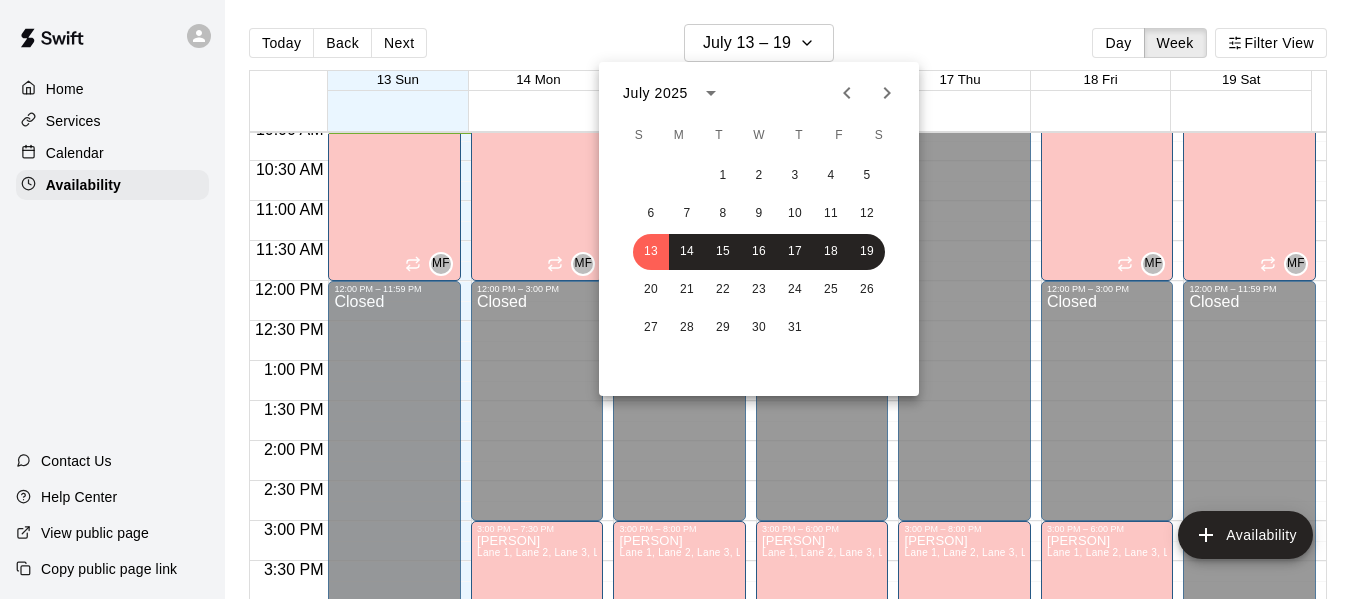 click 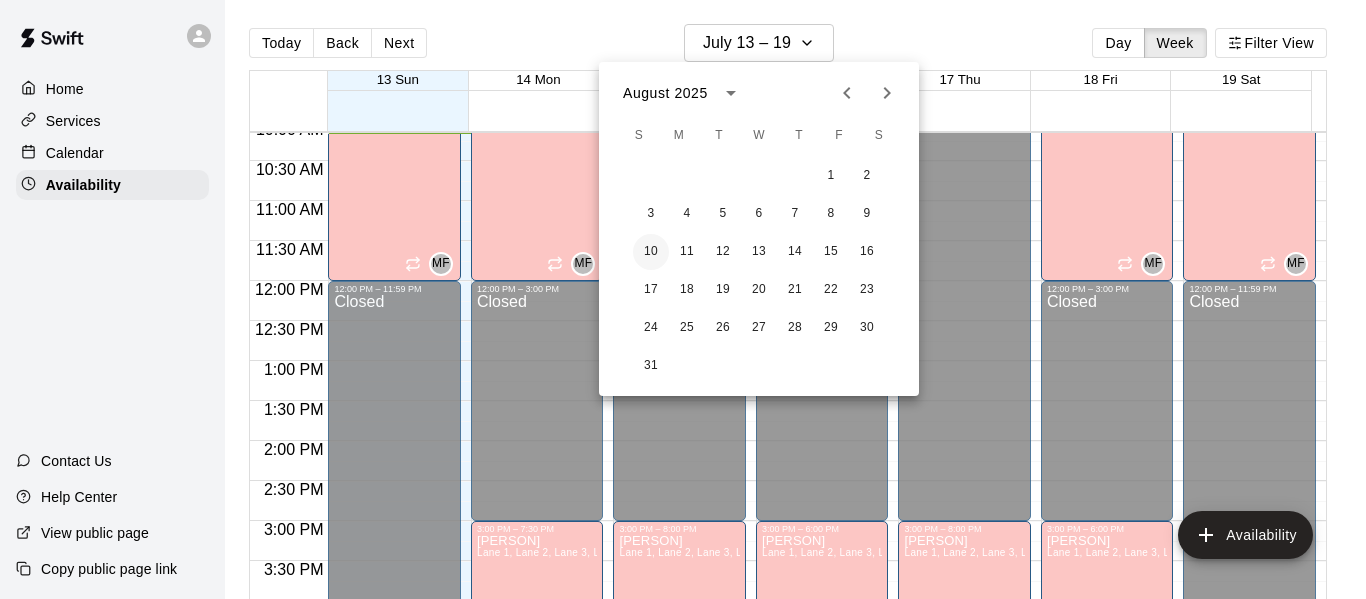 click on "10" at bounding box center [651, 252] 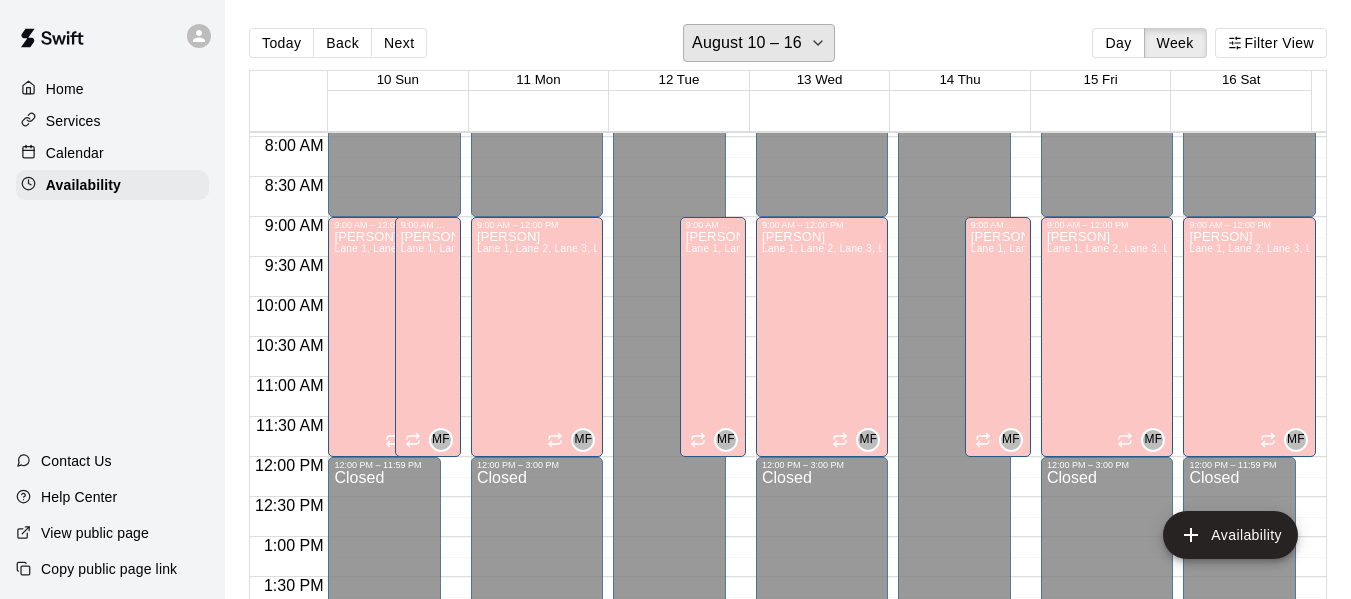 scroll, scrollTop: 635, scrollLeft: 0, axis: vertical 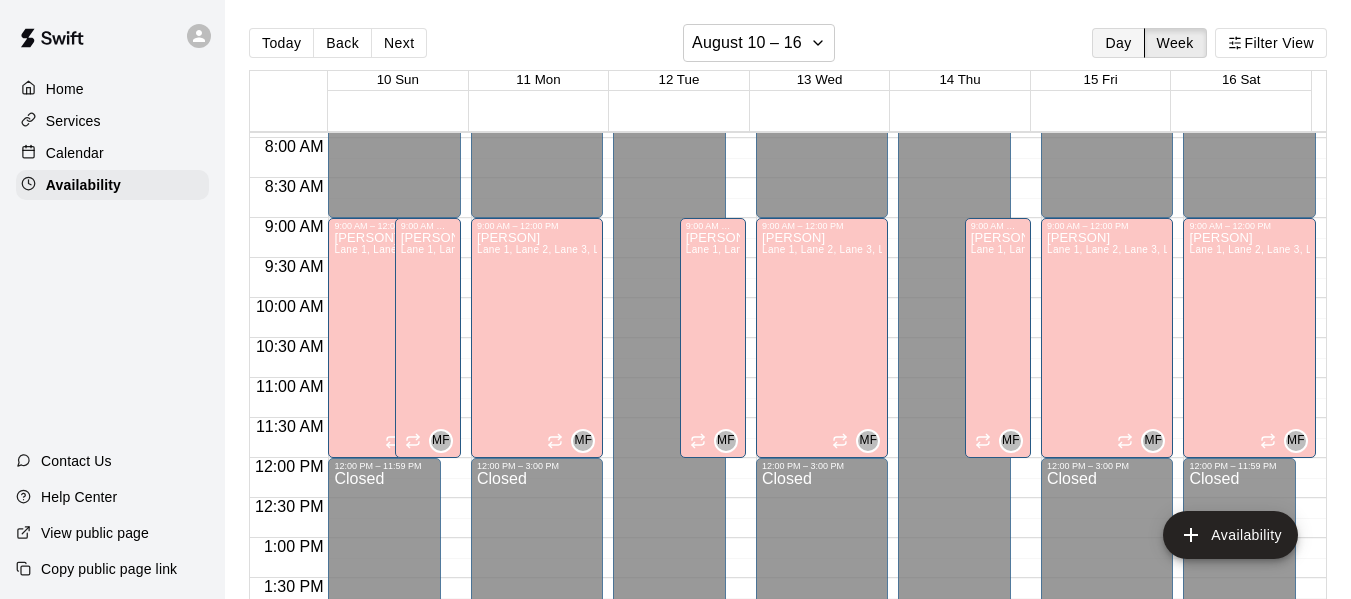 click on "Day" at bounding box center [1118, 43] 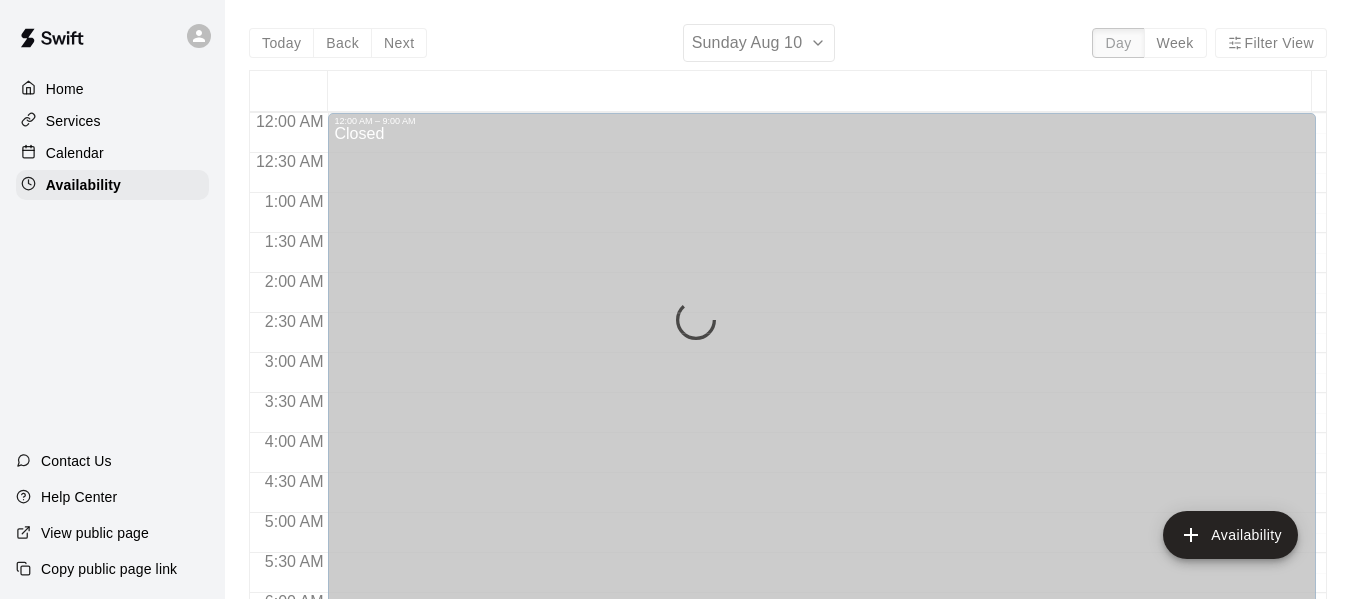 scroll, scrollTop: 812, scrollLeft: 0, axis: vertical 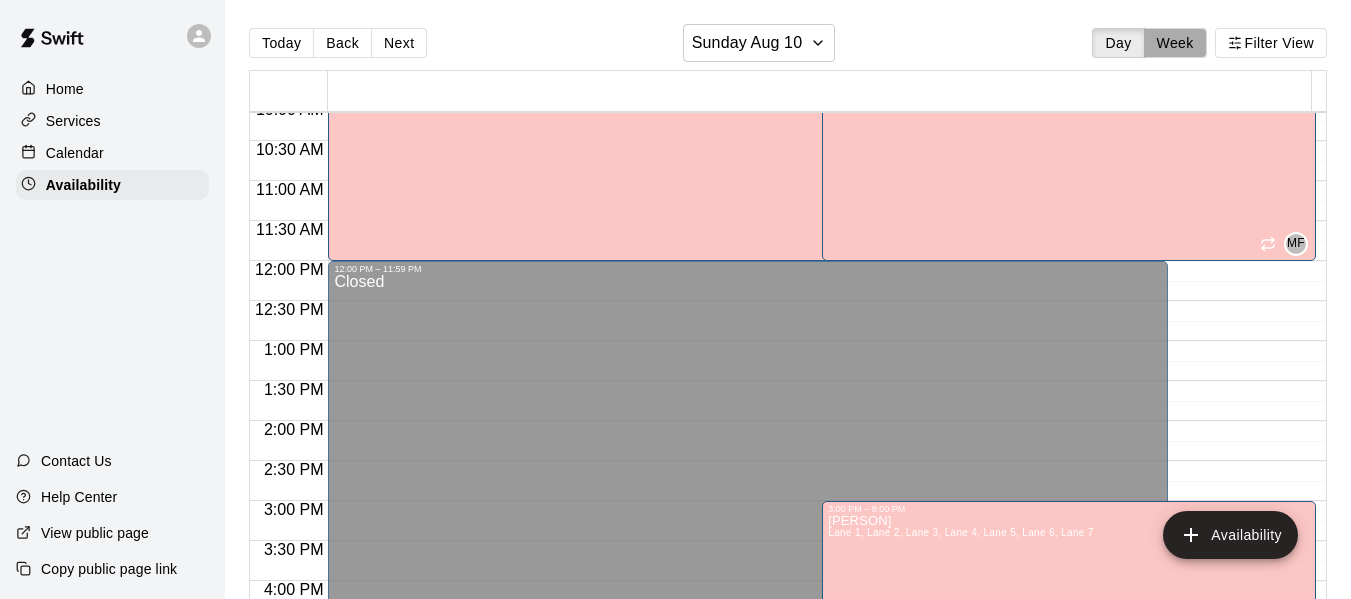 click on "Week" at bounding box center (1175, 43) 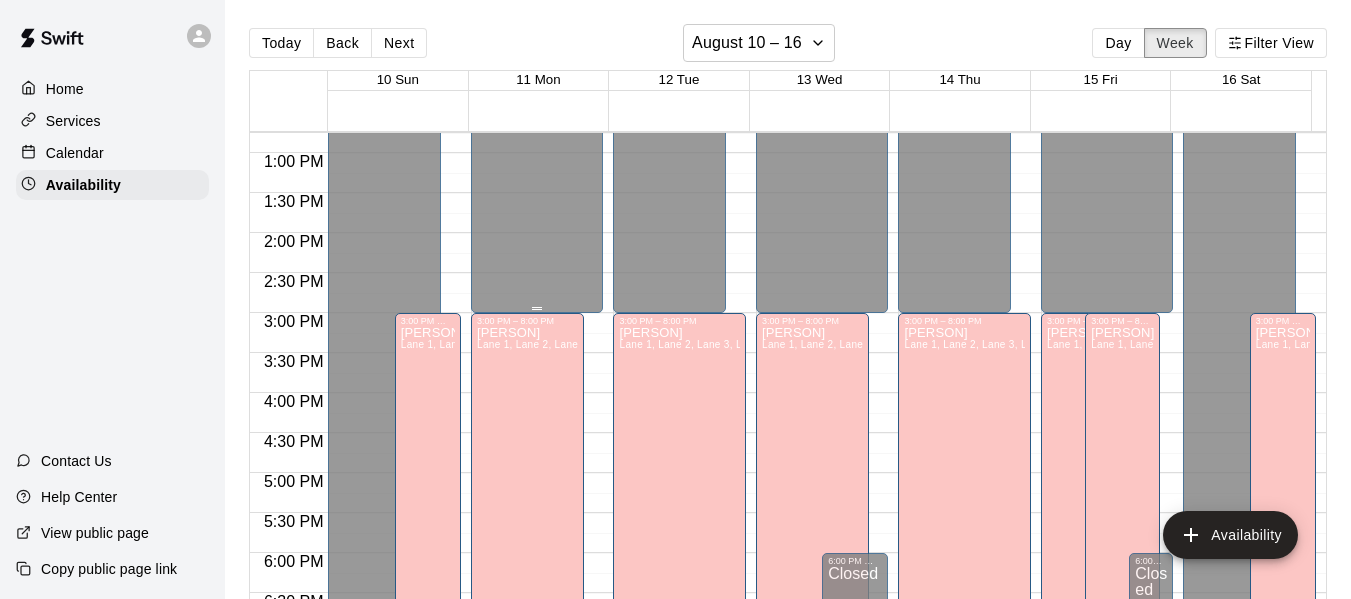 scroll, scrollTop: 1021, scrollLeft: 0, axis: vertical 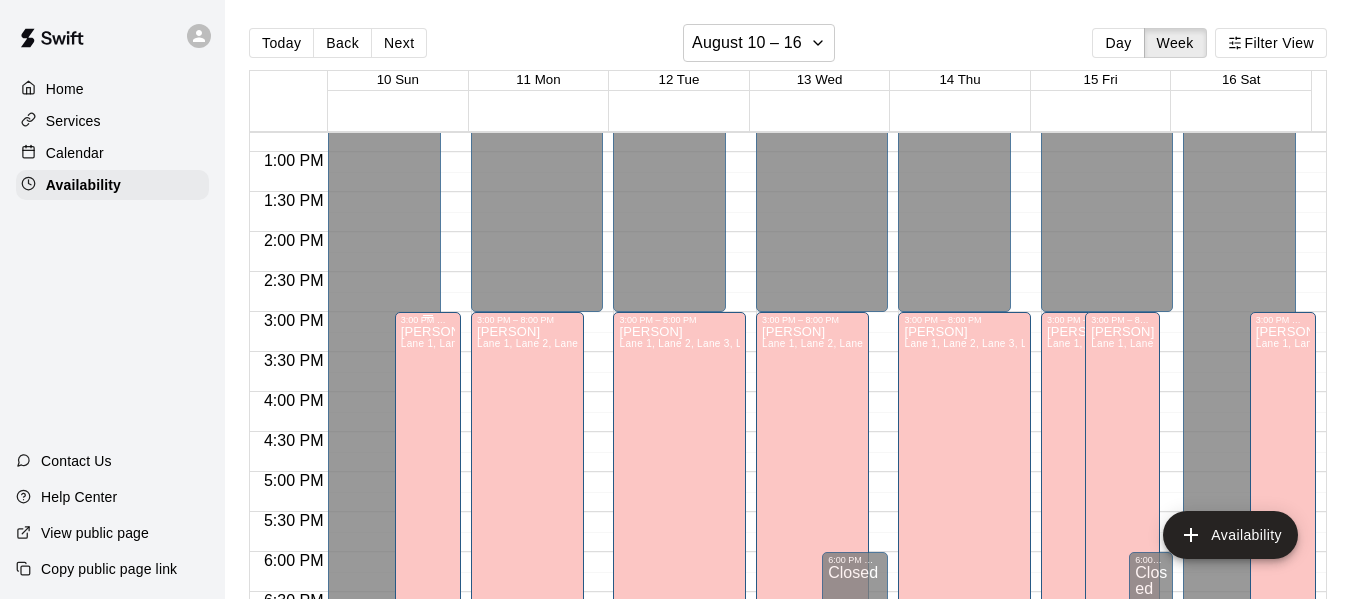 click on "[PERSON] Lane 1, Lane 2, Lane 3, Lane 4, Lane 5, Lane 6, Lane 7" at bounding box center [428, 624] 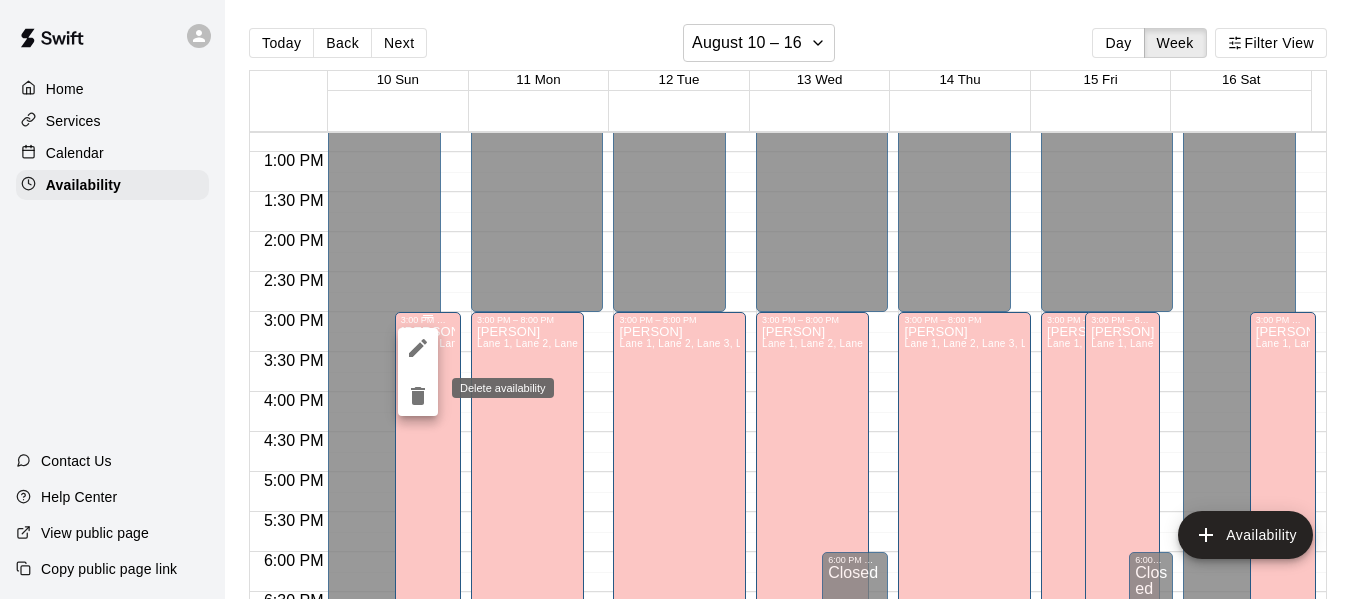 click 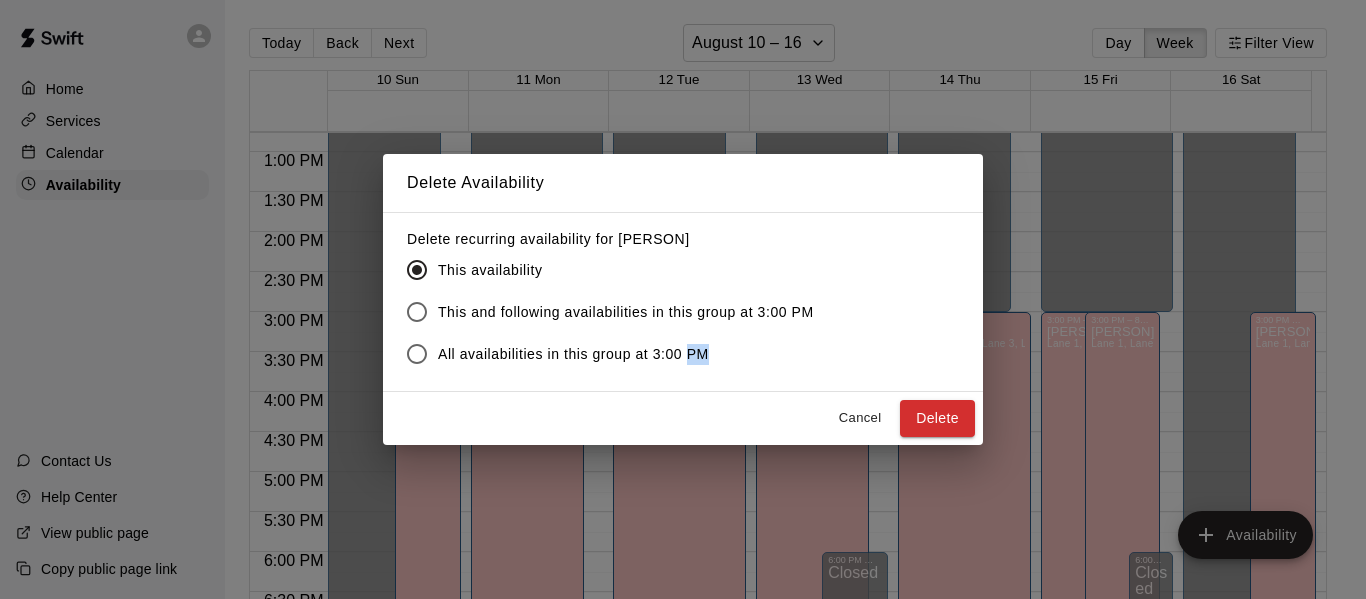 click on "Cancel Delete" at bounding box center (683, 418) 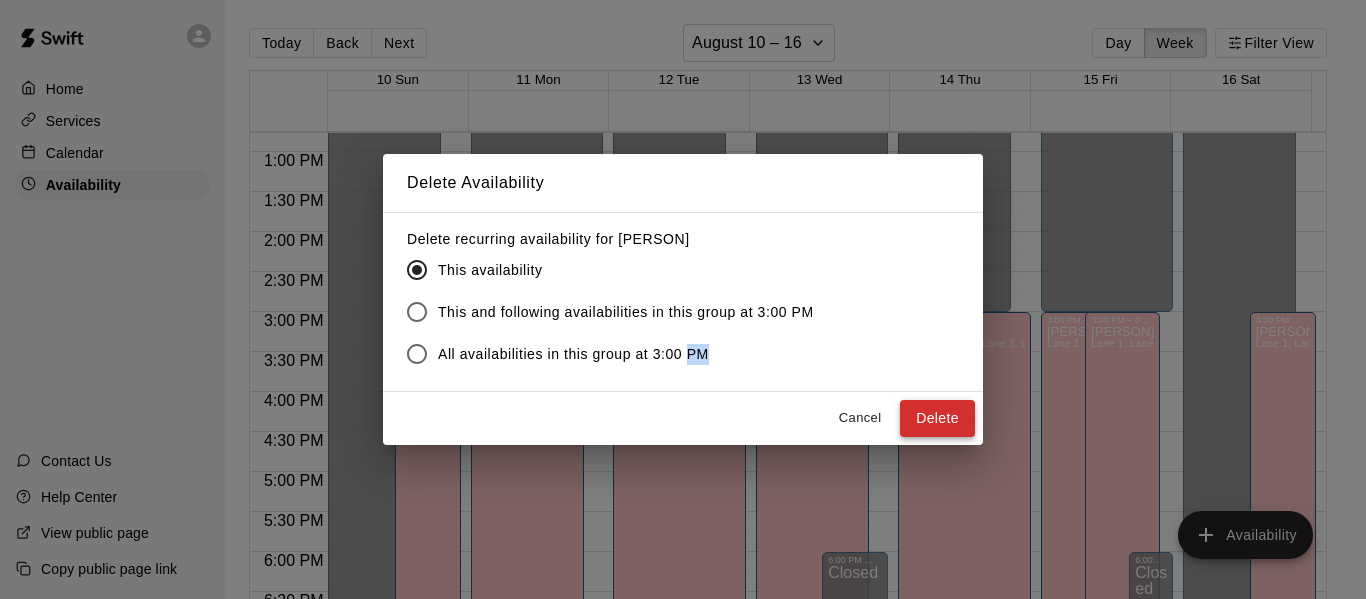 click on "Delete" at bounding box center (937, 418) 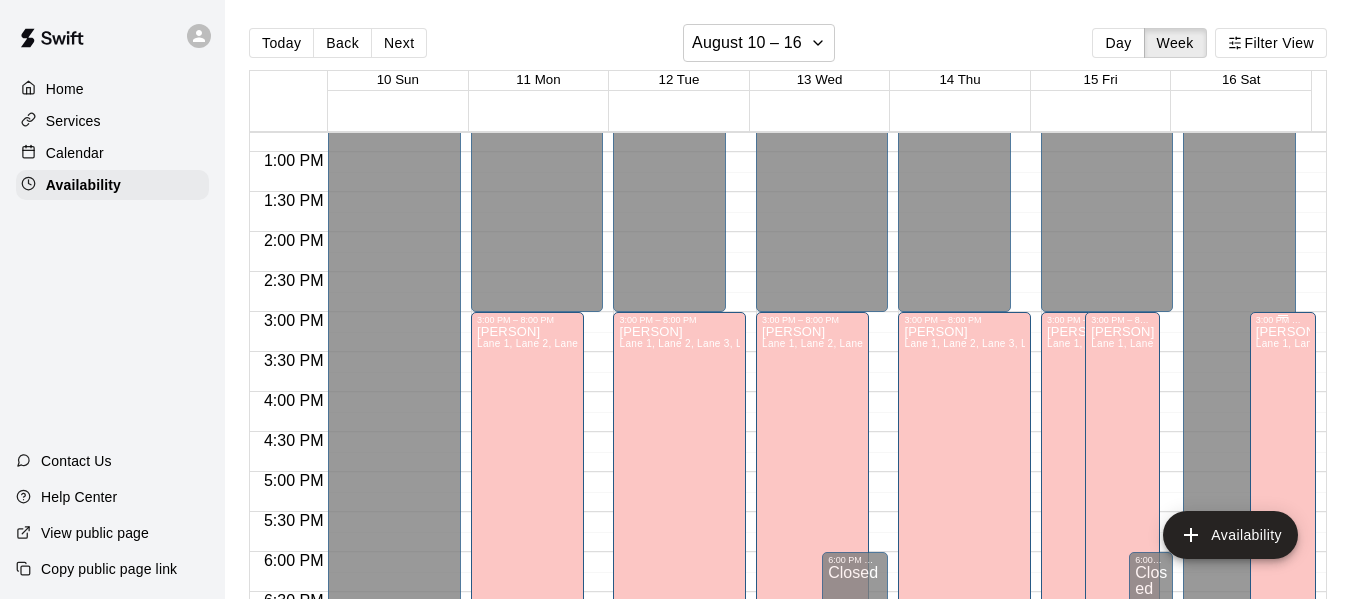 click on "[PERSON] Lane 1, Lane 2, Lane 3, Lane 4, Lane 5, Lane 6, Lane 7" at bounding box center [1283, 624] 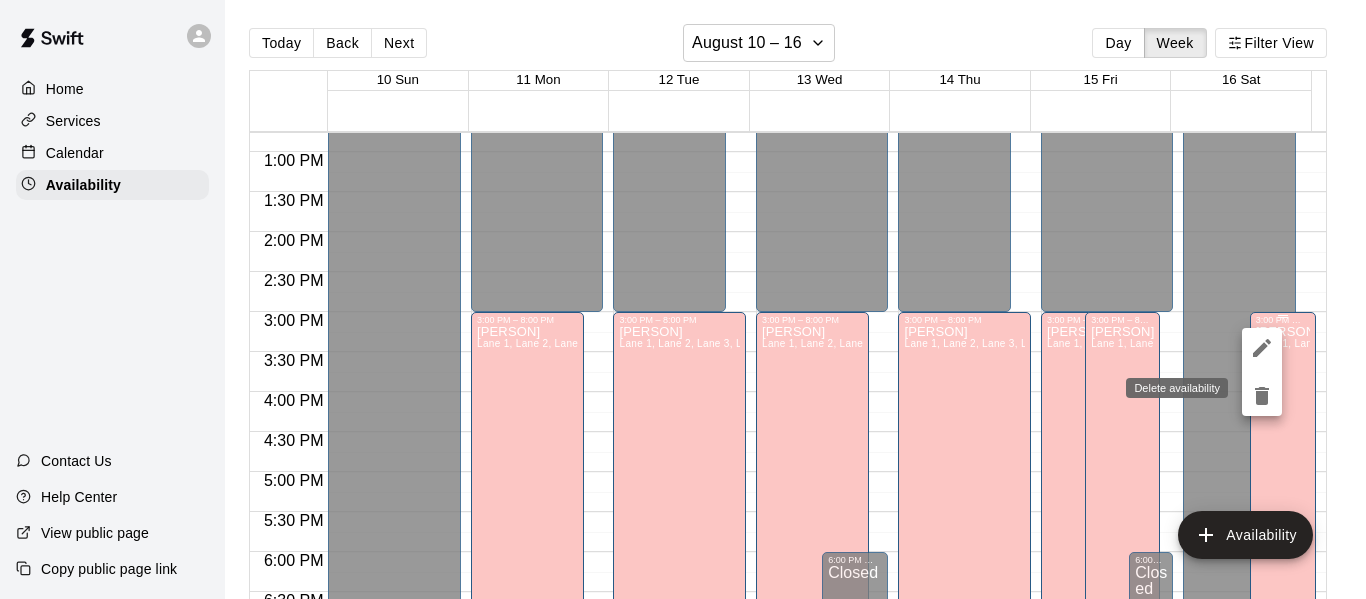 click 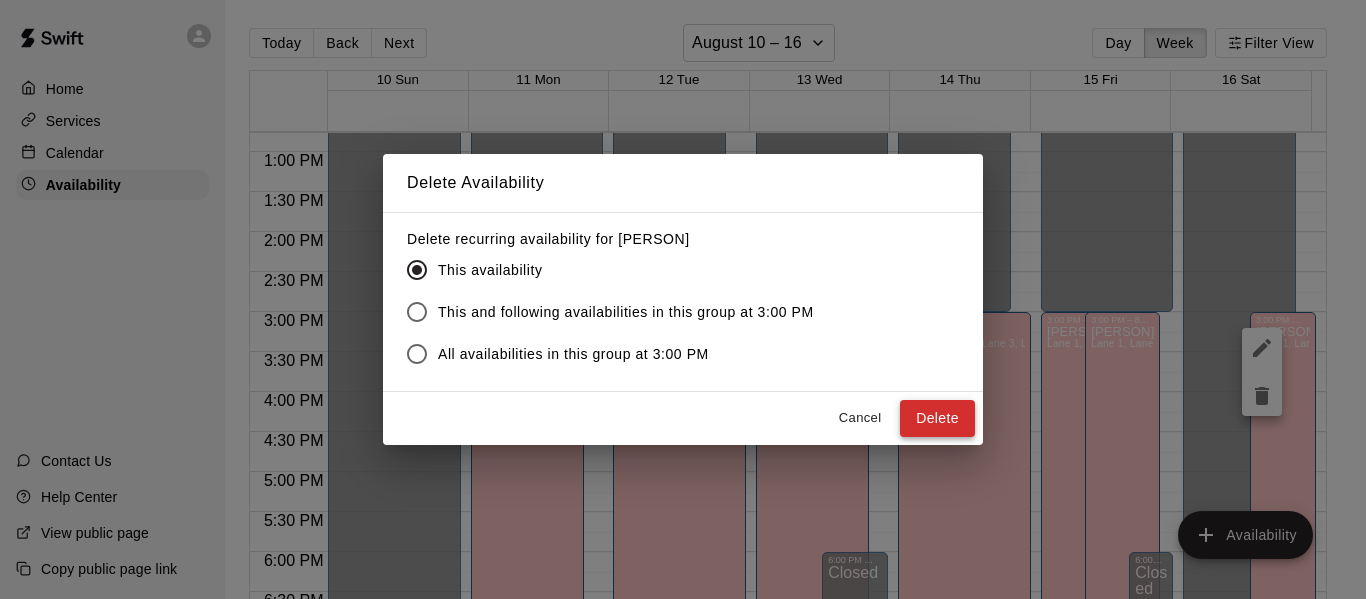 click on "Delete" at bounding box center (937, 418) 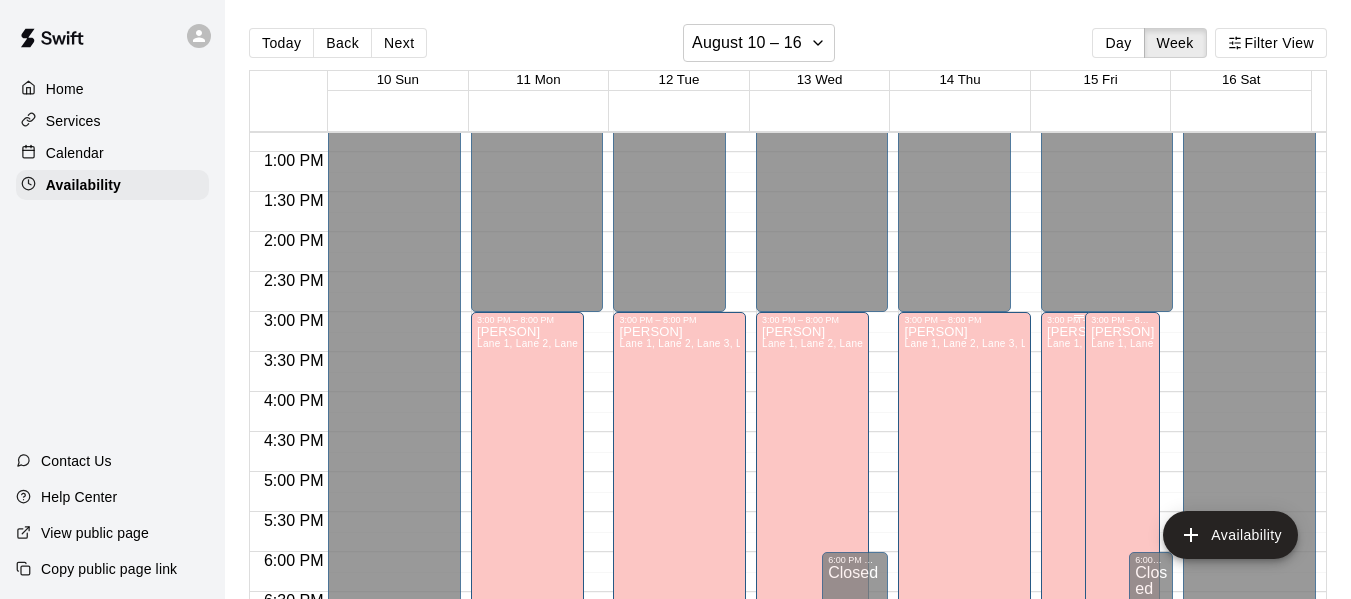 click on "[PERSON] Lane 1, Lane 2, Lane 3, Lane 4, Lane 5, Lane 6, Lane 7" at bounding box center [1078, 624] 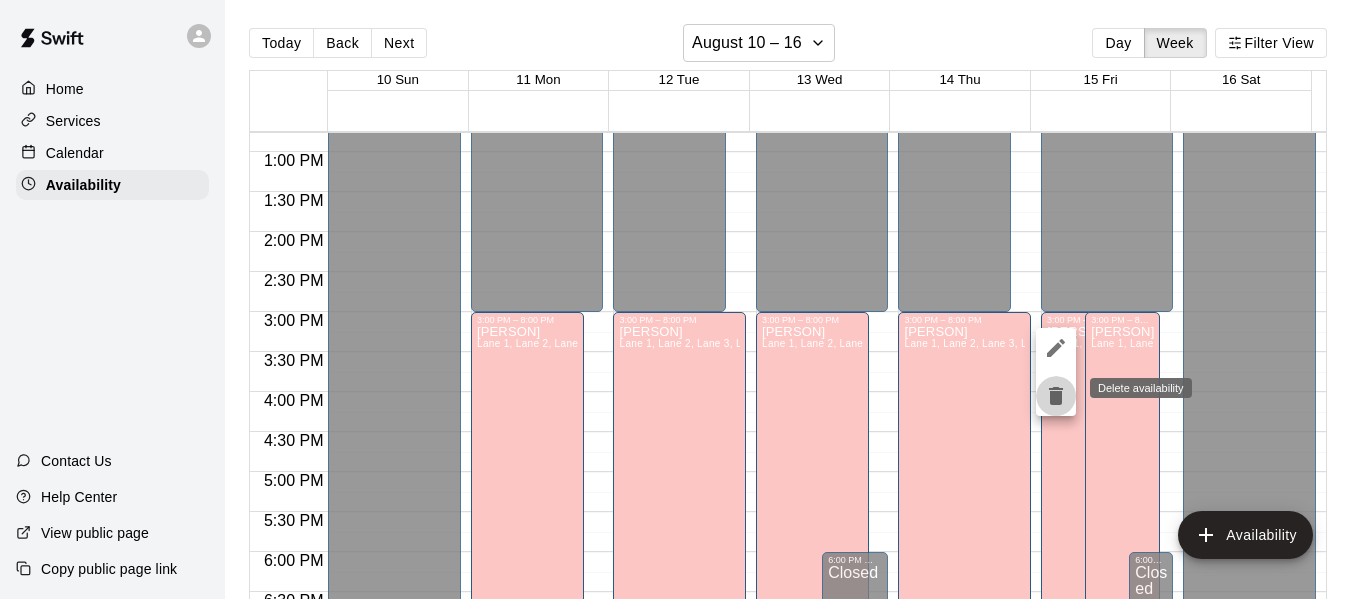 click 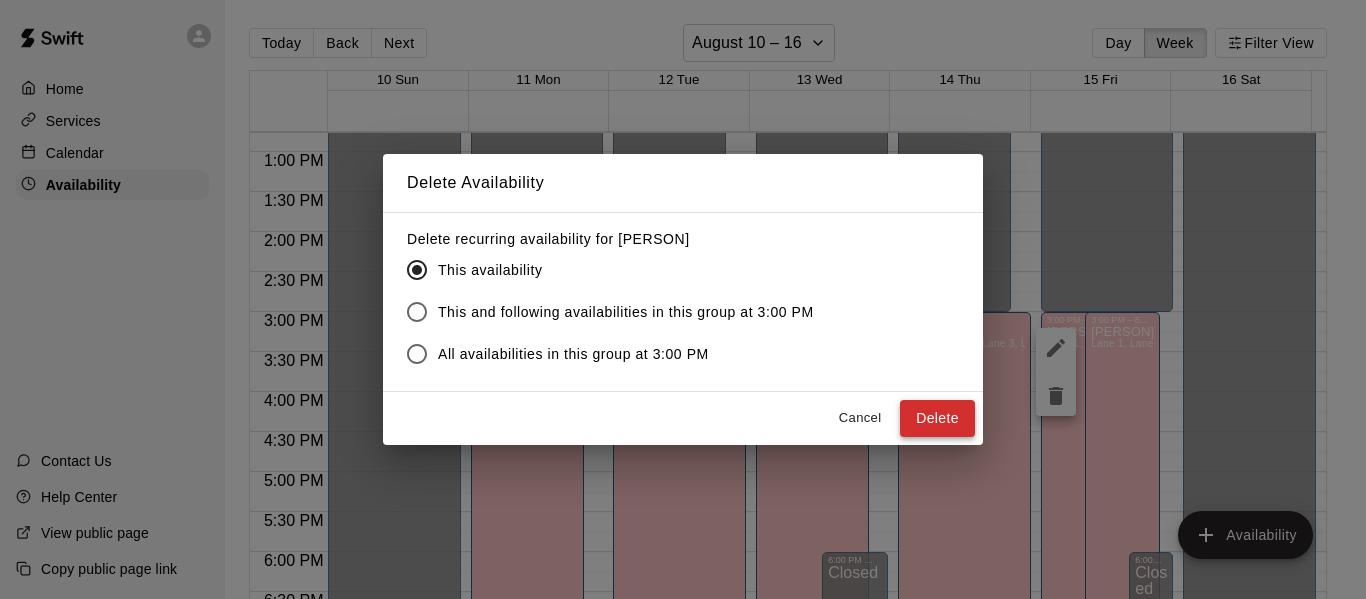 click on "Delete" at bounding box center (937, 418) 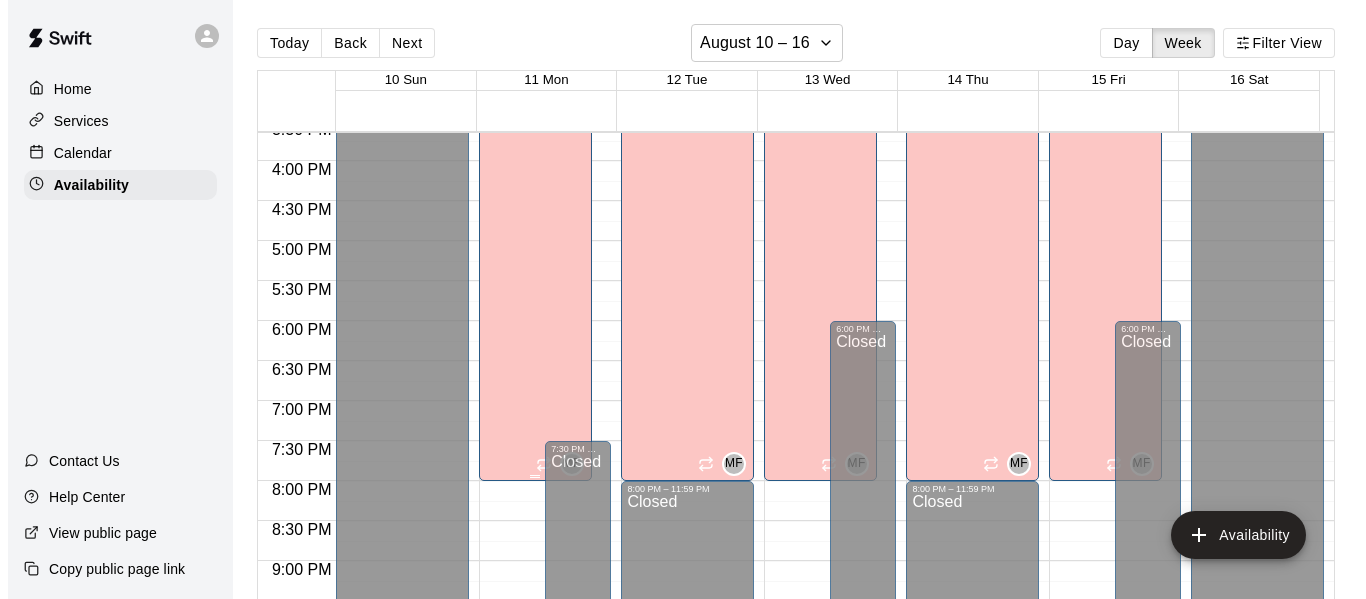 scroll, scrollTop: 1253, scrollLeft: 0, axis: vertical 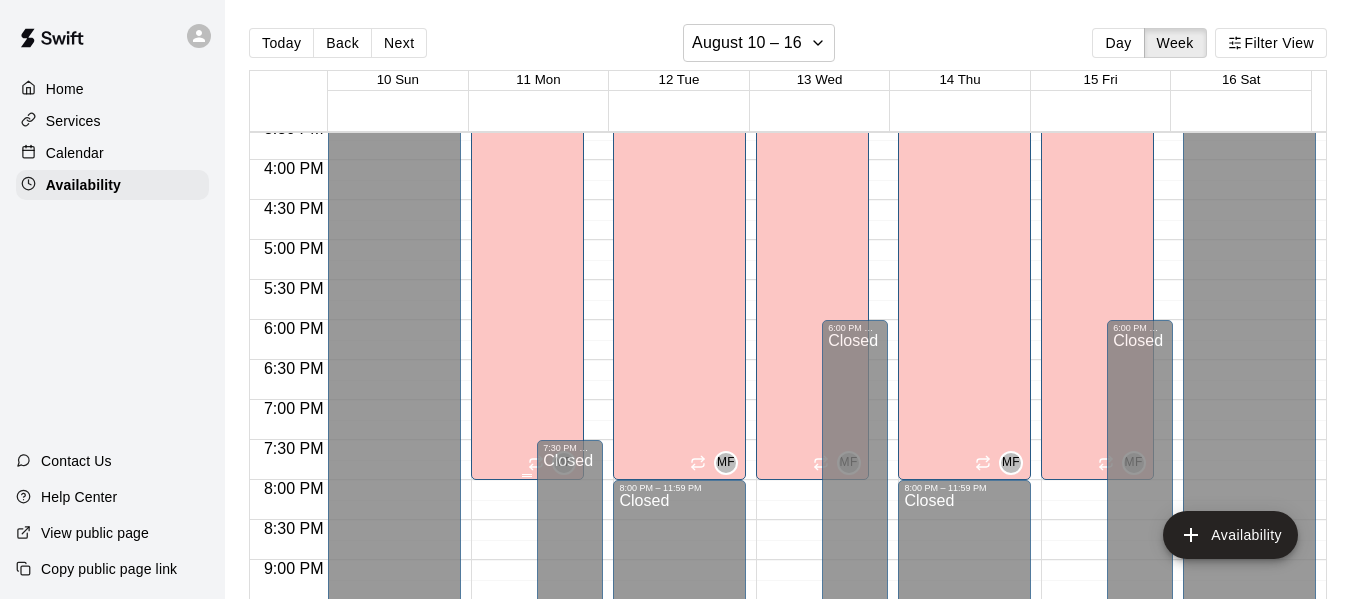 click on "[PERSON] Lane 1, Lane 2, Lane 3, Lane 4, Lane 5, Lane 6, Lane 7" at bounding box center [527, 392] 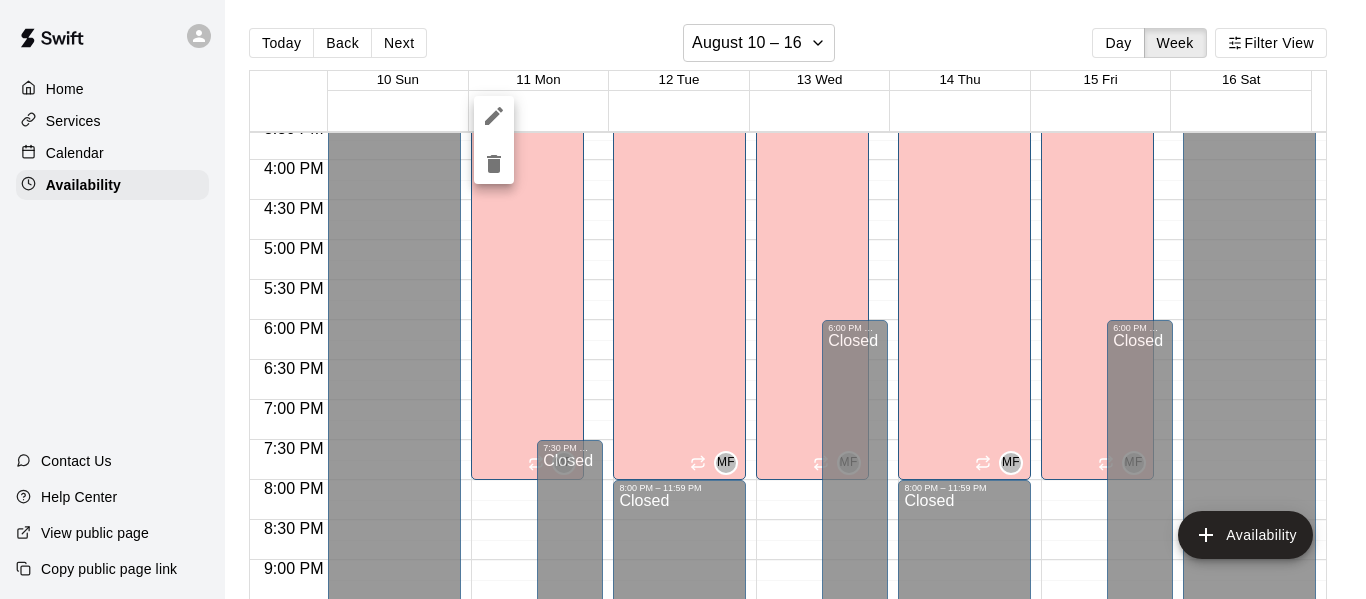 click at bounding box center (683, 299) 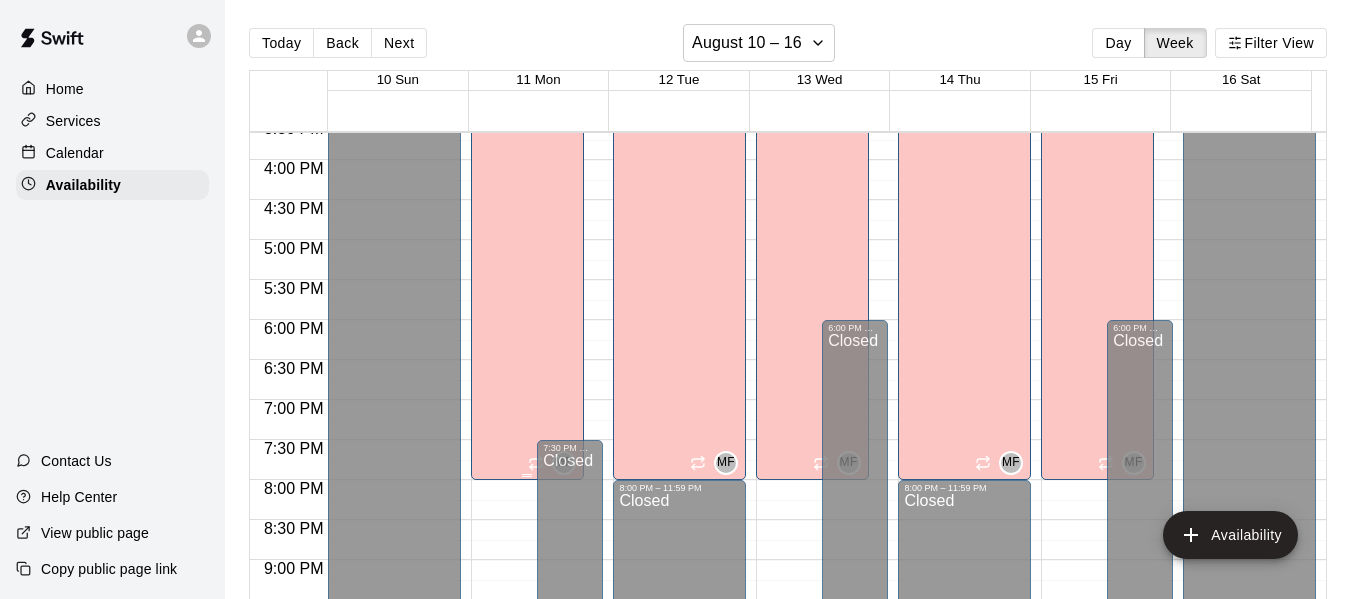 click on "[PERSON] Lane 1, Lane 2, Lane 3, Lane 4, Lane 5, Lane 6, Lane 7" at bounding box center [527, 392] 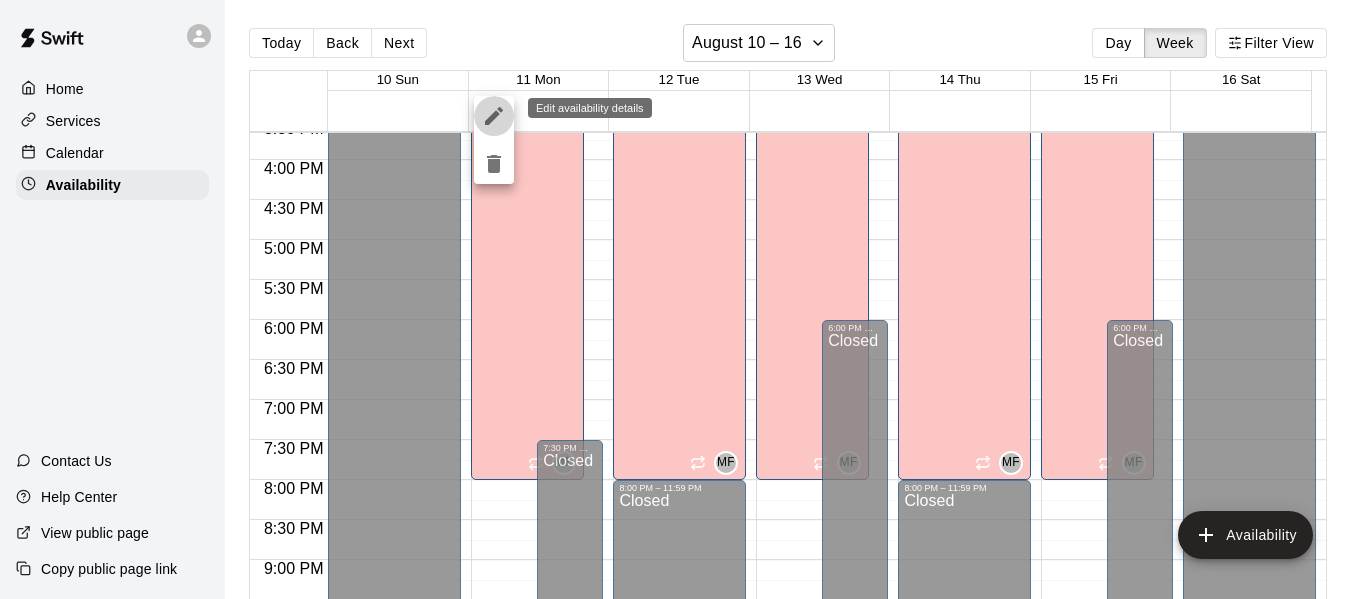 click 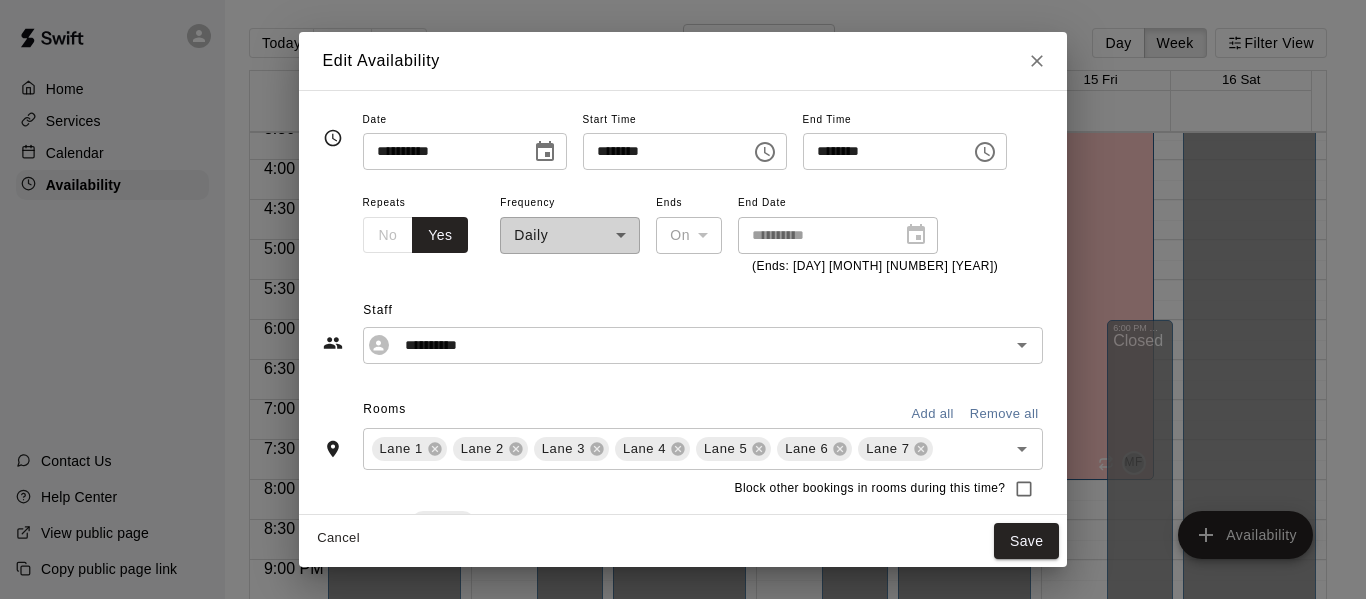 click 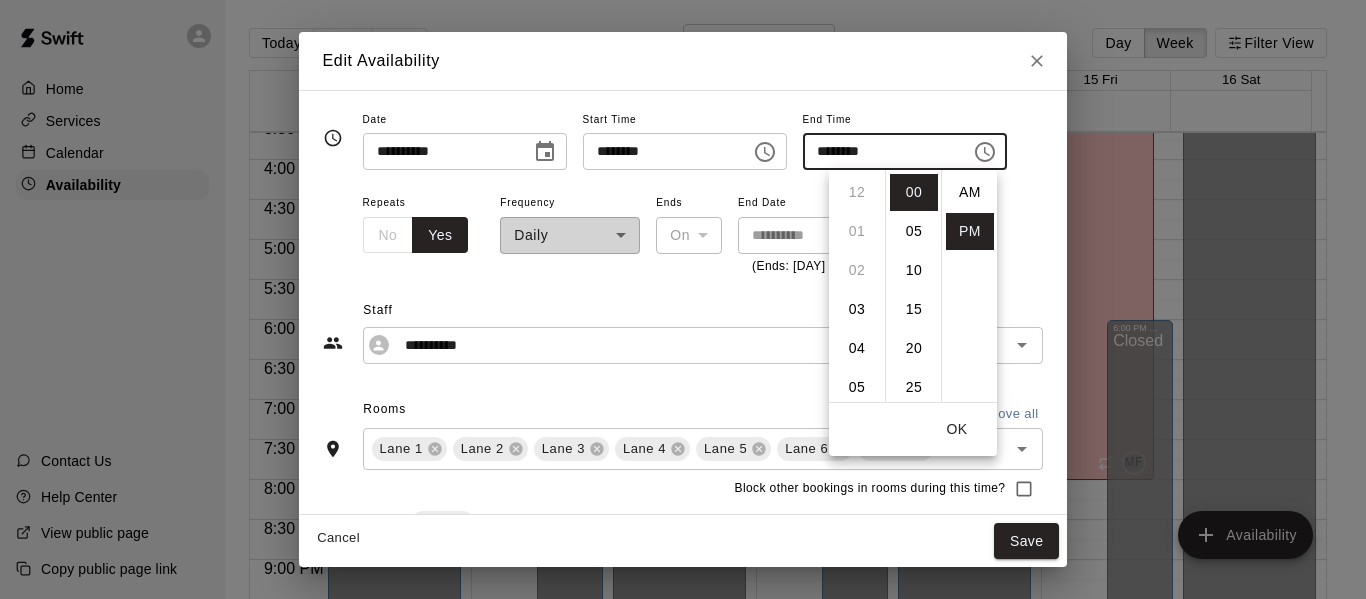 scroll, scrollTop: 312, scrollLeft: 0, axis: vertical 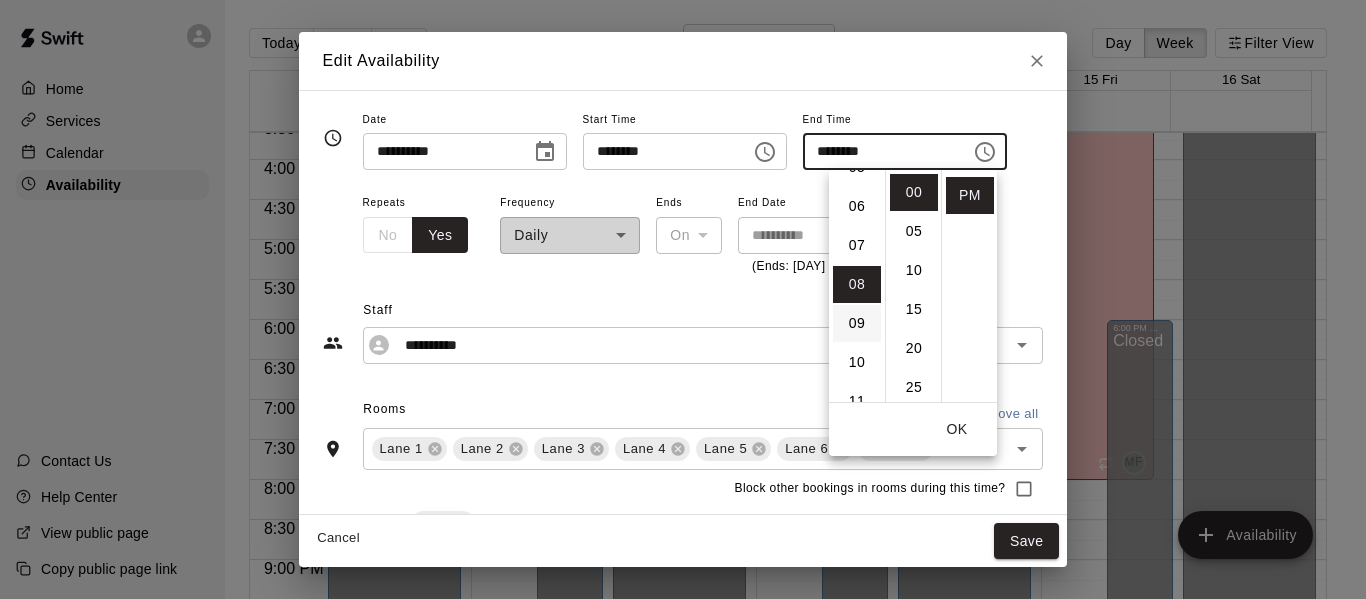 click on "07" at bounding box center (857, 245) 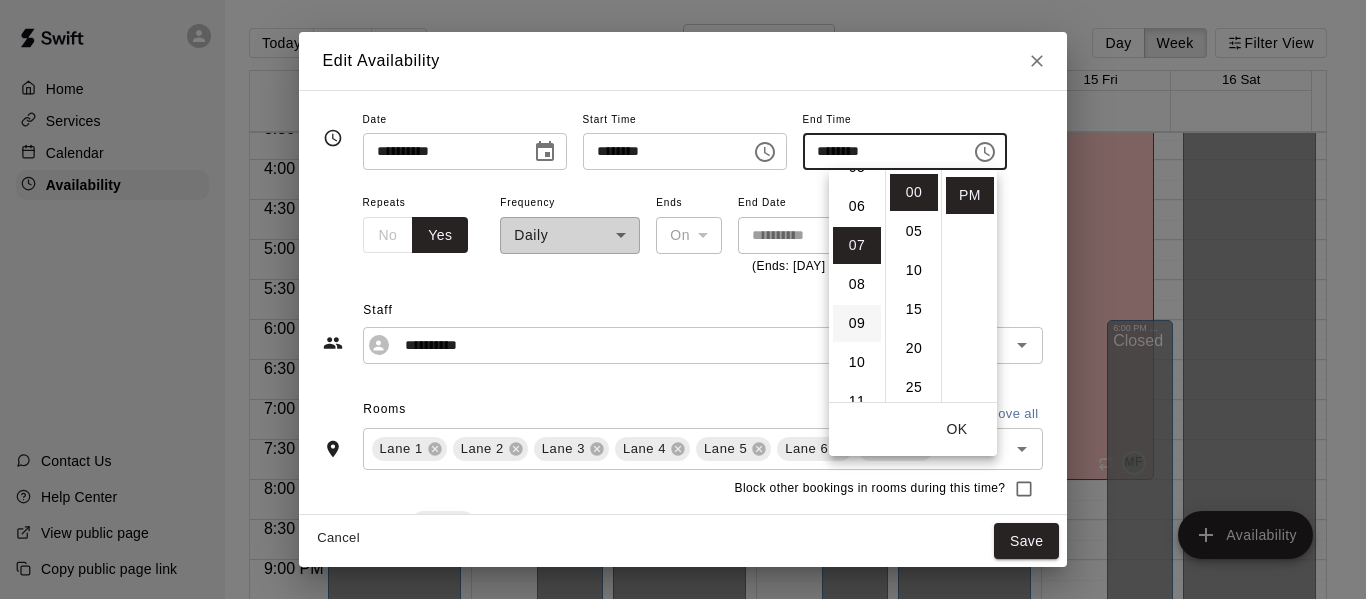 scroll, scrollTop: 273, scrollLeft: 0, axis: vertical 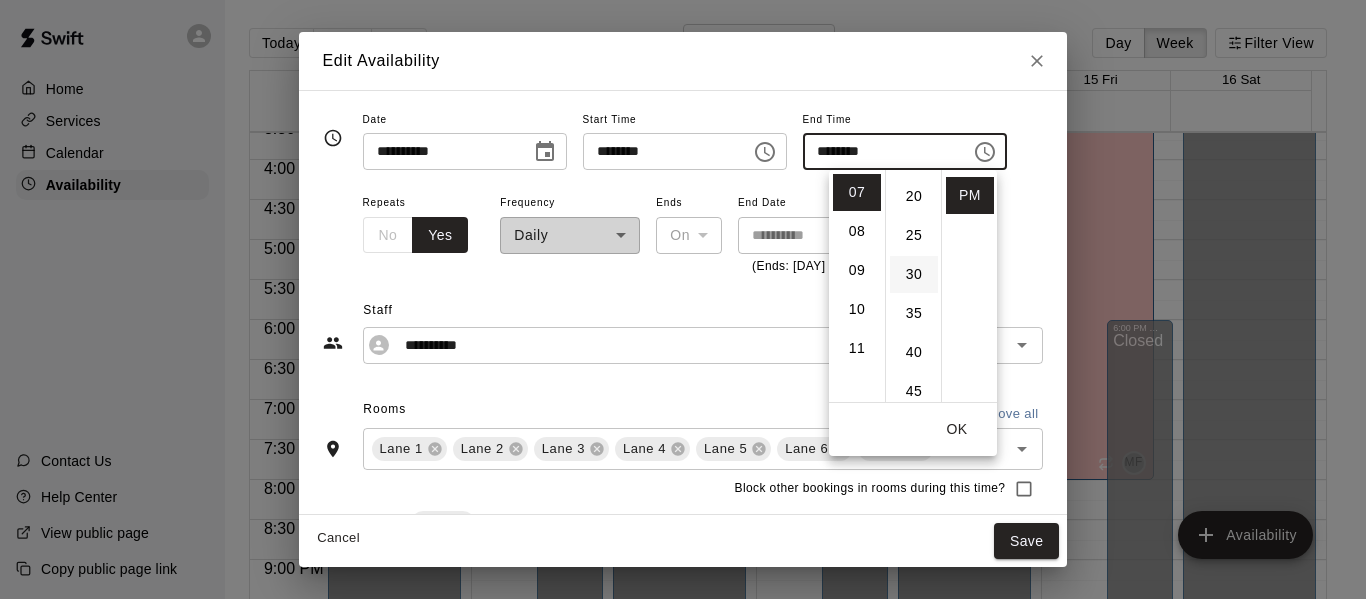 click on "30" at bounding box center (914, 274) 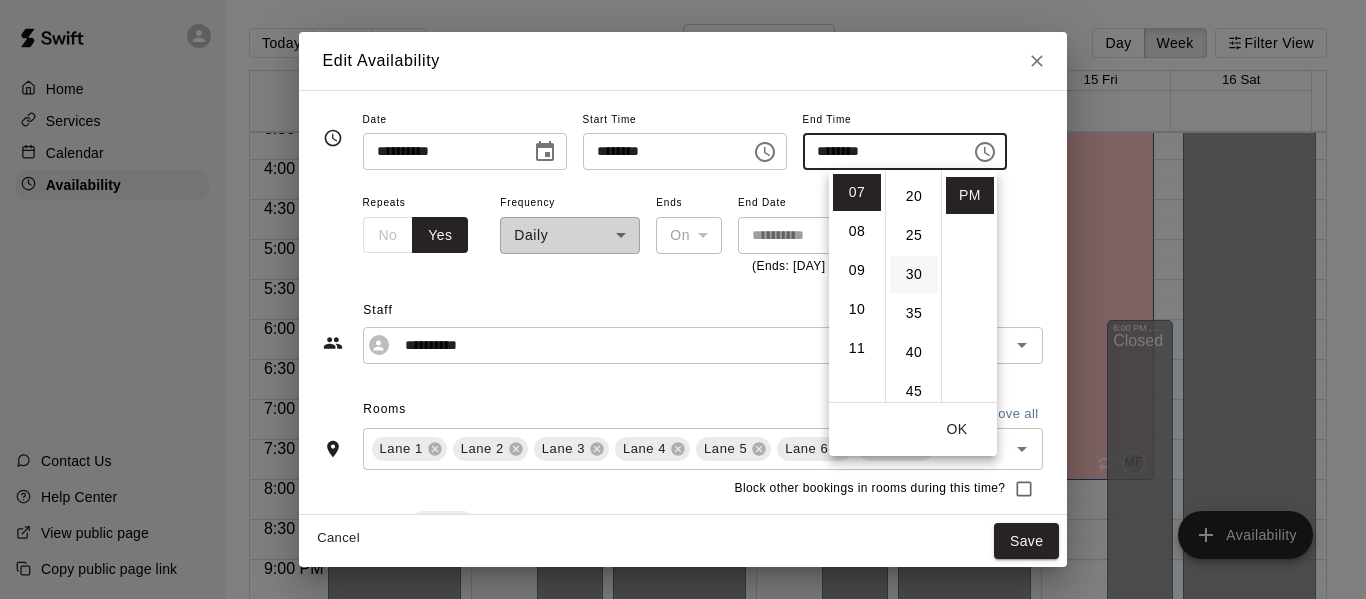 type on "********" 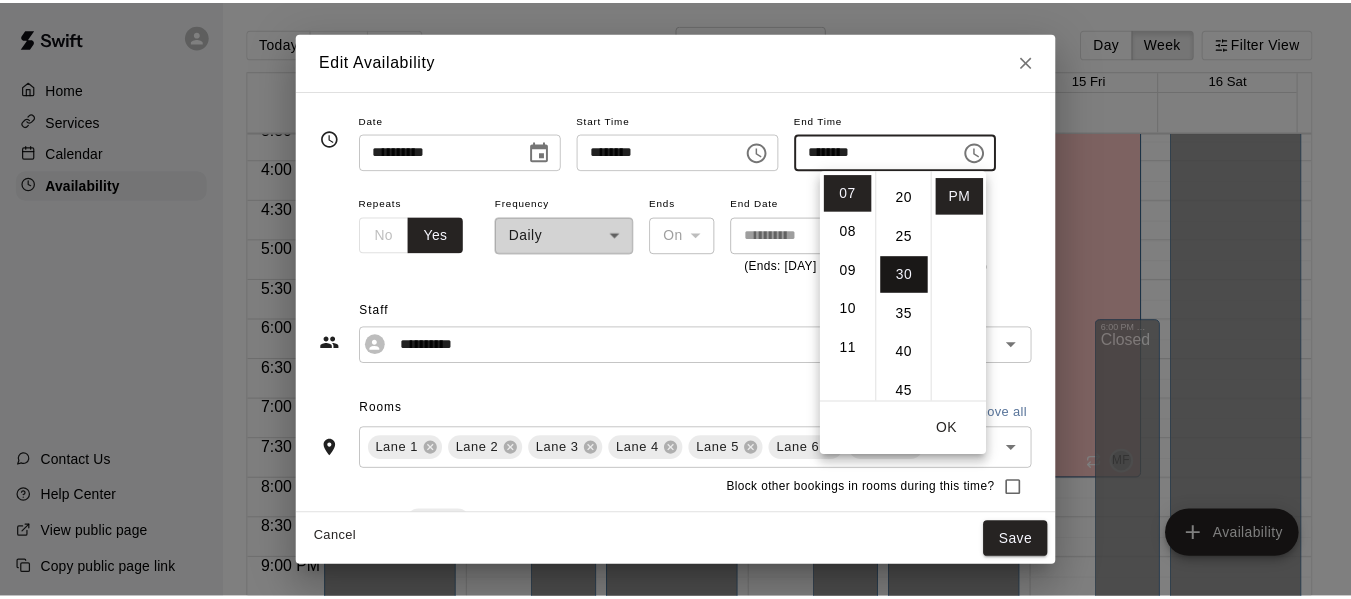 scroll, scrollTop: 234, scrollLeft: 0, axis: vertical 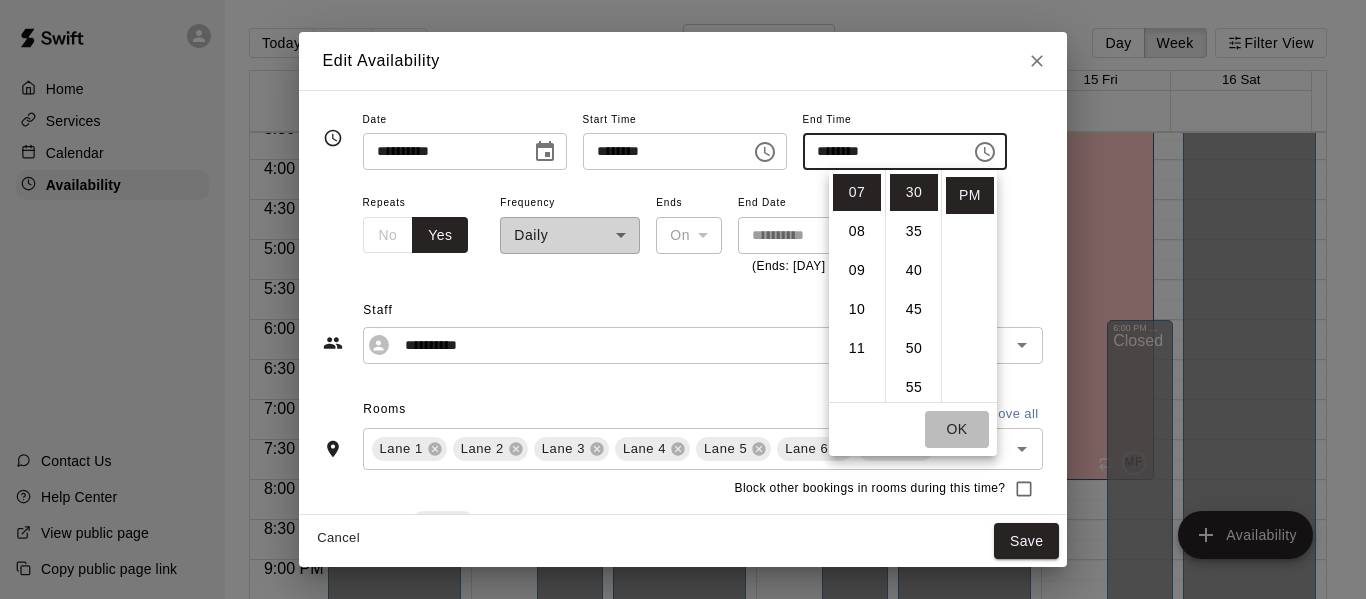 click on "OK" at bounding box center [957, 429] 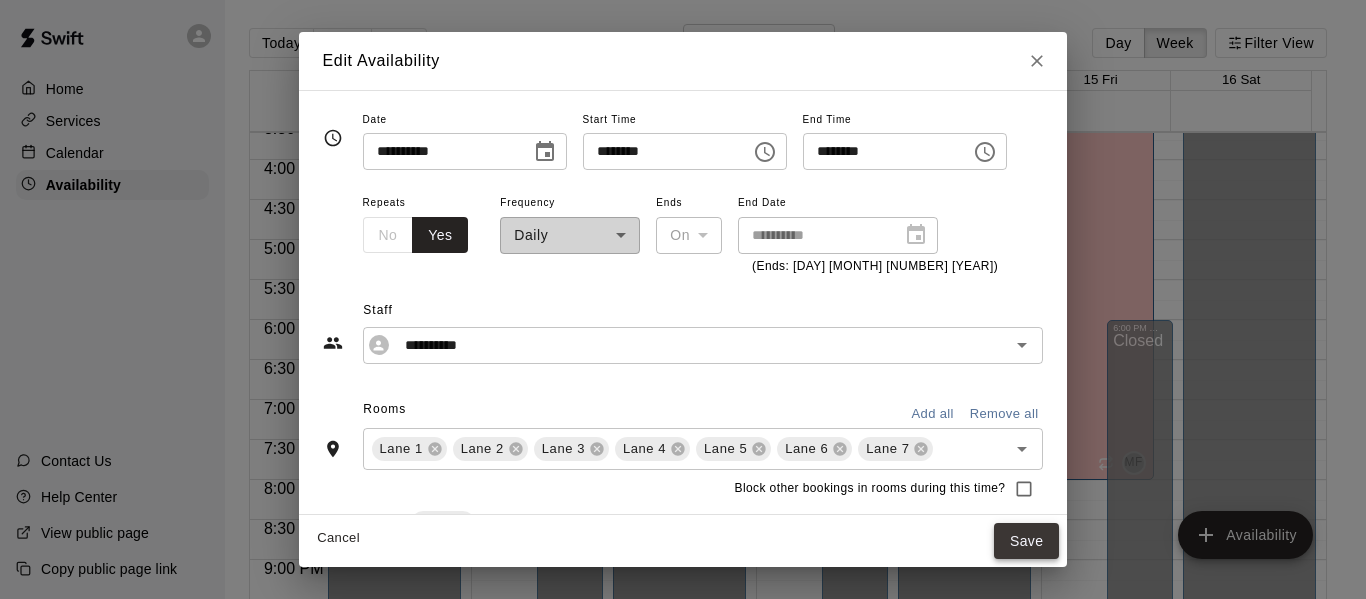 click on "Save" at bounding box center [1027, 541] 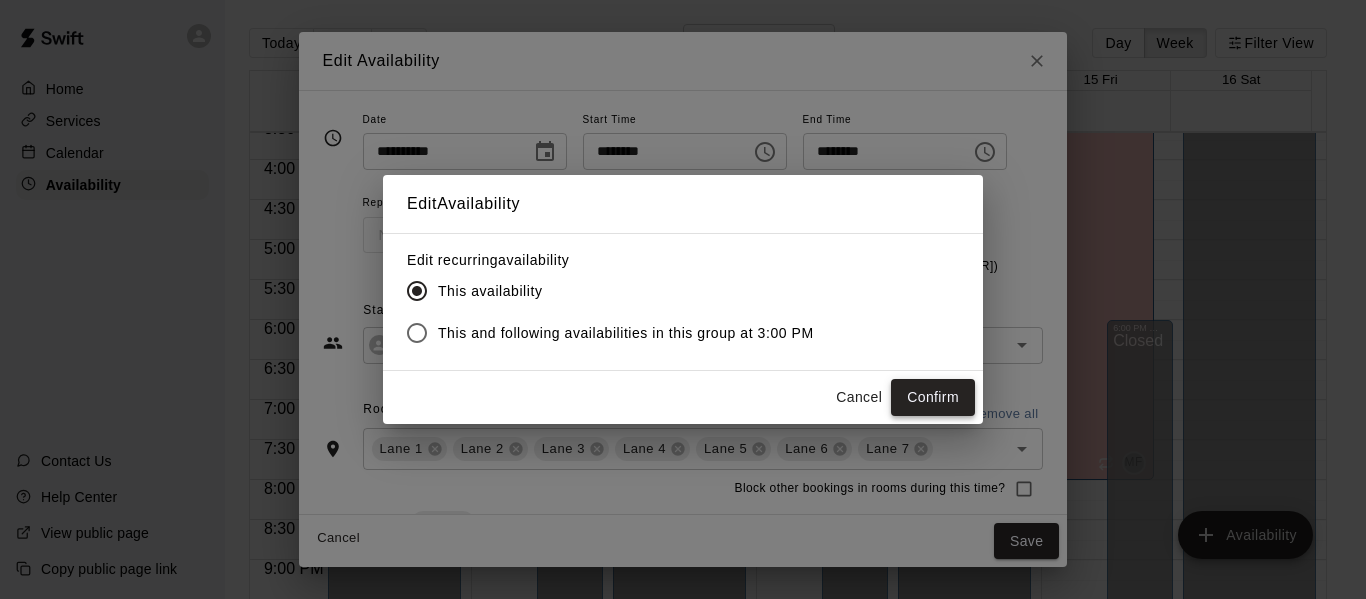 click on "Confirm" at bounding box center (933, 397) 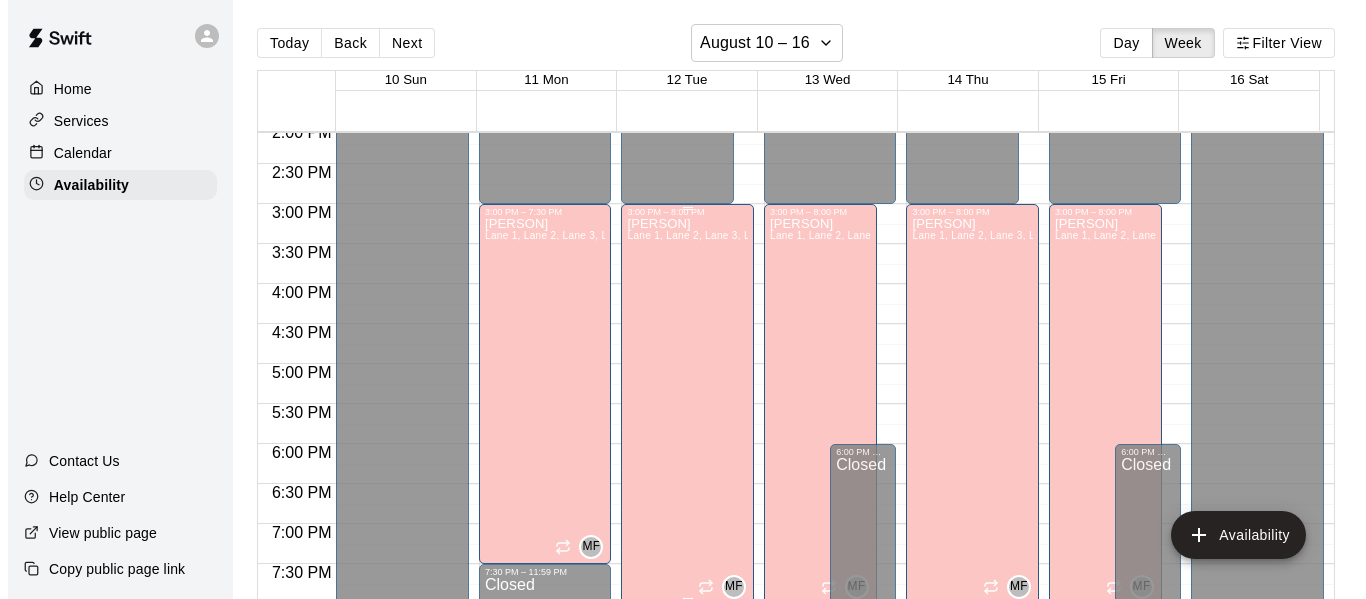 scroll, scrollTop: 1130, scrollLeft: 0, axis: vertical 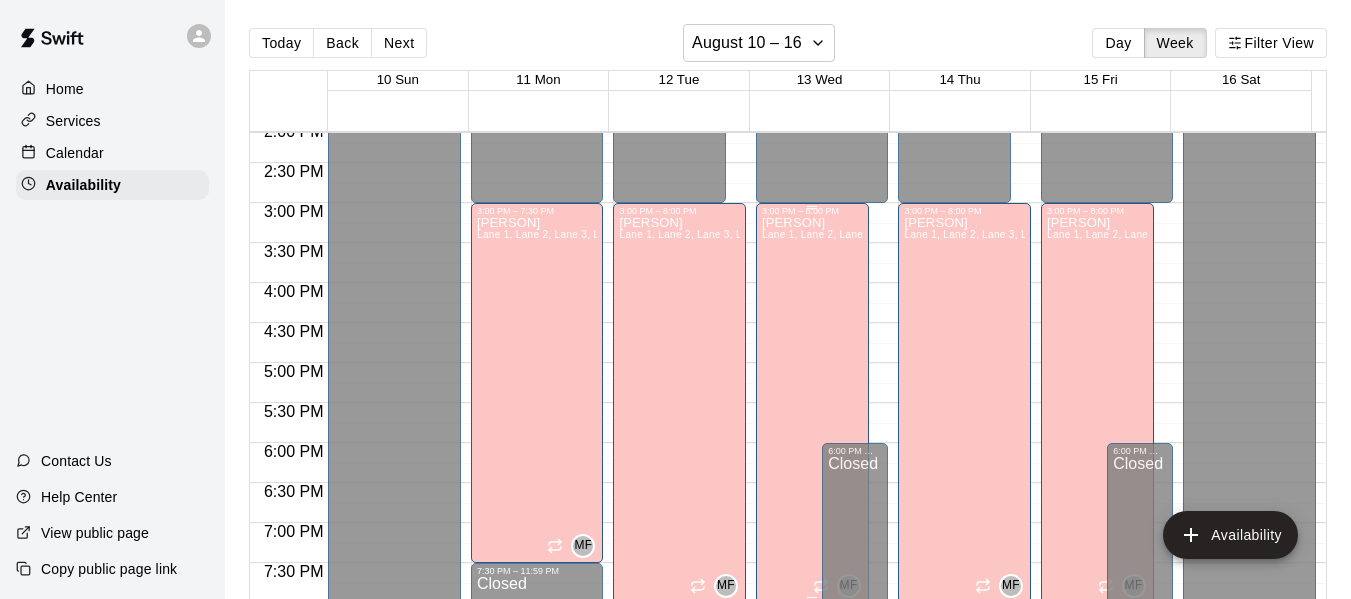 click on "[PERSON] Lane 1, Lane 2, Lane 3, Lane 4, Lane 5, Lane 6, Lane 7" at bounding box center (812, 515) 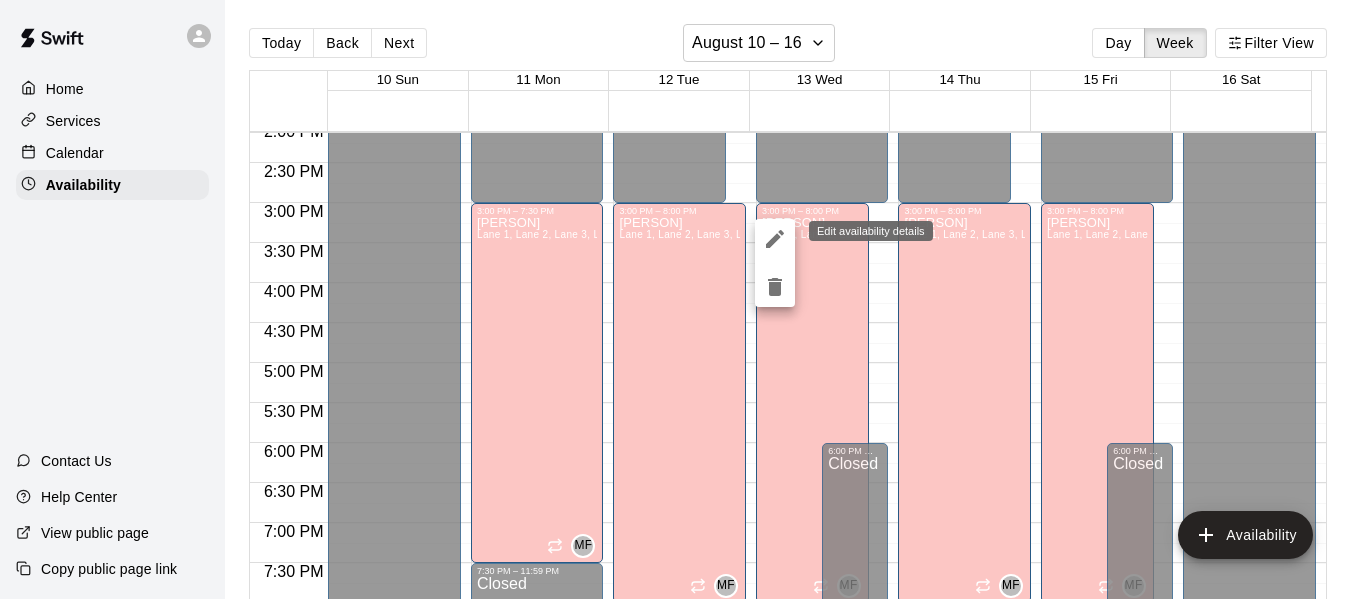 click 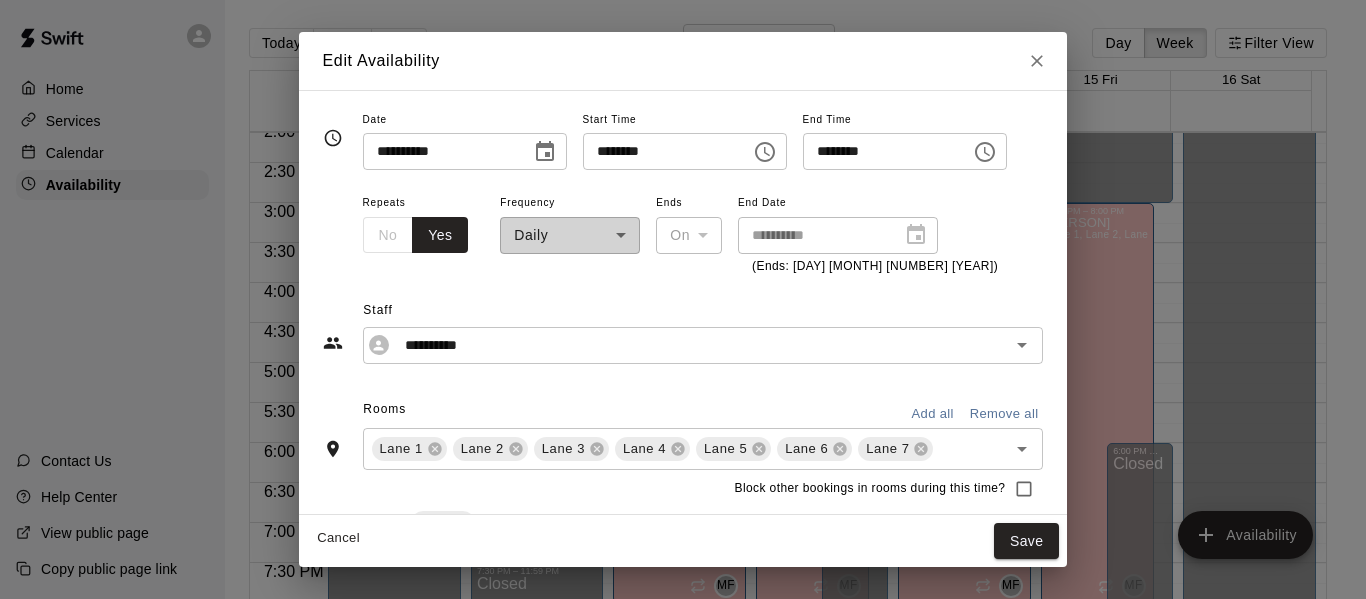 click 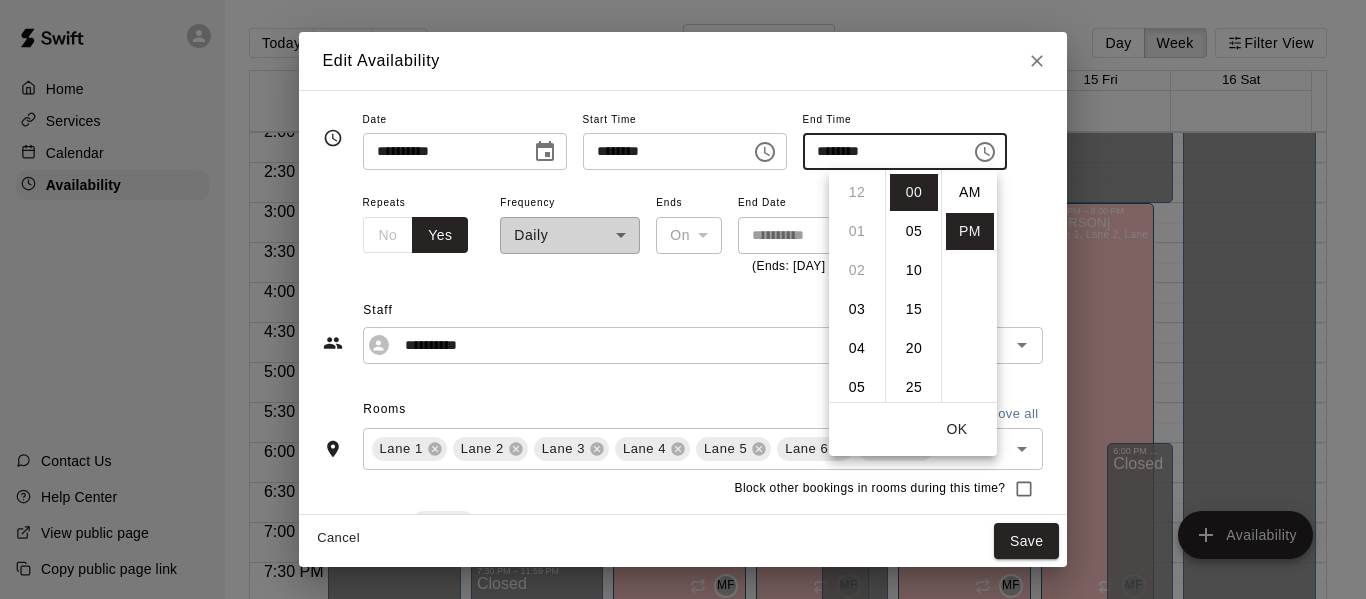 scroll, scrollTop: 312, scrollLeft: 0, axis: vertical 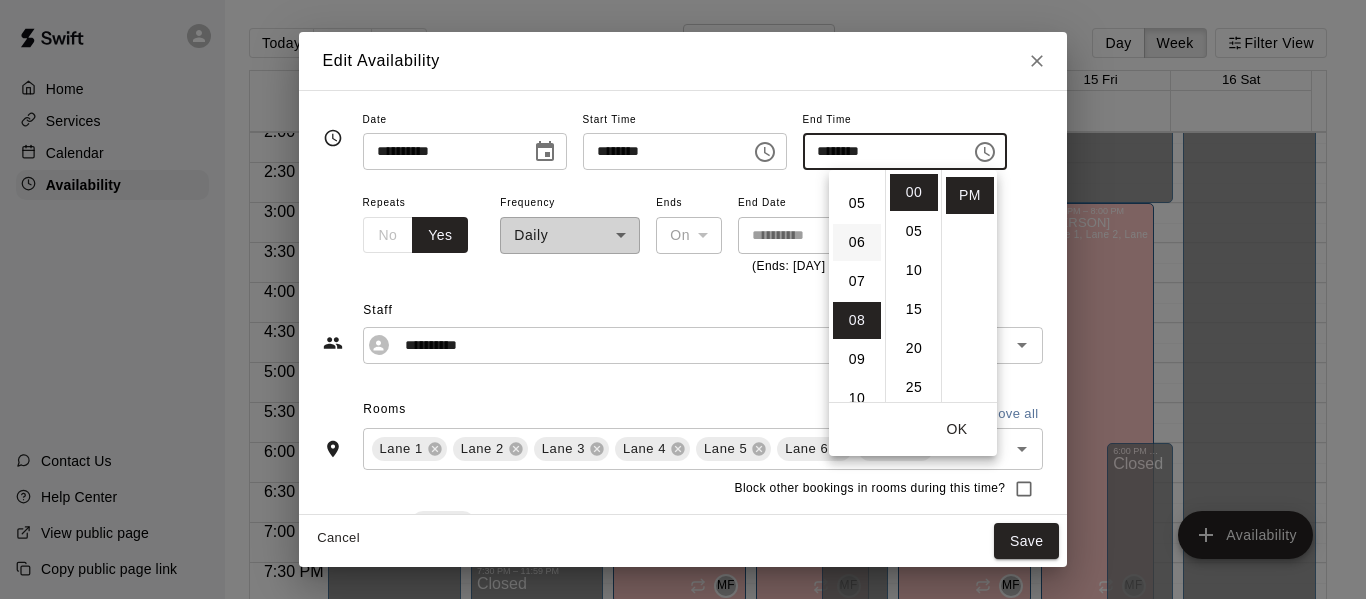 click on "06" at bounding box center (857, 242) 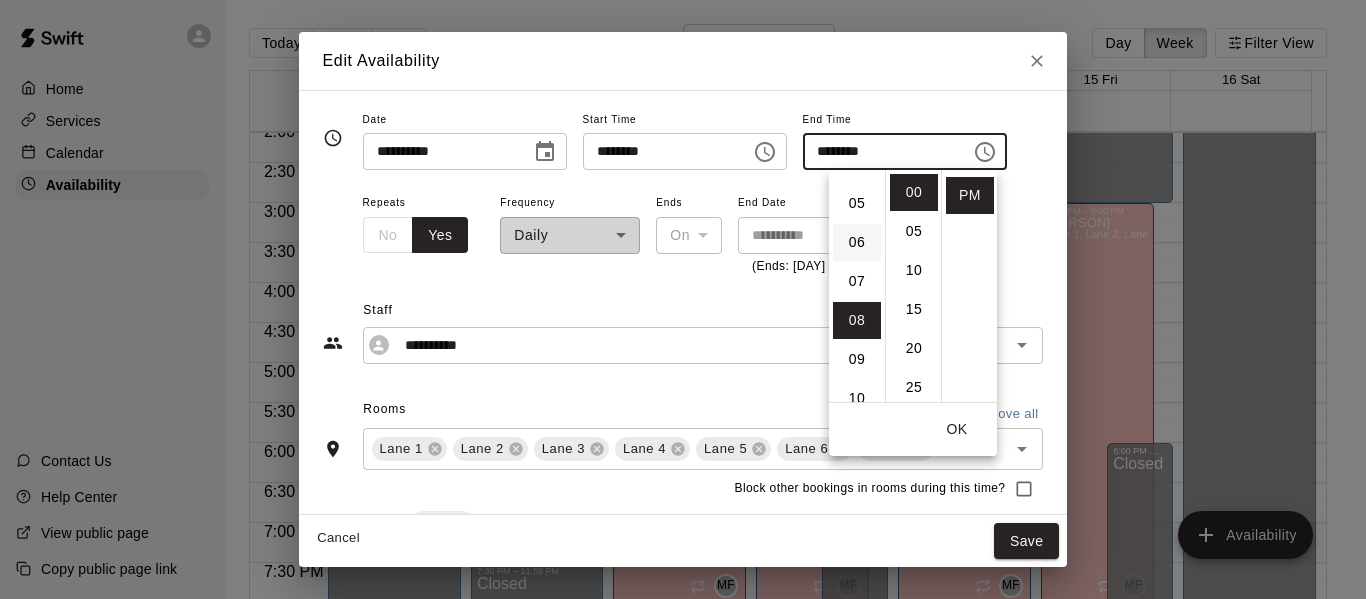 type on "********" 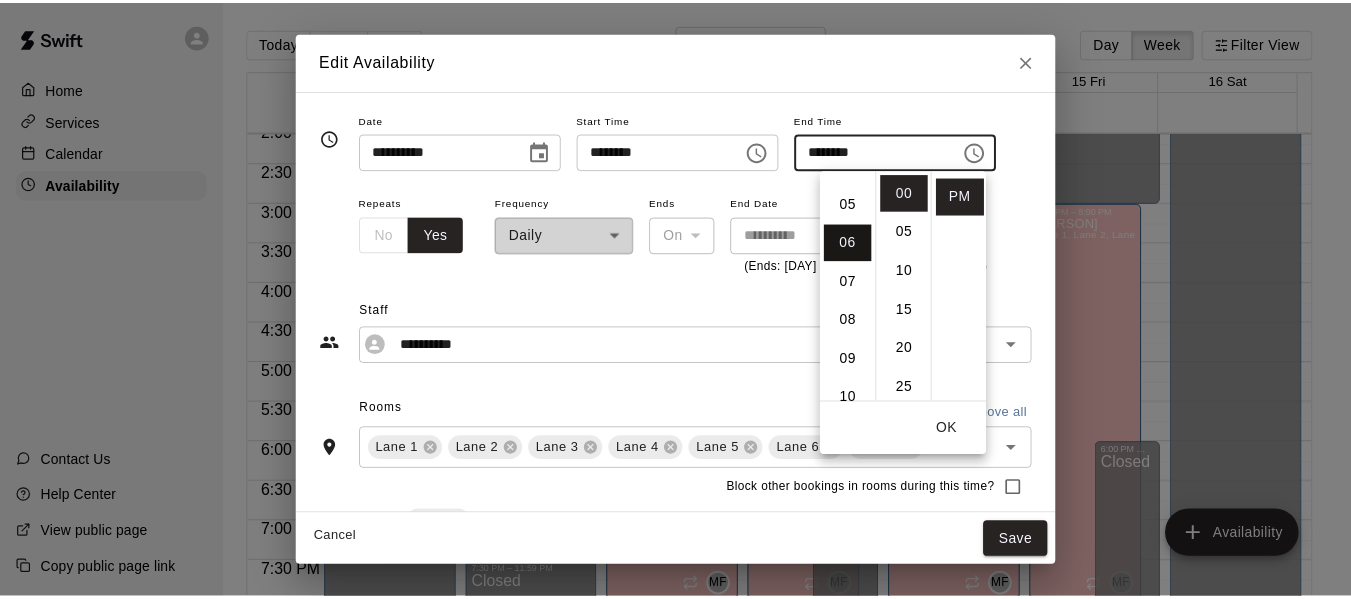 scroll, scrollTop: 234, scrollLeft: 0, axis: vertical 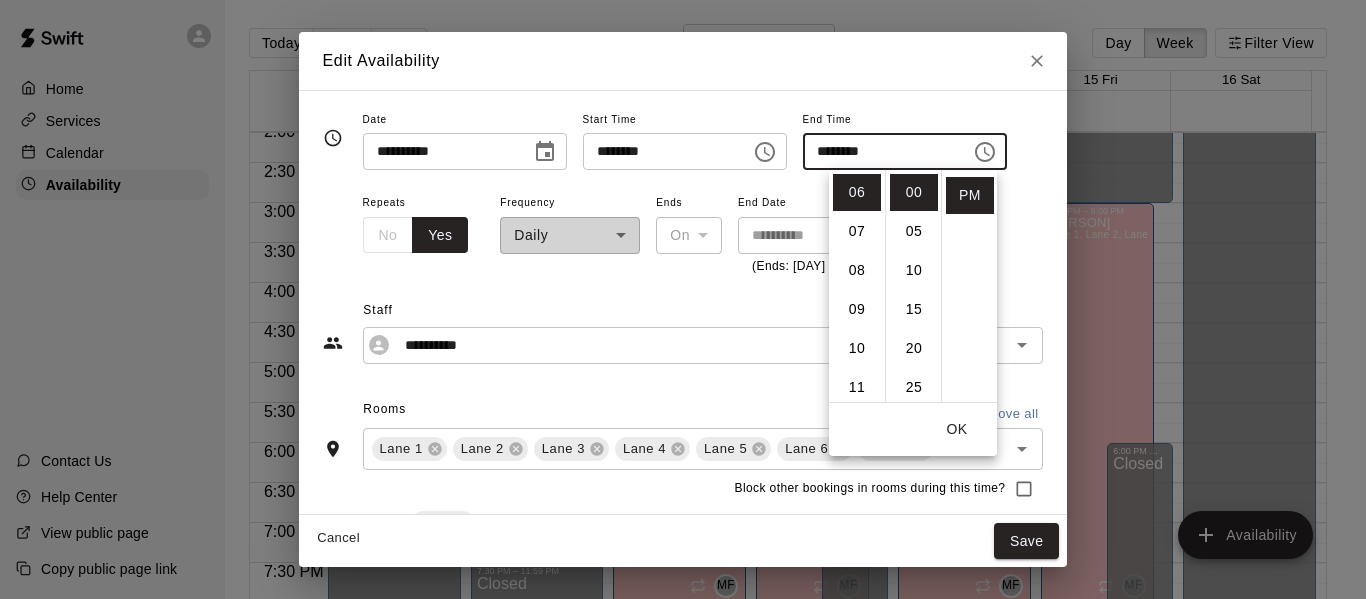 click on "OK" at bounding box center [957, 429] 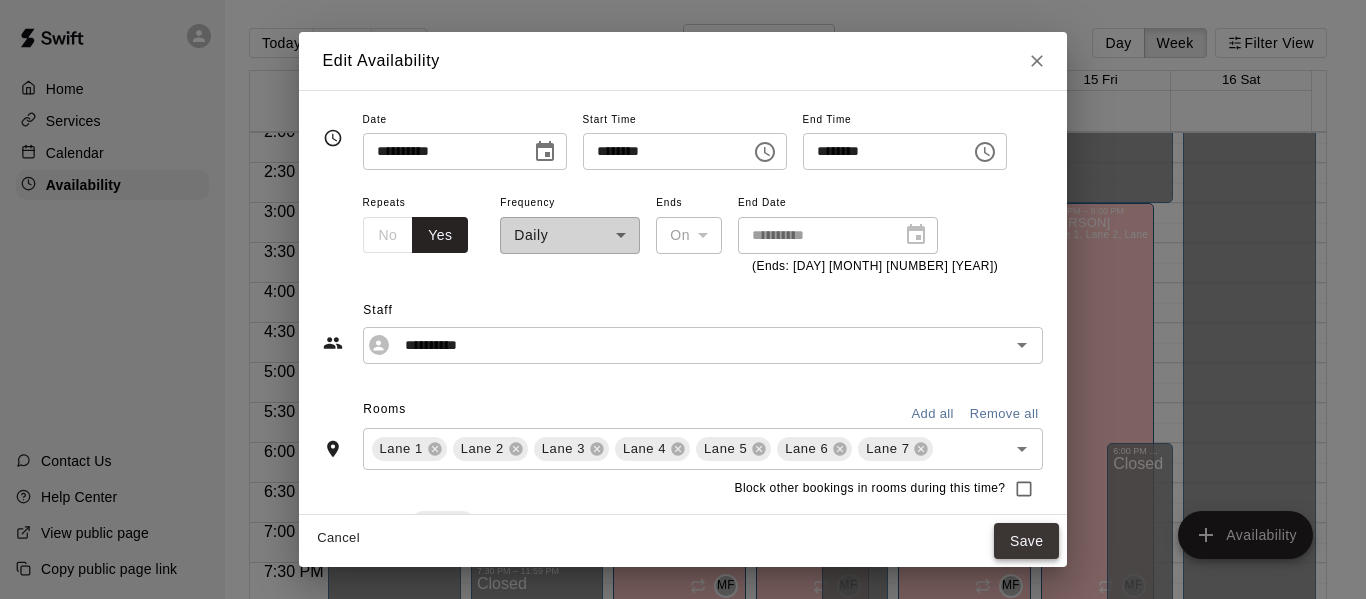 click on "Save" at bounding box center [1027, 541] 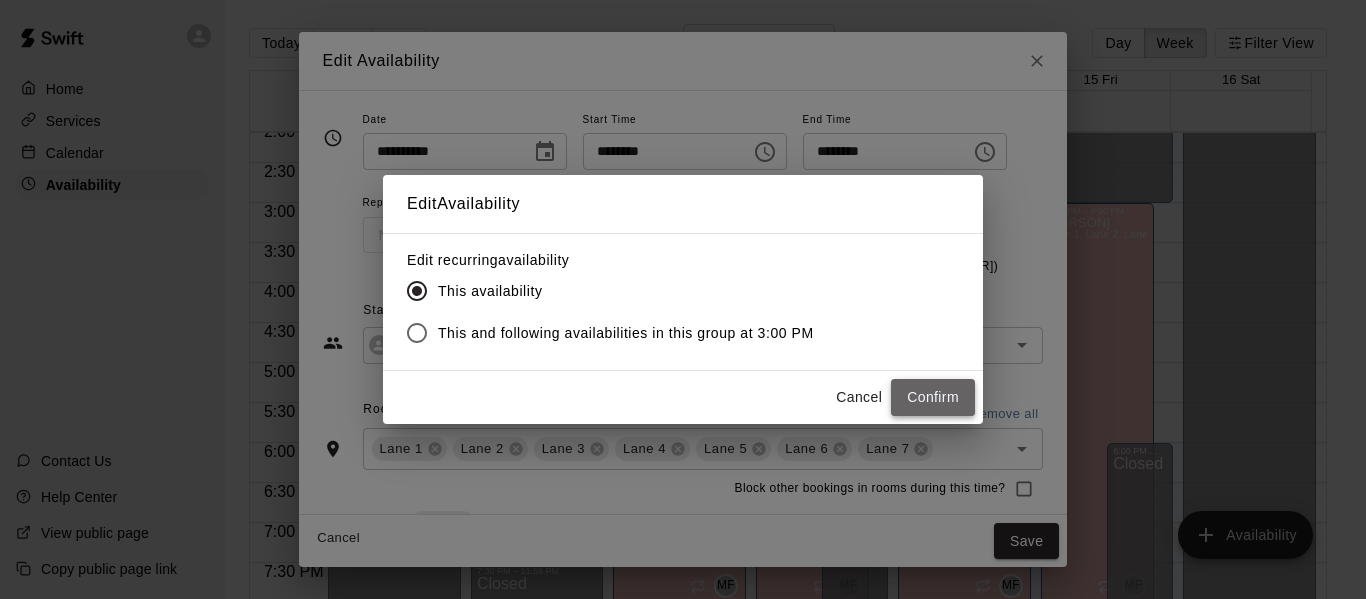 click on "Confirm" at bounding box center (933, 397) 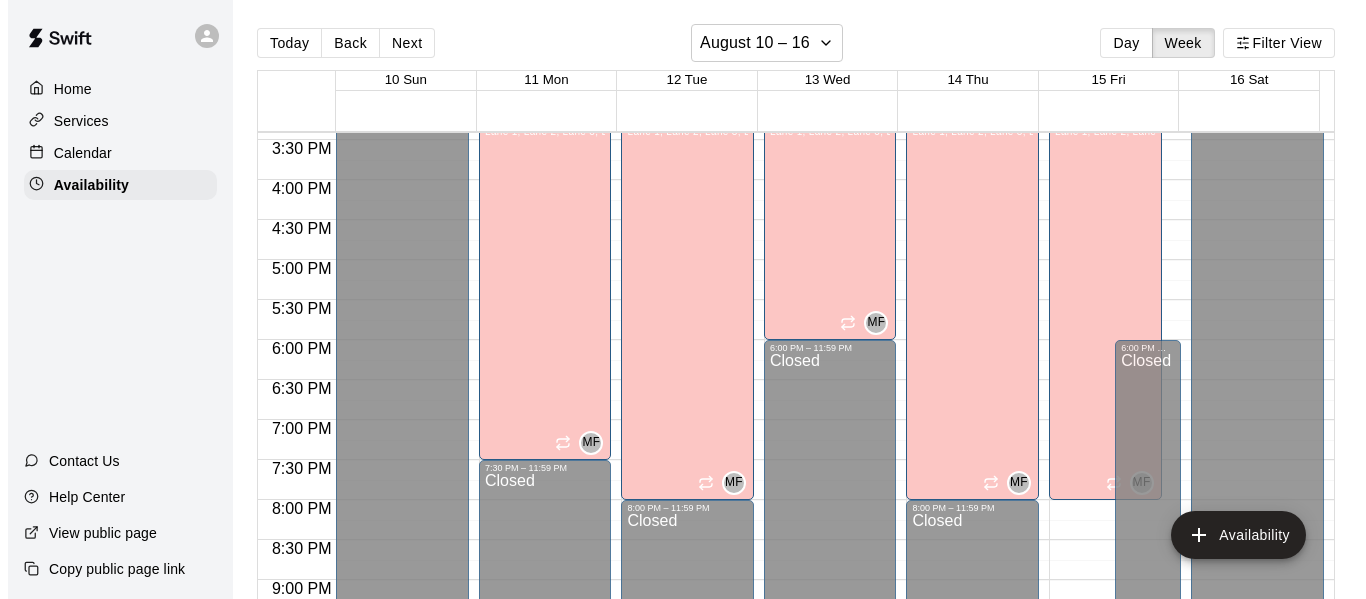 scroll, scrollTop: 1227, scrollLeft: 0, axis: vertical 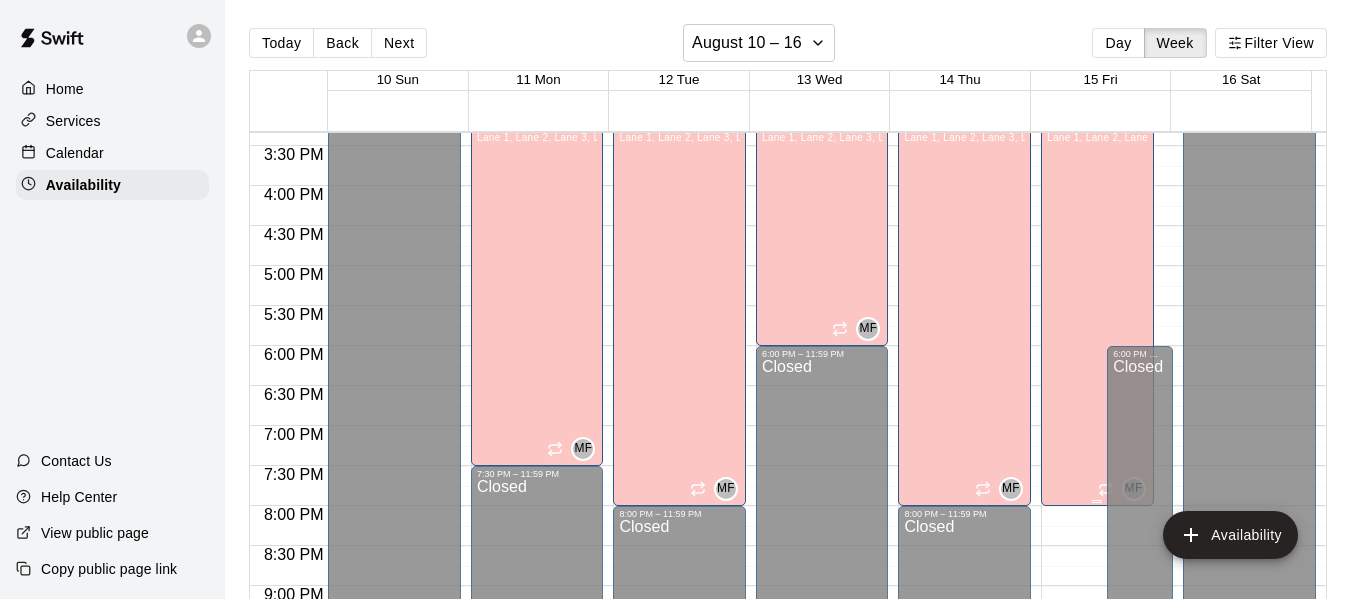 click on "[PERSON] Lane 1, Lane 2, Lane 3, Lane 4, Lane 5, Lane 6, Lane 7" at bounding box center (1097, 418) 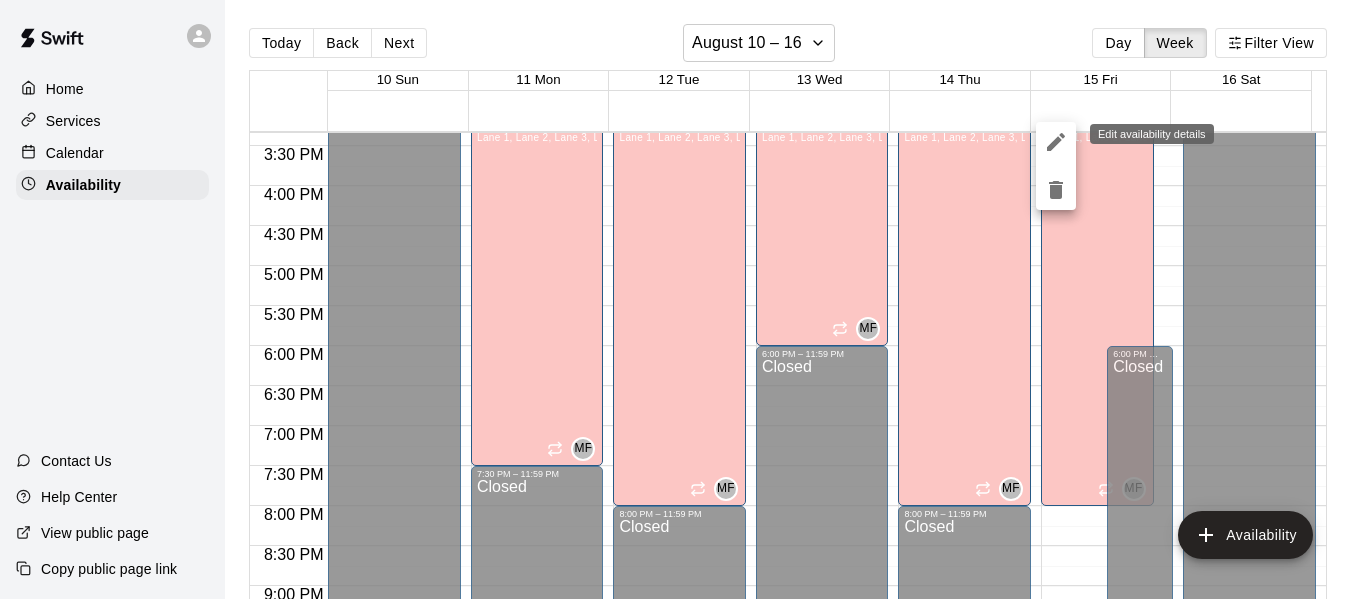 click 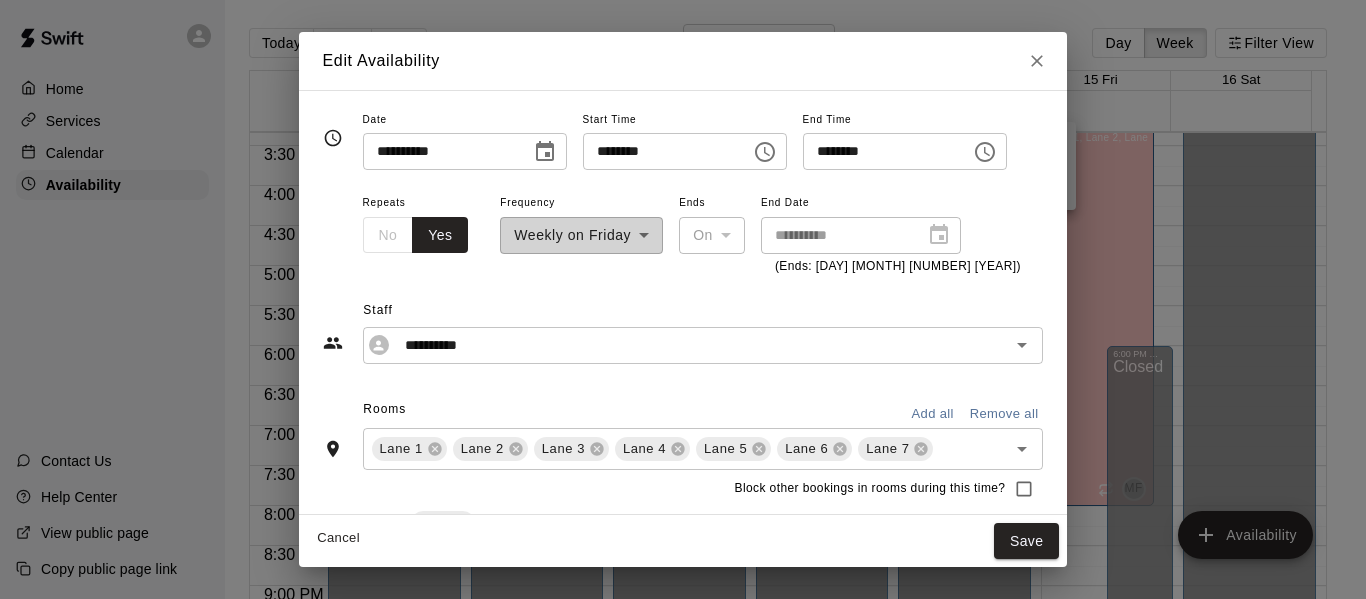 click 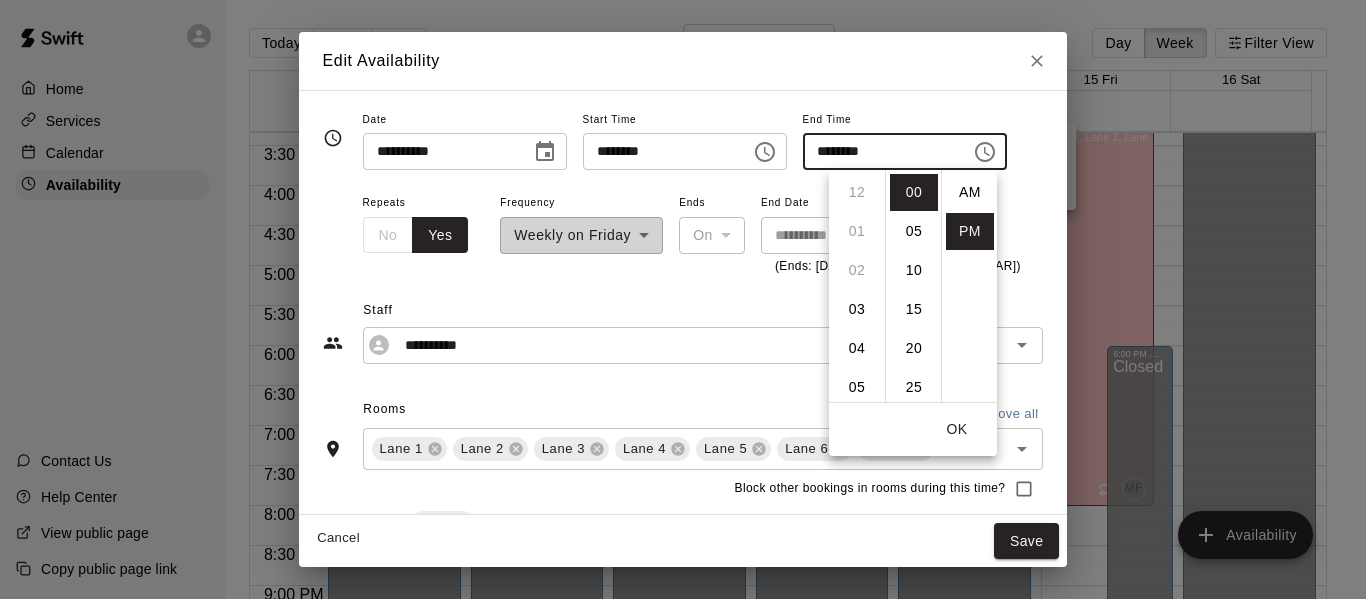 scroll, scrollTop: 312, scrollLeft: 0, axis: vertical 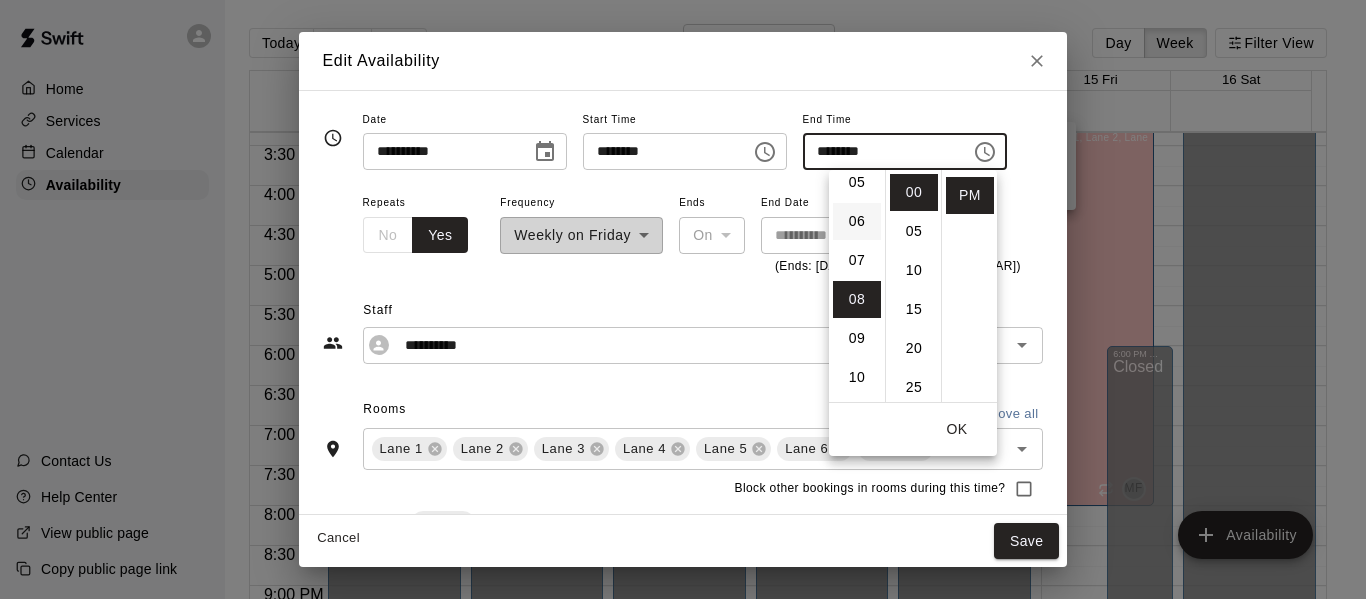 click on "06" at bounding box center (857, 221) 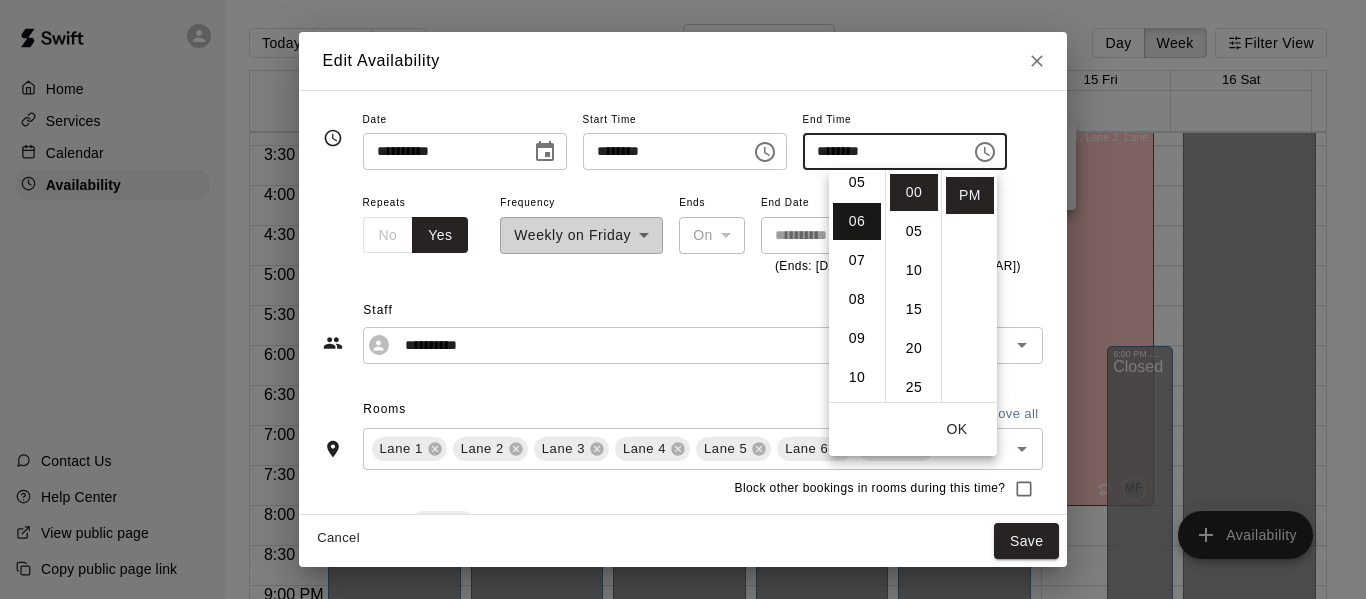 type on "********" 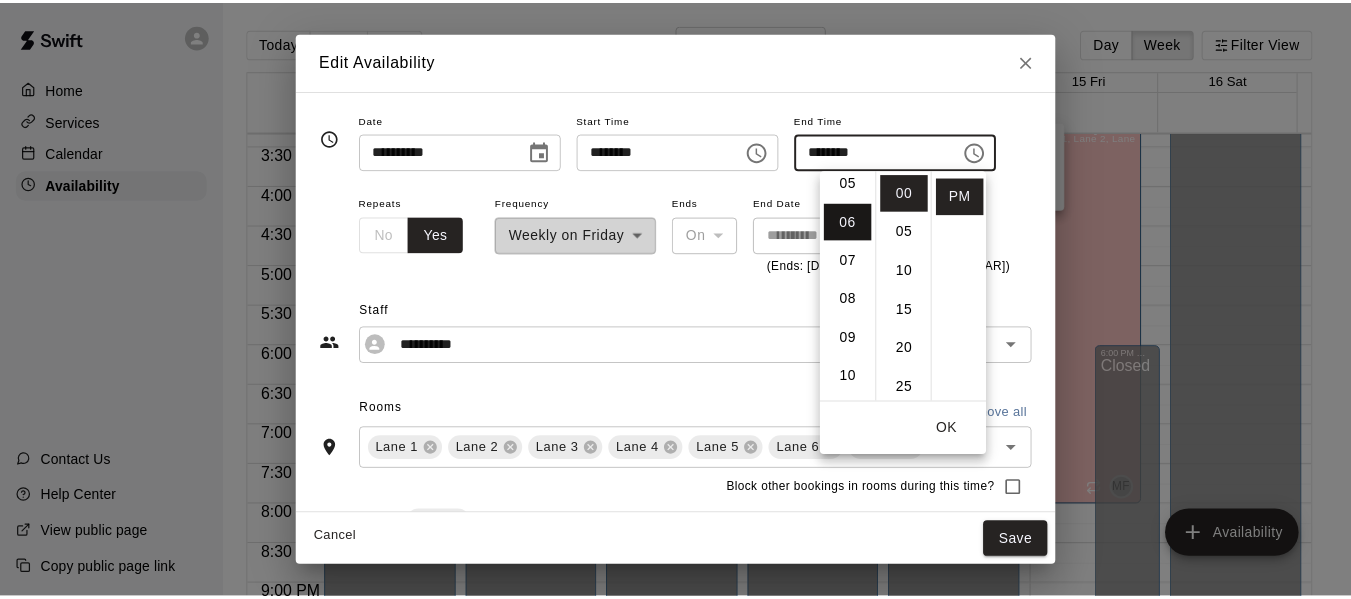 scroll, scrollTop: 234, scrollLeft: 0, axis: vertical 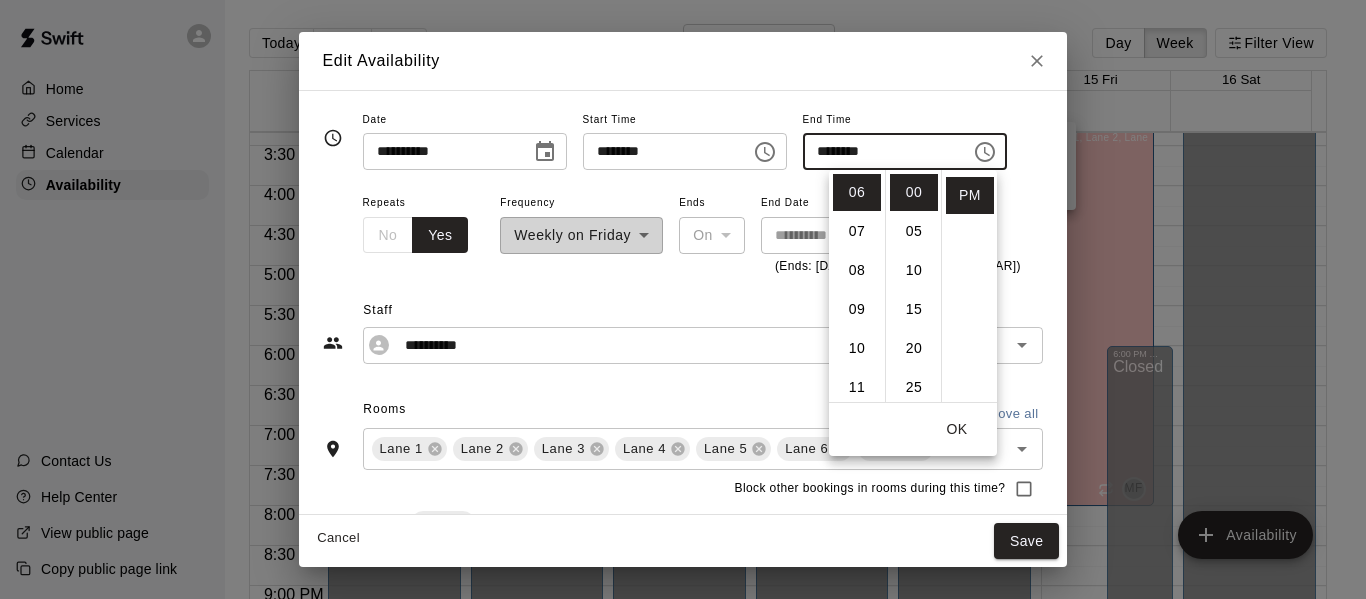 click on "OK" at bounding box center (957, 429) 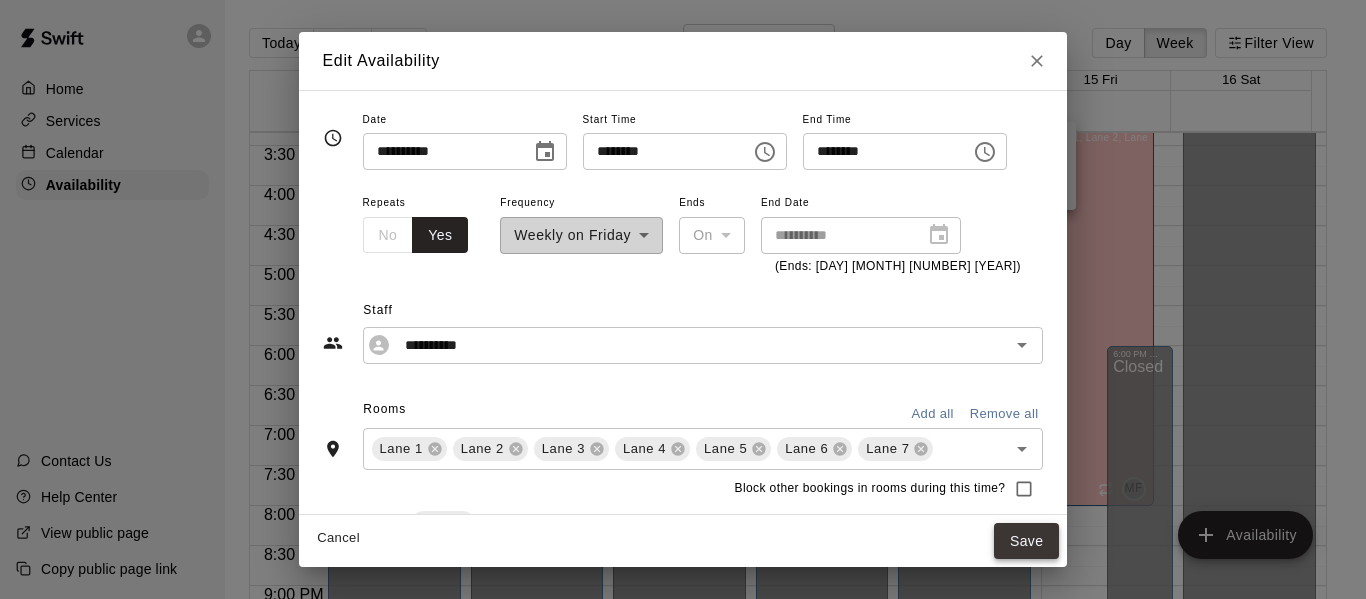 click on "Save" at bounding box center [1027, 541] 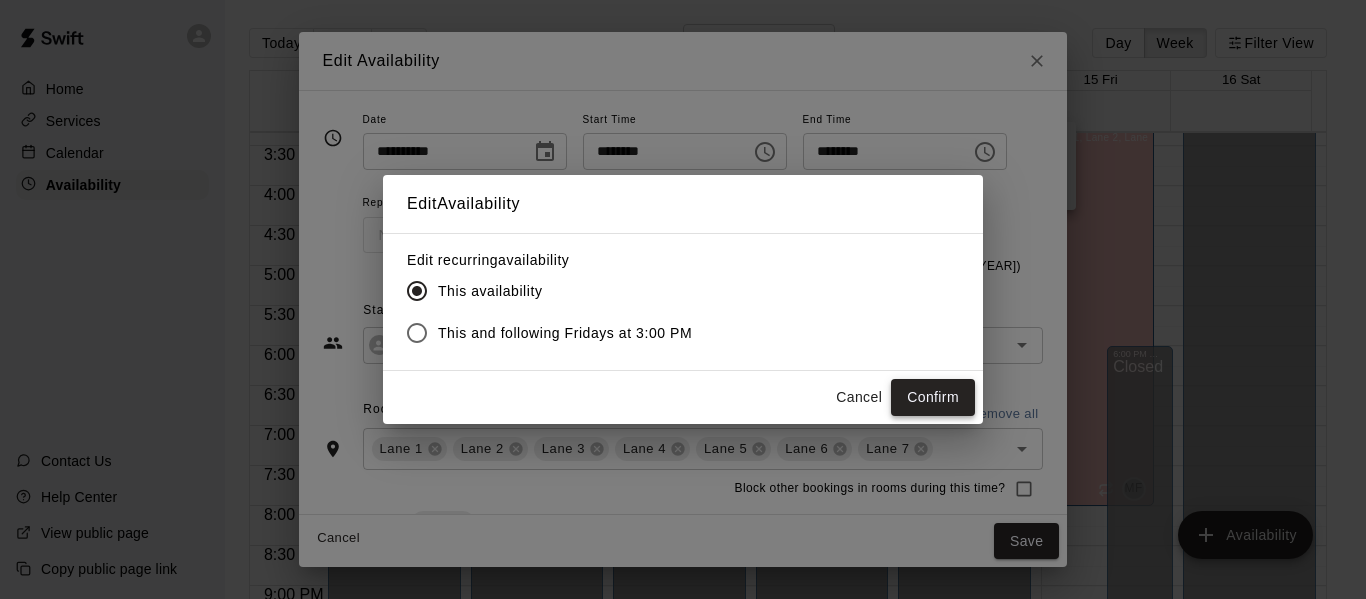 click on "Confirm" at bounding box center [933, 397] 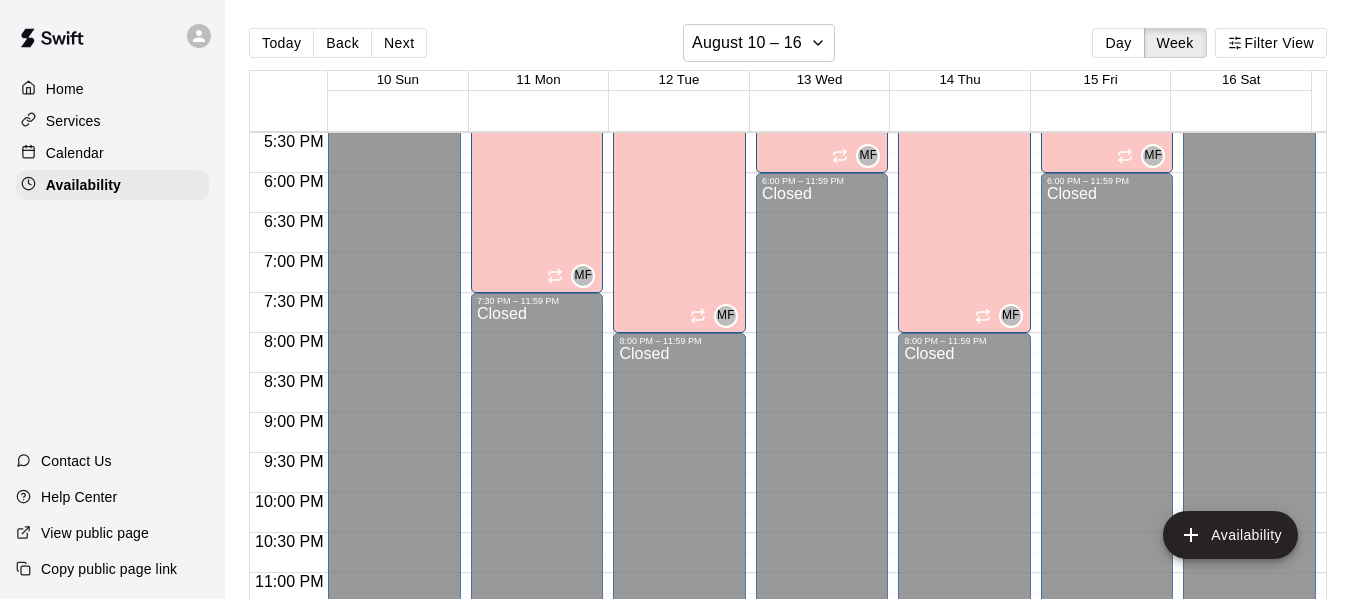 scroll, scrollTop: 1432, scrollLeft: 0, axis: vertical 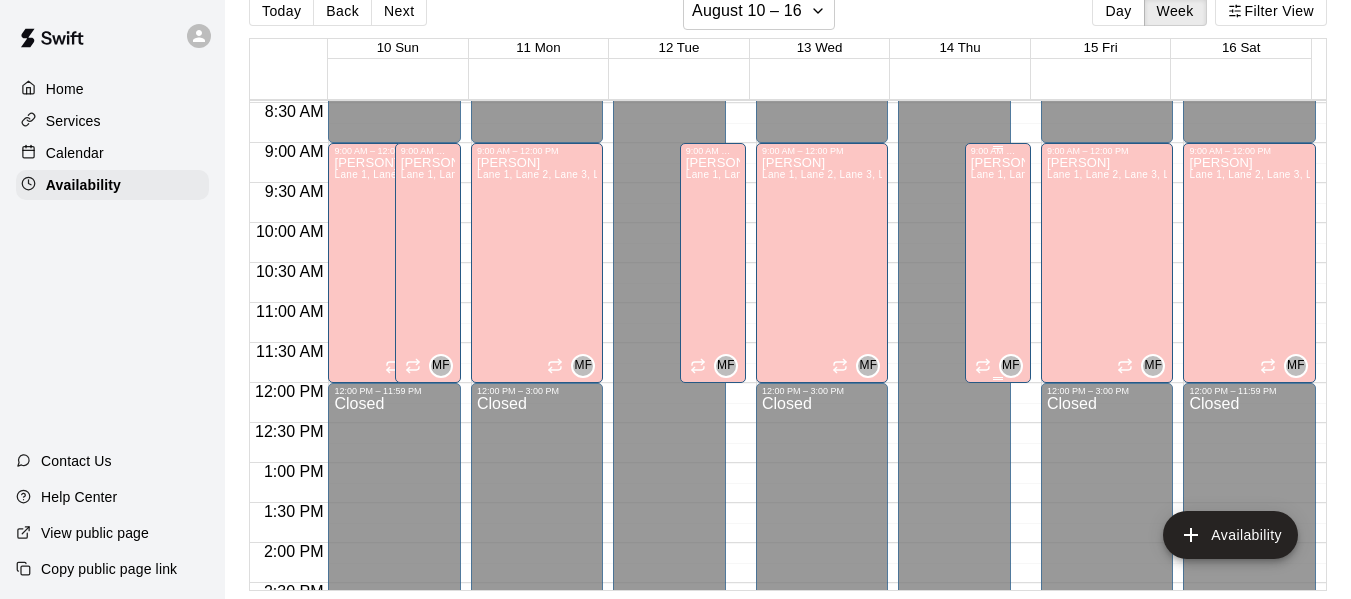 click on "[PERSON] Lane 1, Lane 2, Lane 3, Lane 4, Lane 5, Lane 6, Lane 7" at bounding box center (998, 455) 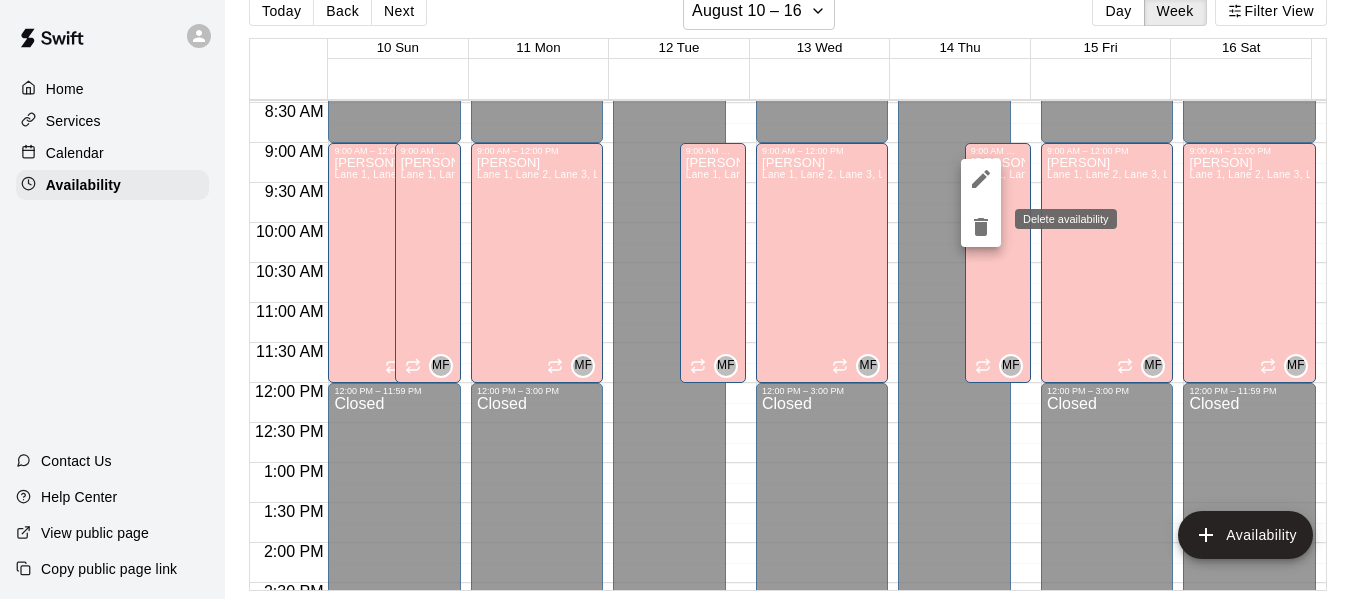 click 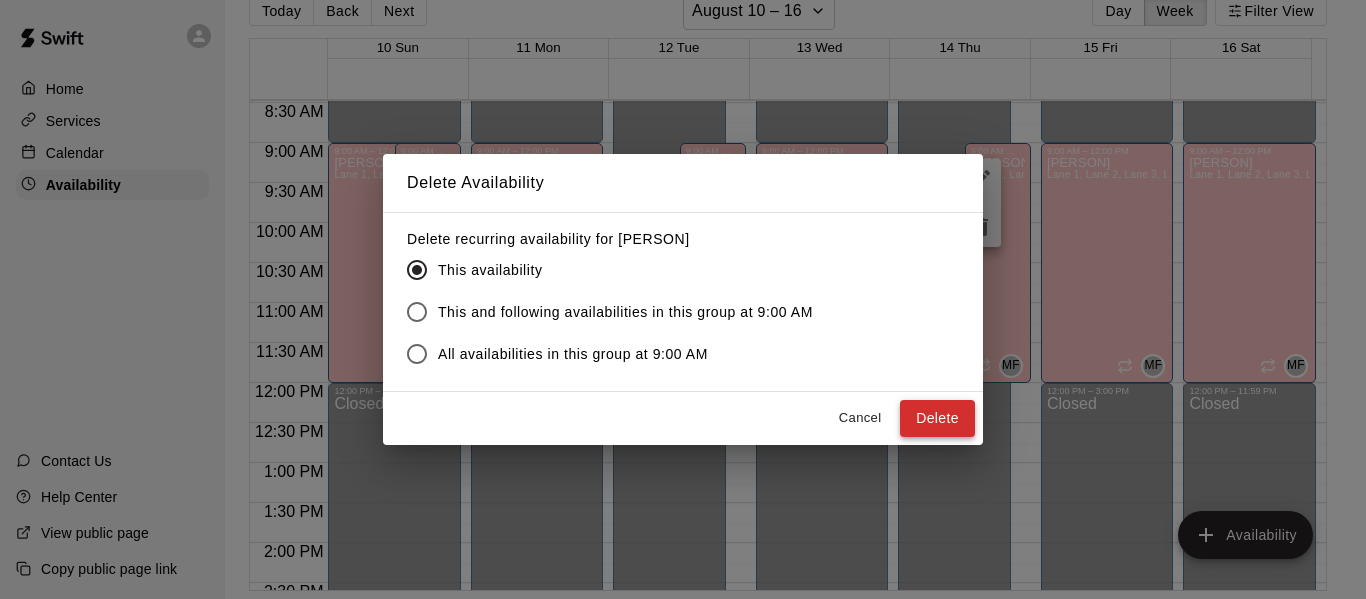 click on "Delete" at bounding box center (937, 418) 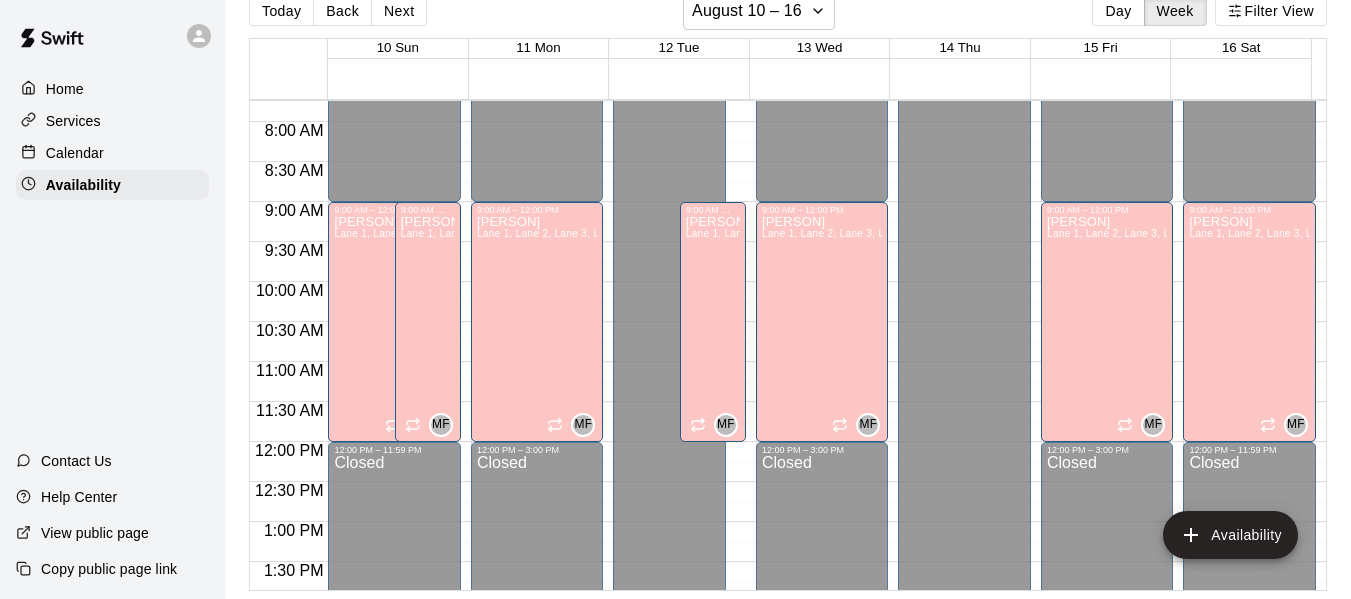 scroll, scrollTop: 595, scrollLeft: 0, axis: vertical 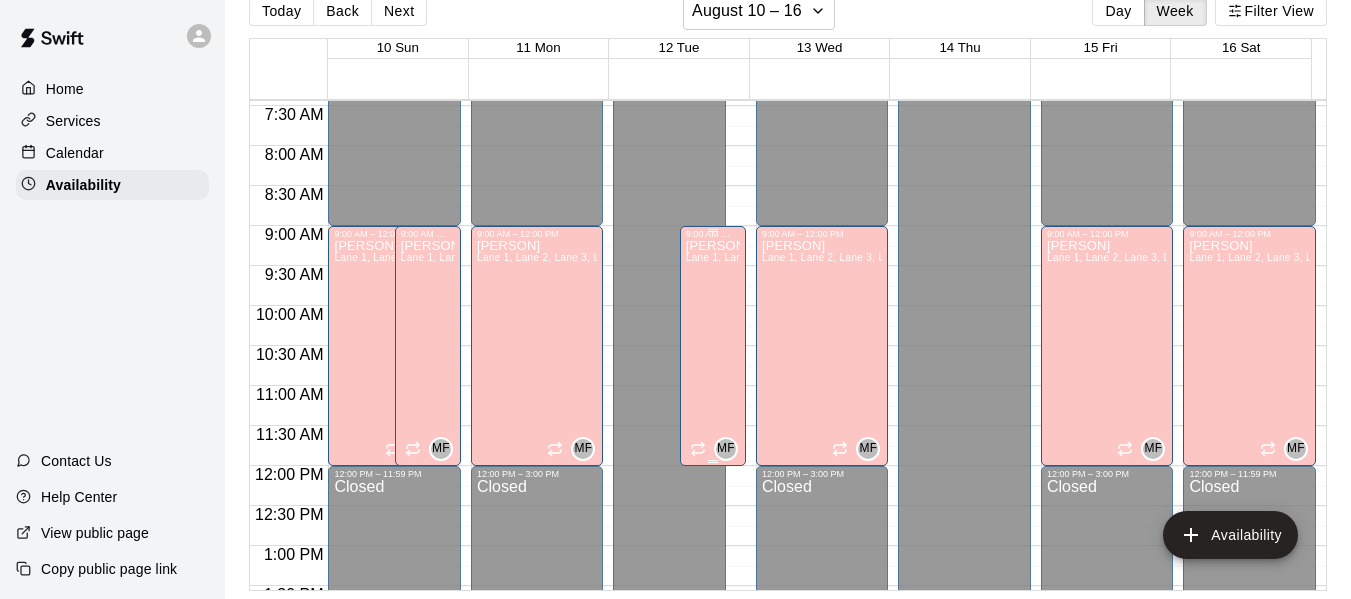 click on "[PERSON] Lane 1, Lane 2, Lane 3, Lane 4, Lane 5, Lane 6, Lane 7" at bounding box center [713, 538] 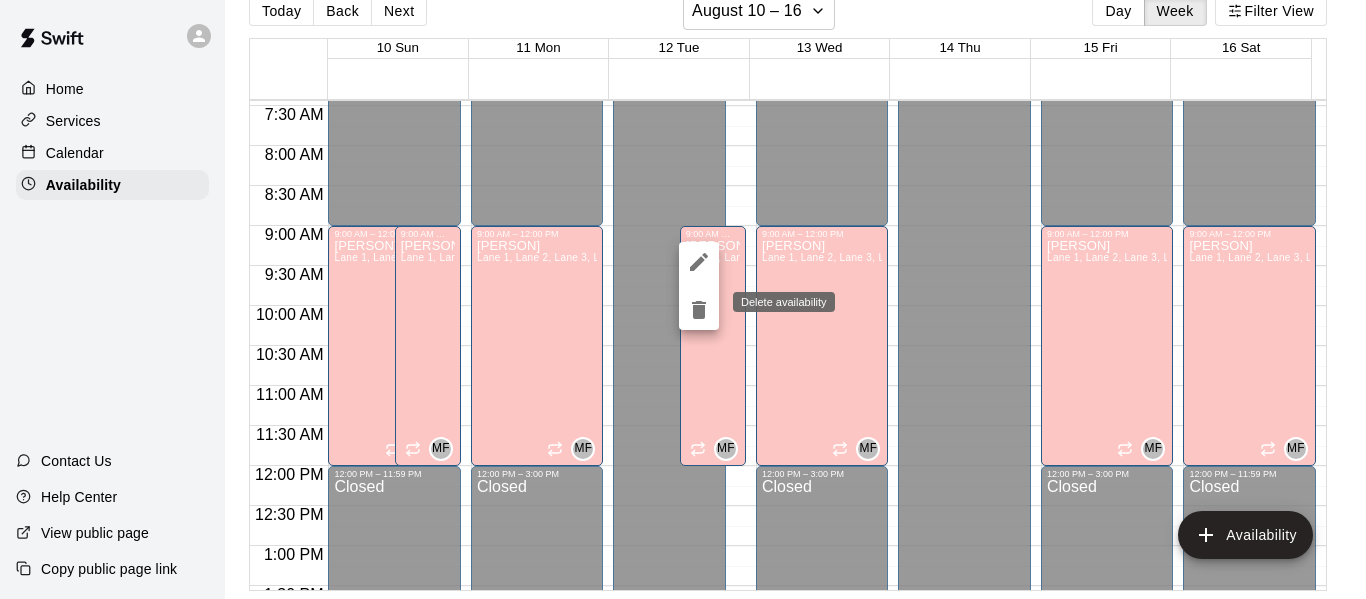 click 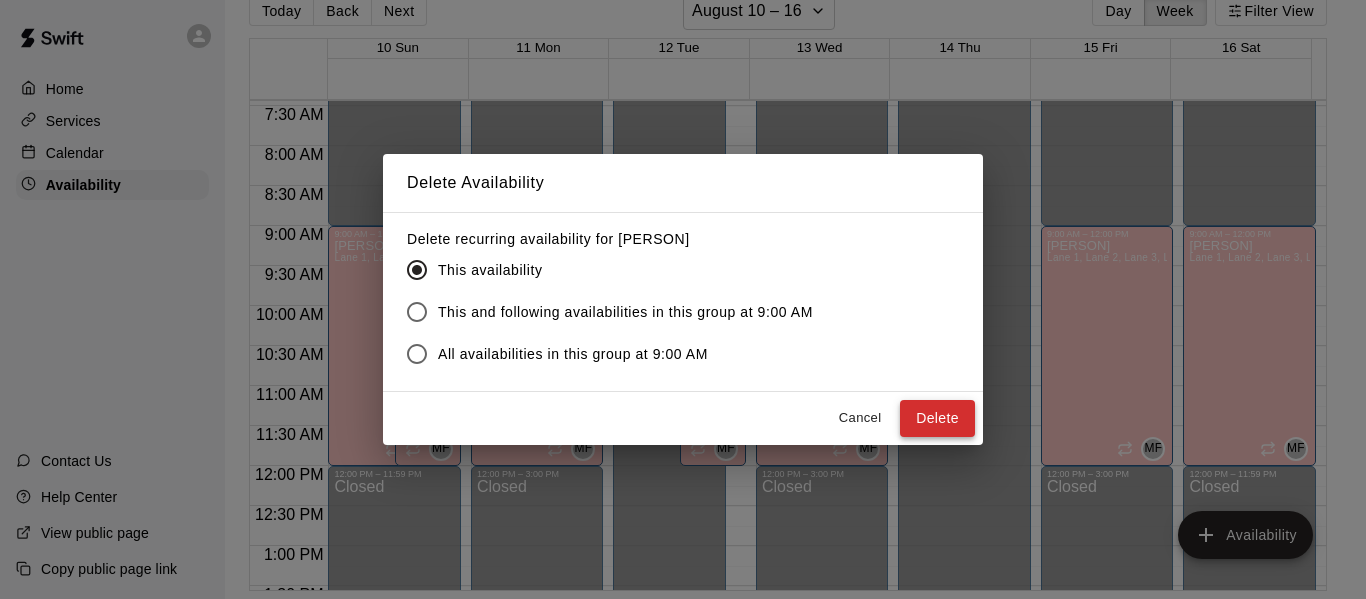 click on "Delete" at bounding box center (937, 418) 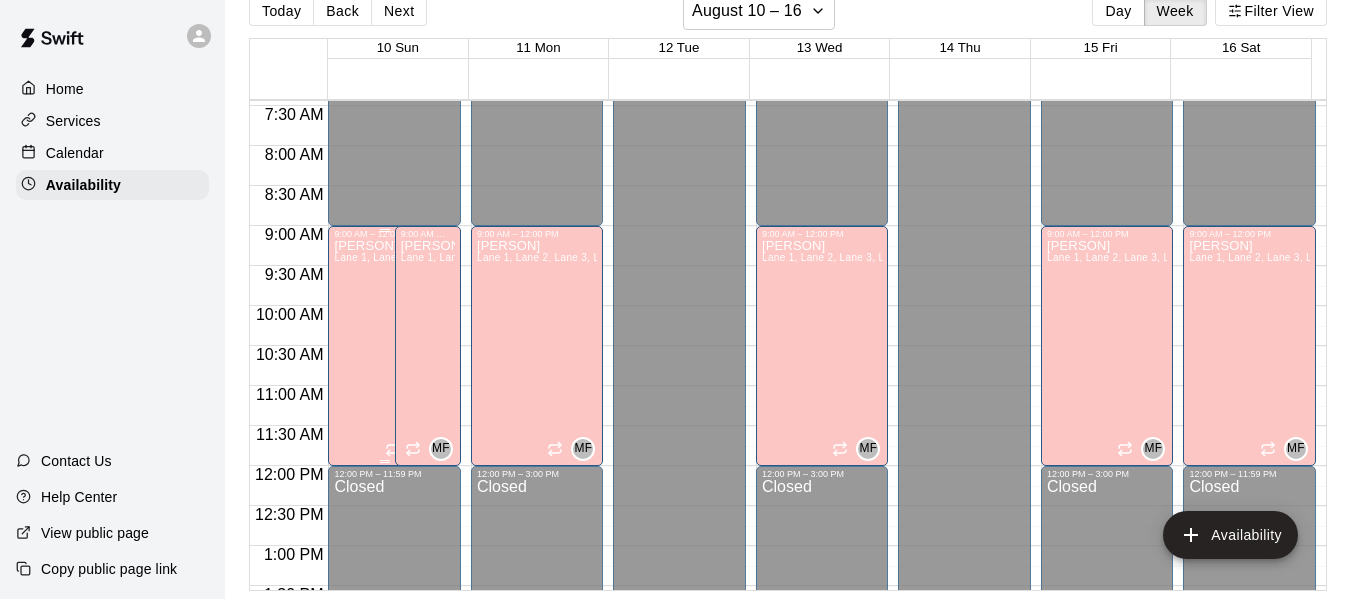 click on "[PERSON] Lane 1, Lane 2, Lane 3, Lane 4, Lane 5, Lane 6, Lane 7" at bounding box center [384, 538] 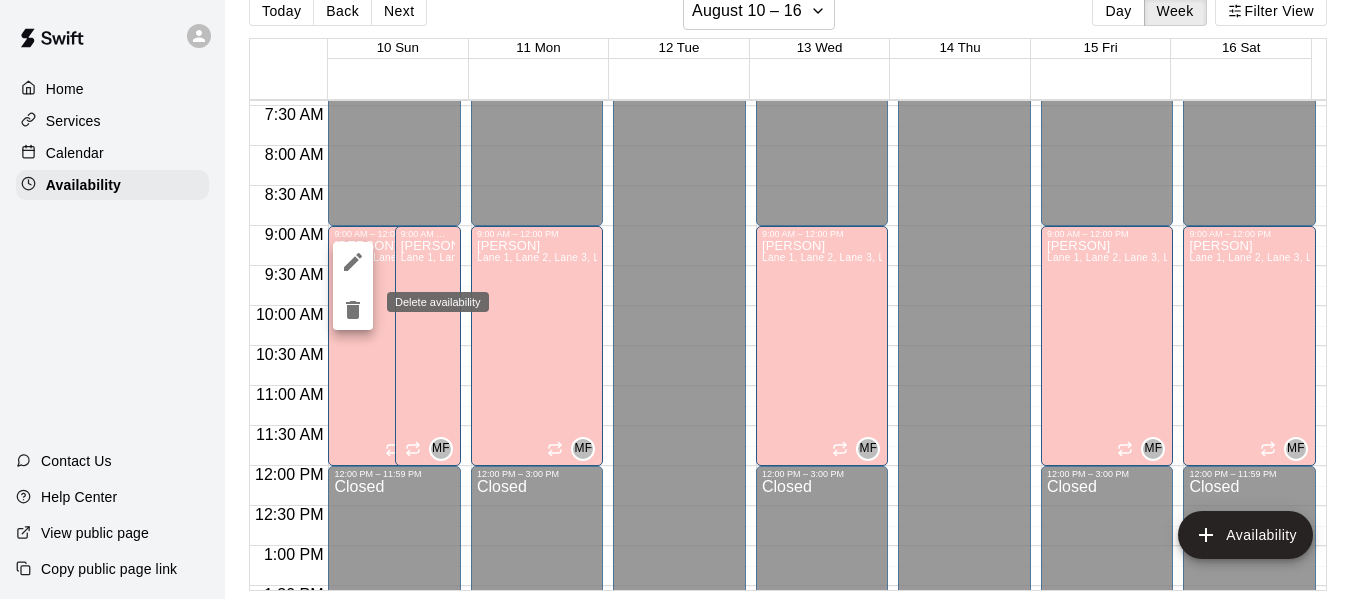 click 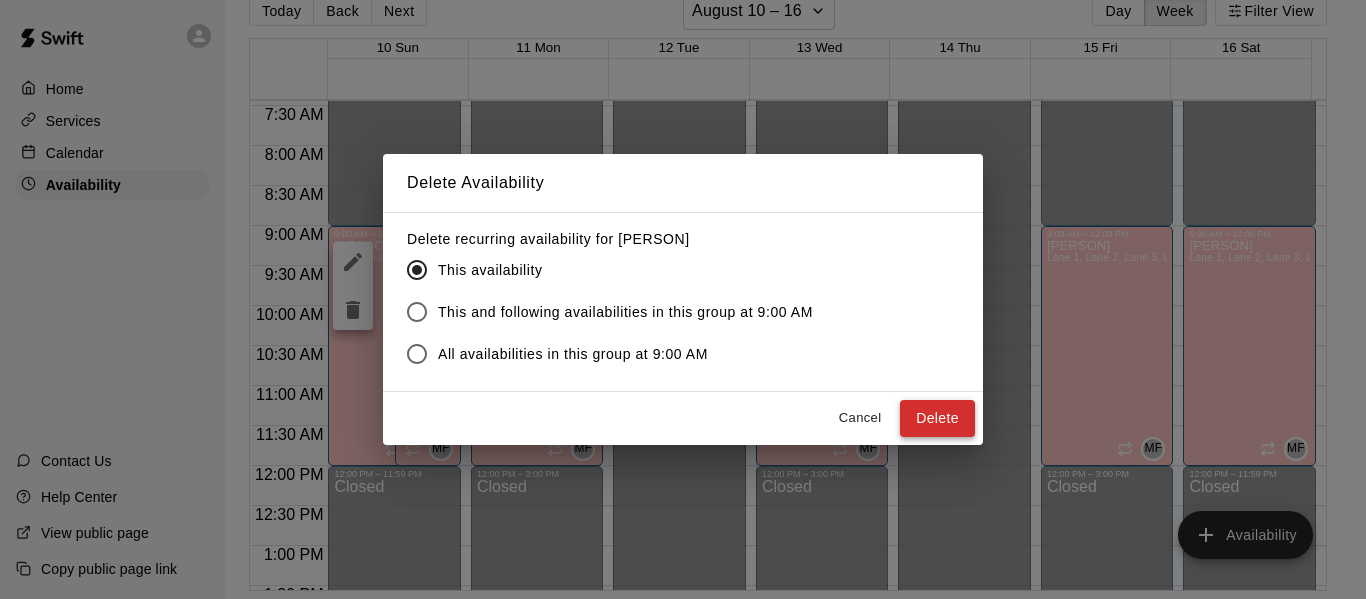click on "Delete" at bounding box center (937, 418) 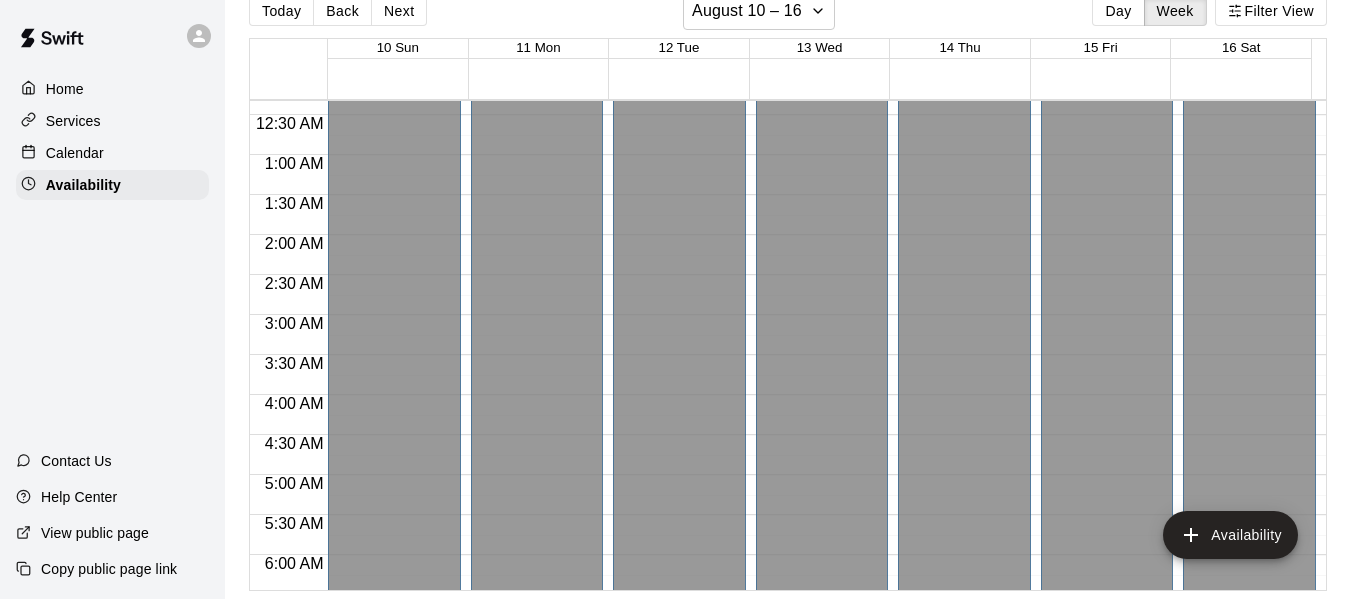 scroll, scrollTop: 25, scrollLeft: 0, axis: vertical 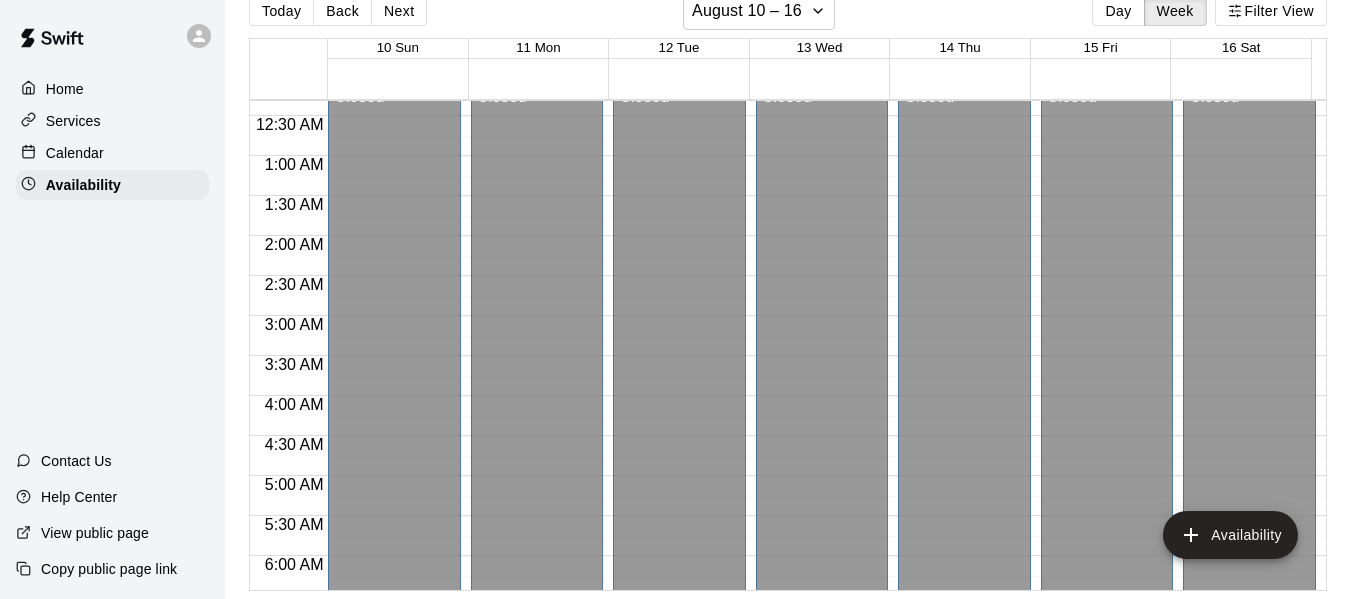 click on "Home" at bounding box center (65, 89) 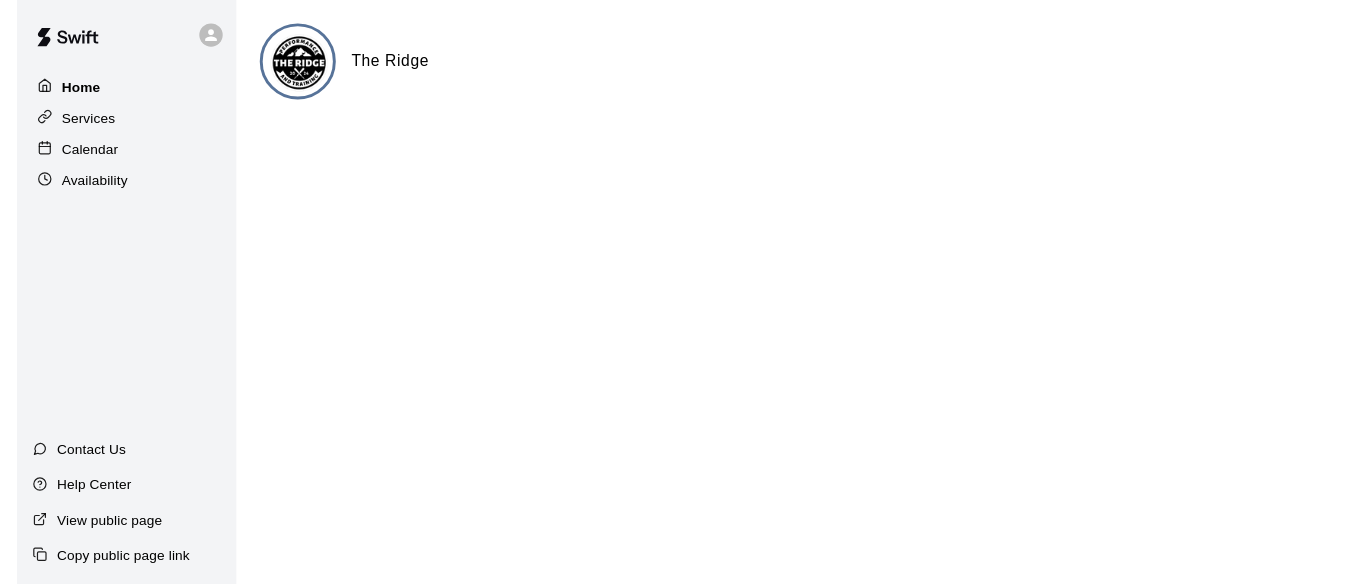 scroll, scrollTop: 0, scrollLeft: 0, axis: both 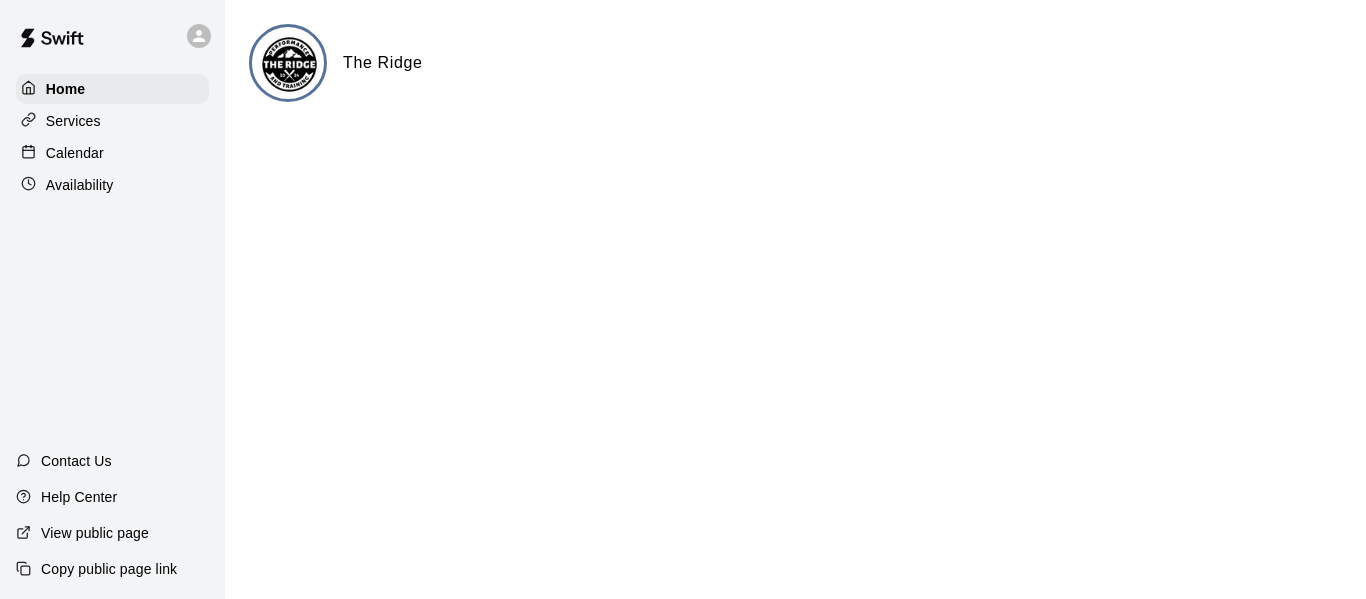 click on "Calendar" at bounding box center [75, 153] 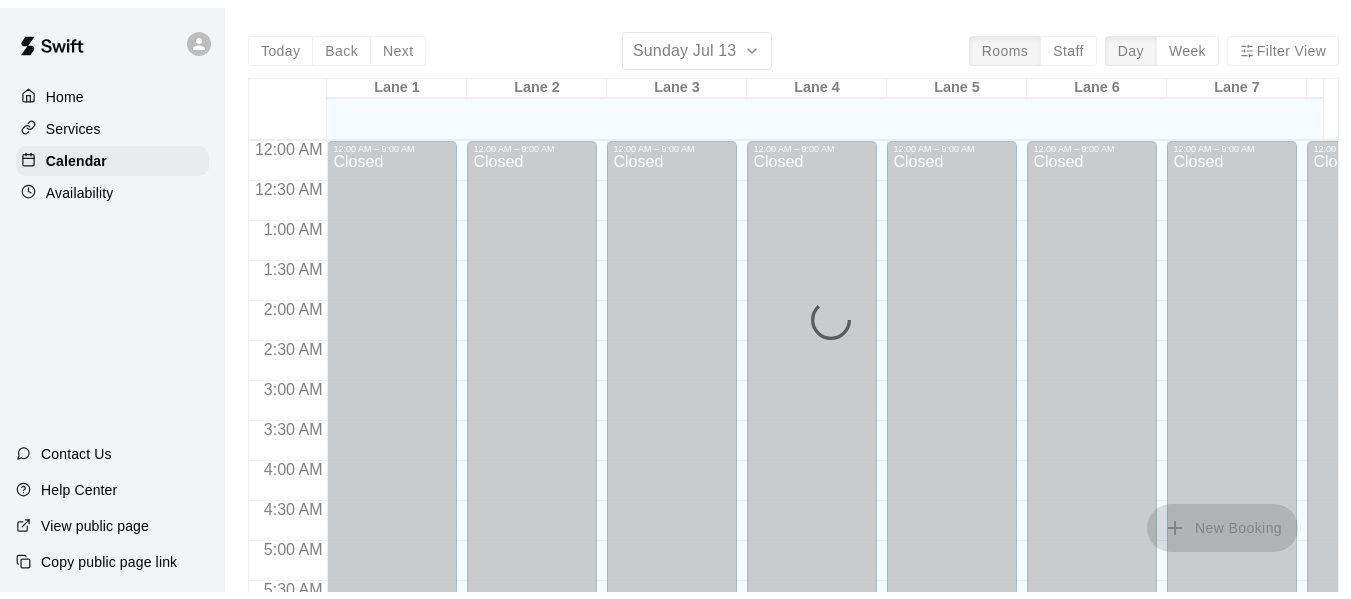 scroll, scrollTop: 815, scrollLeft: 0, axis: vertical 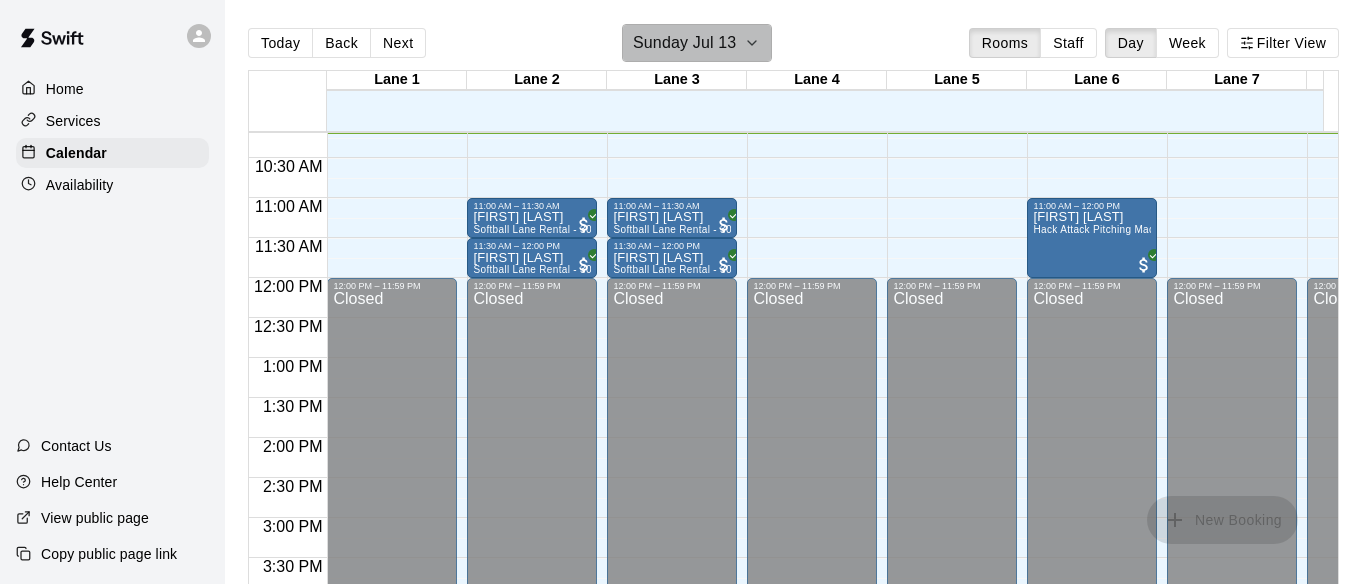 click 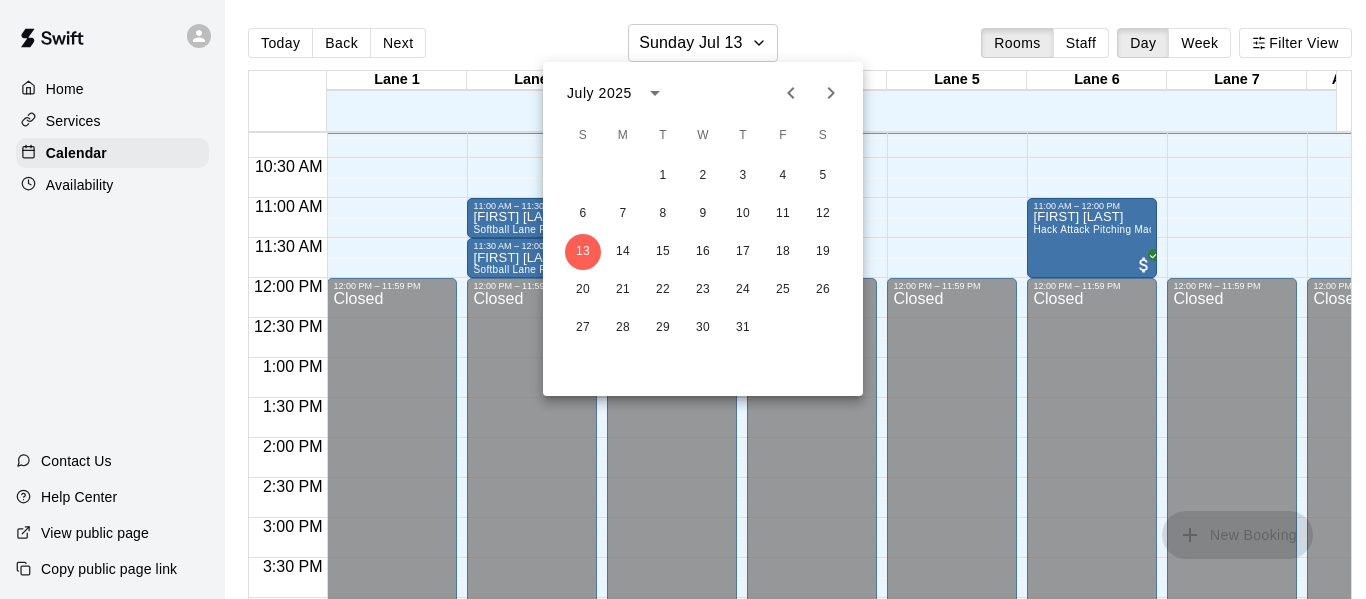 click 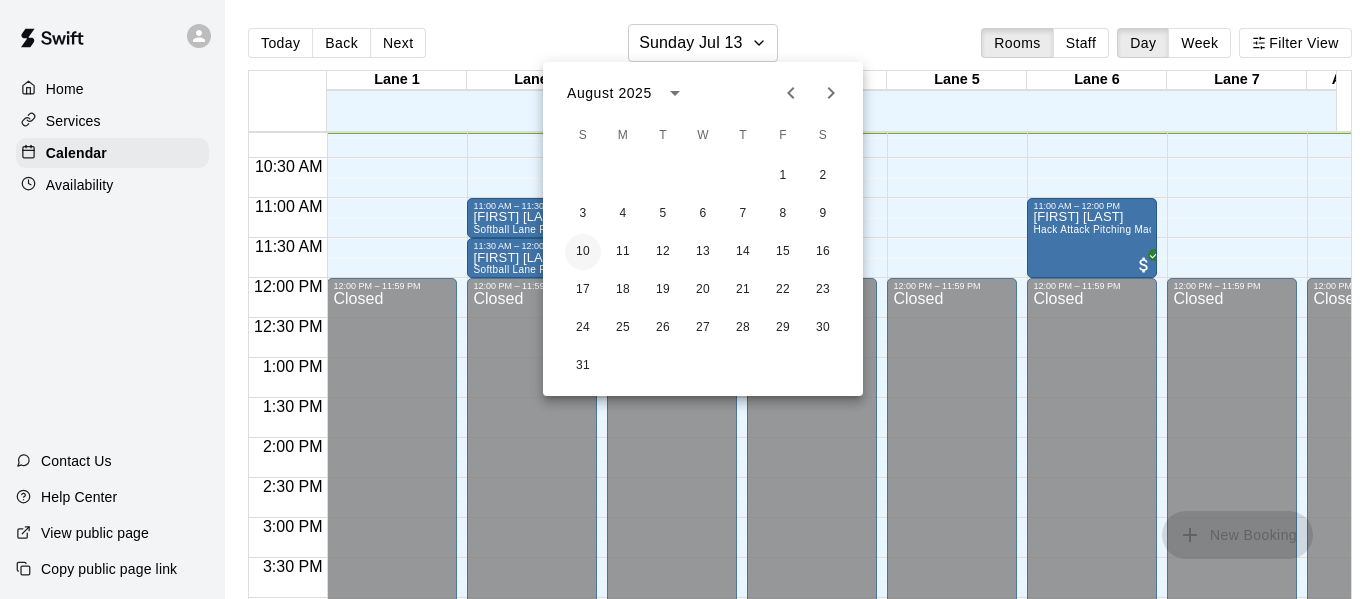 click on "10" at bounding box center (583, 252) 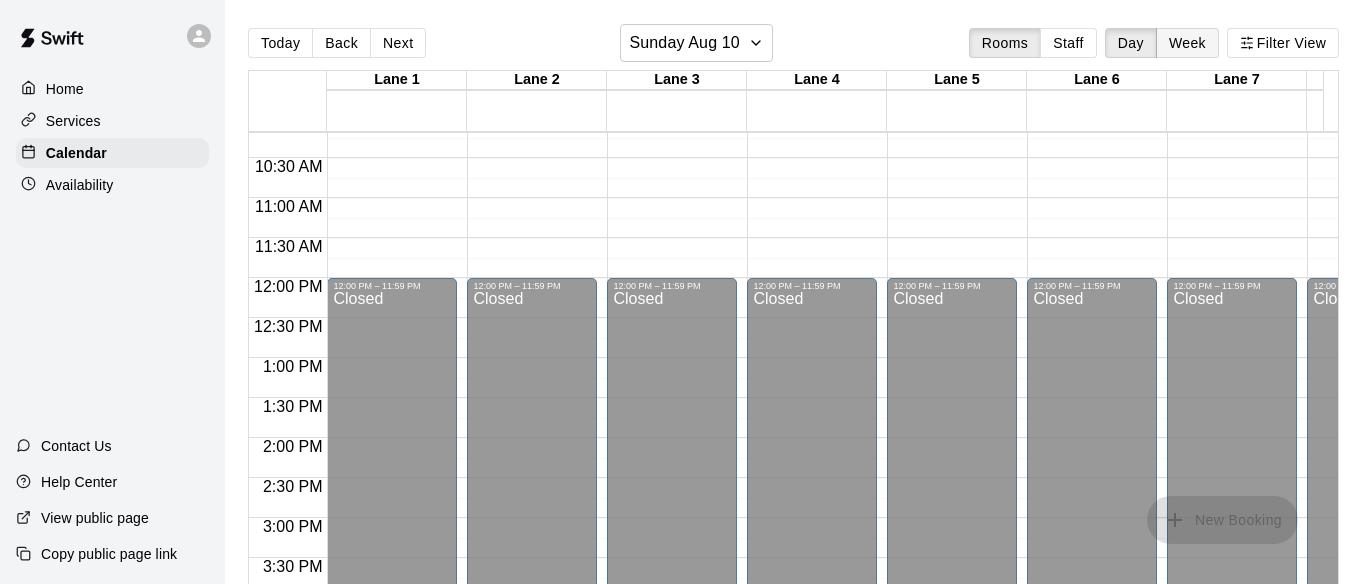 click on "Week" at bounding box center [1187, 43] 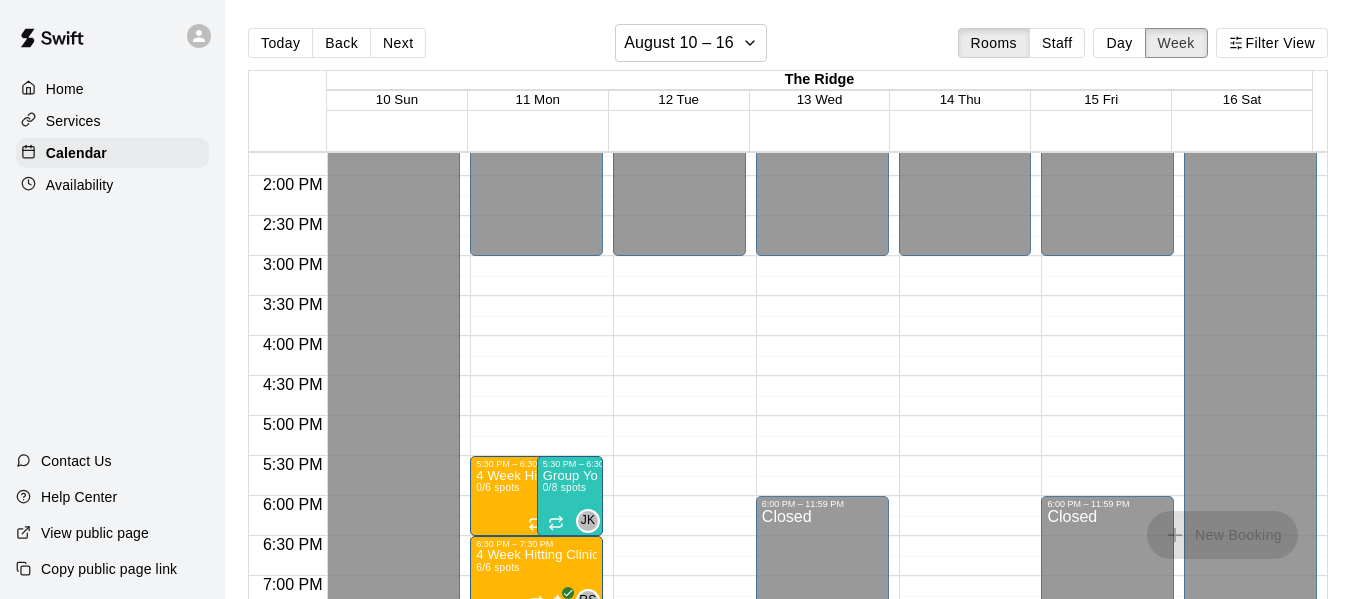 scroll, scrollTop: 1099, scrollLeft: 0, axis: vertical 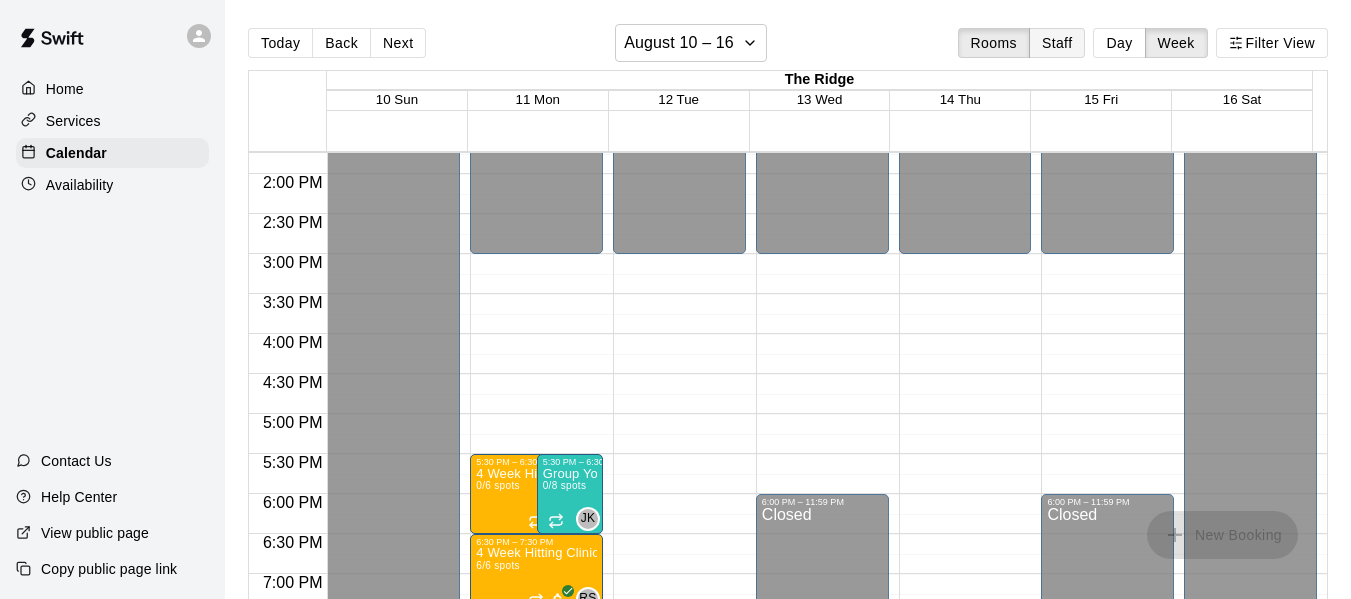 click on "Staff" at bounding box center (1057, 43) 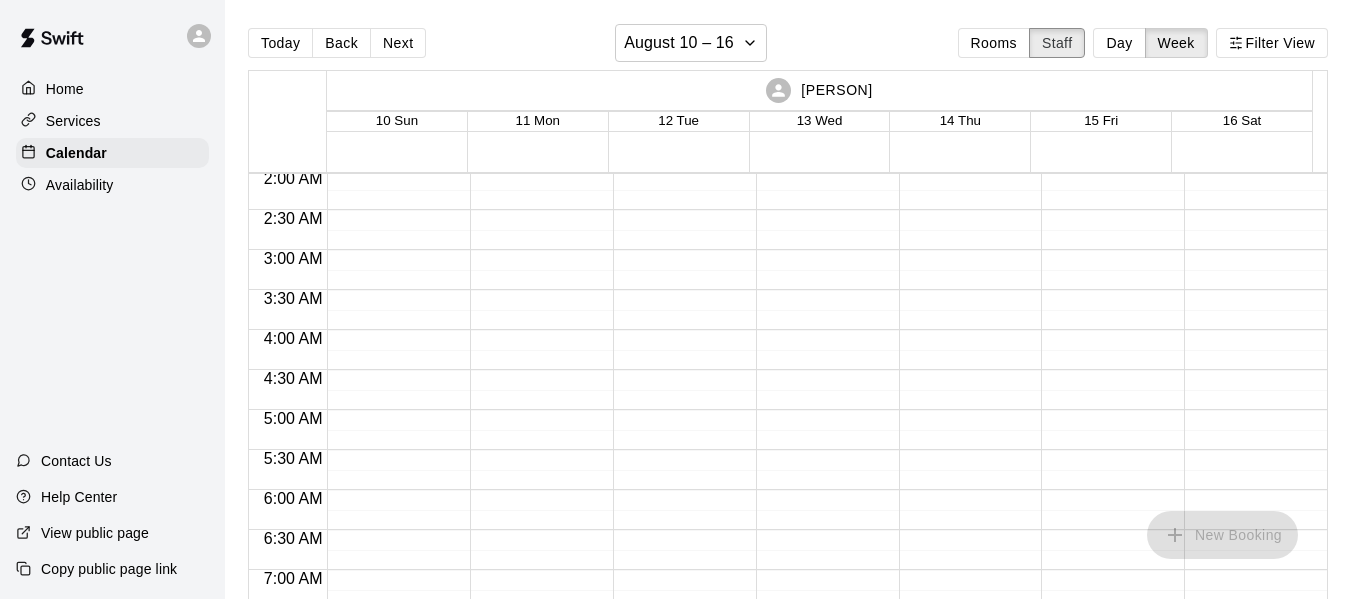 scroll, scrollTop: 159, scrollLeft: 0, axis: vertical 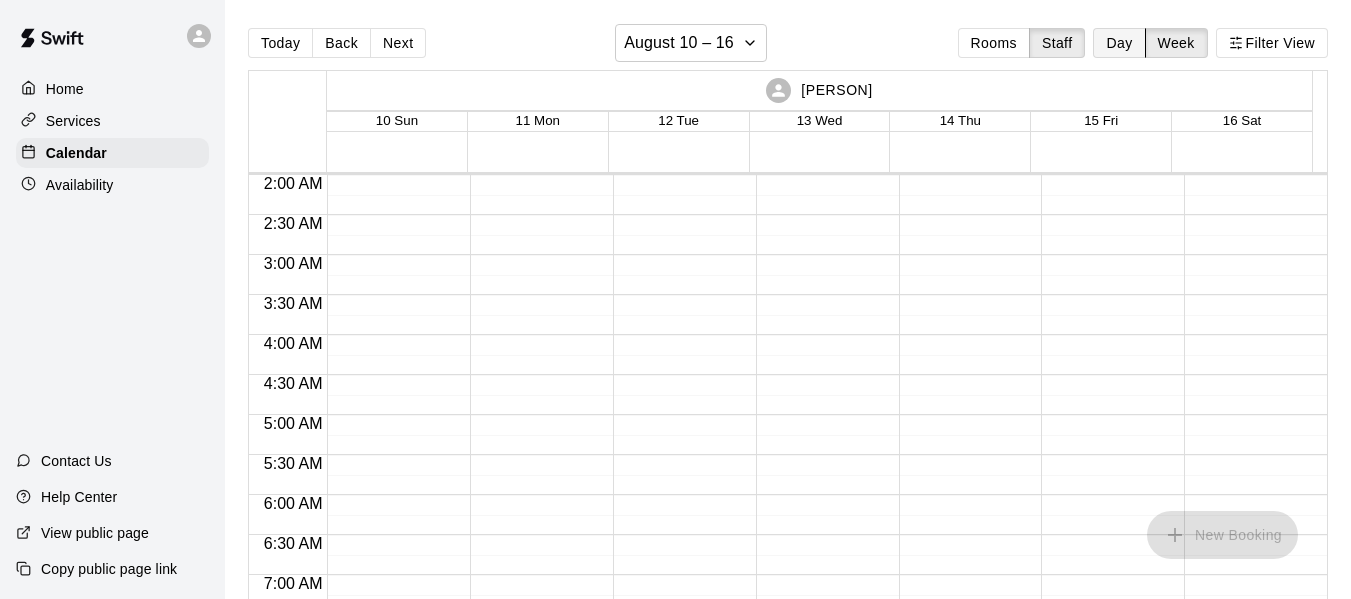 click on "Day" at bounding box center [1119, 43] 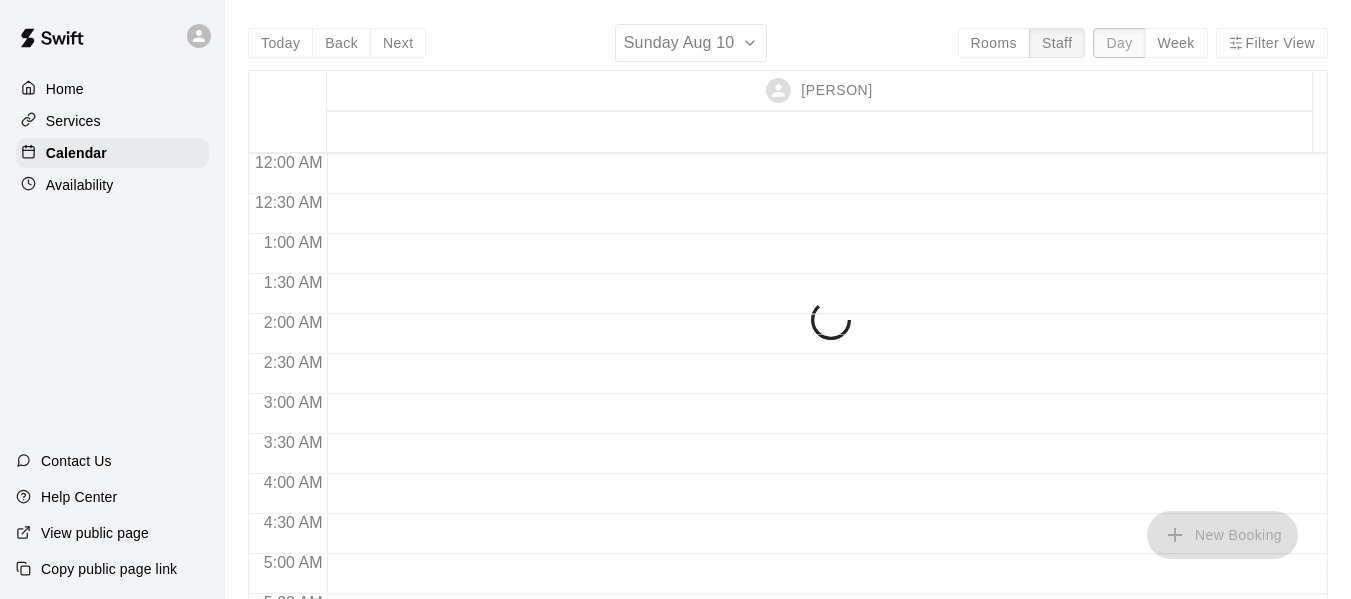 scroll, scrollTop: 816, scrollLeft: 0, axis: vertical 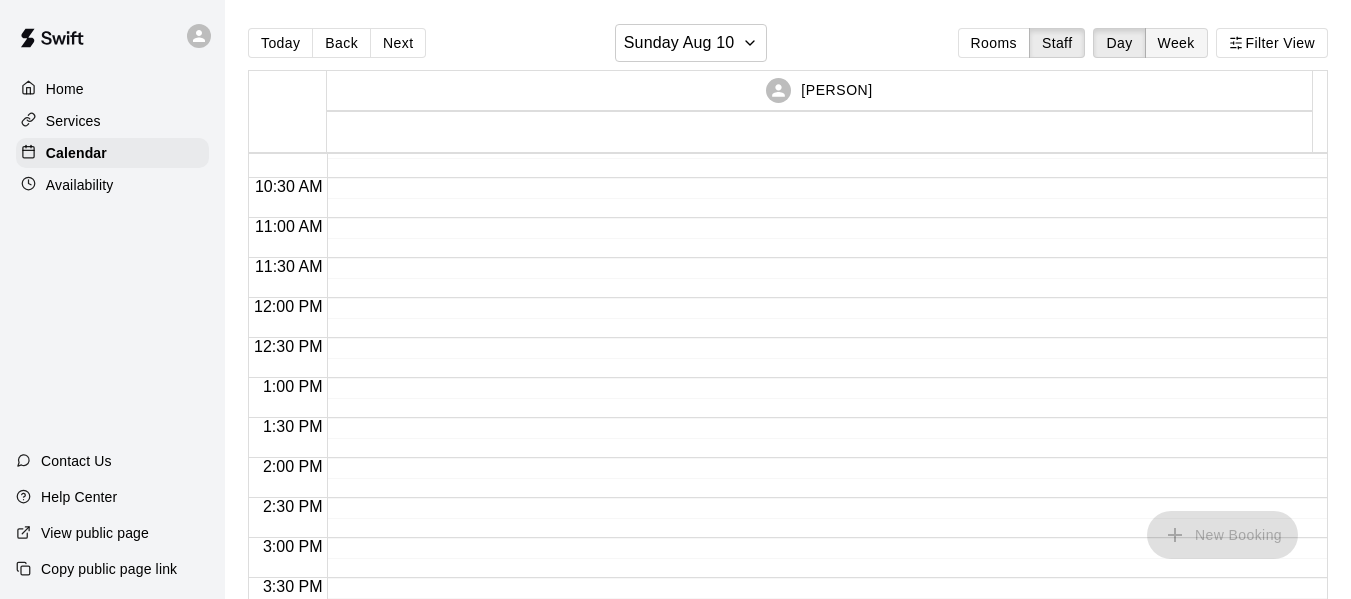 click on "Week" at bounding box center (1176, 43) 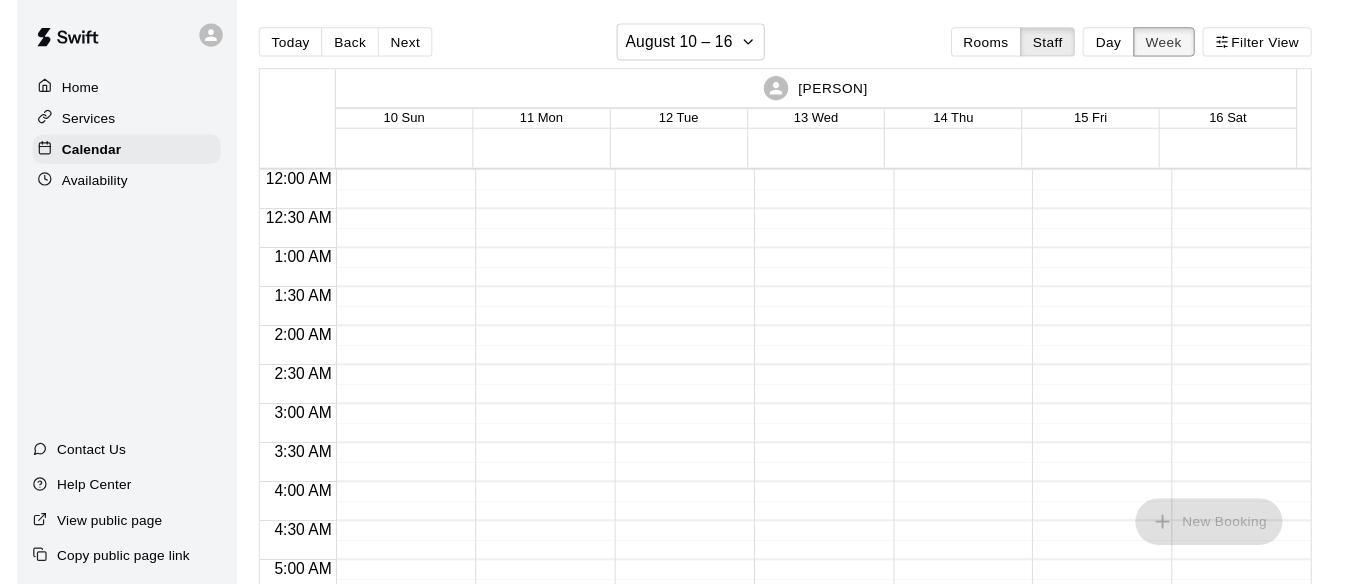 scroll, scrollTop: 816, scrollLeft: 0, axis: vertical 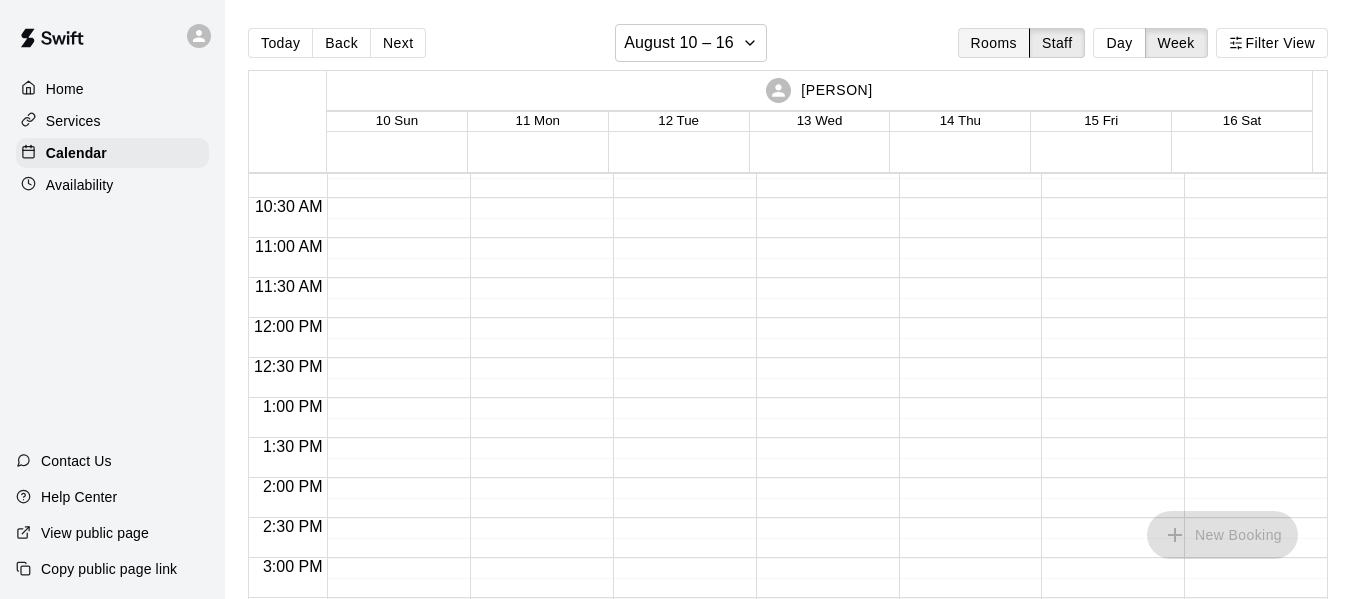 click on "Rooms" at bounding box center [994, 43] 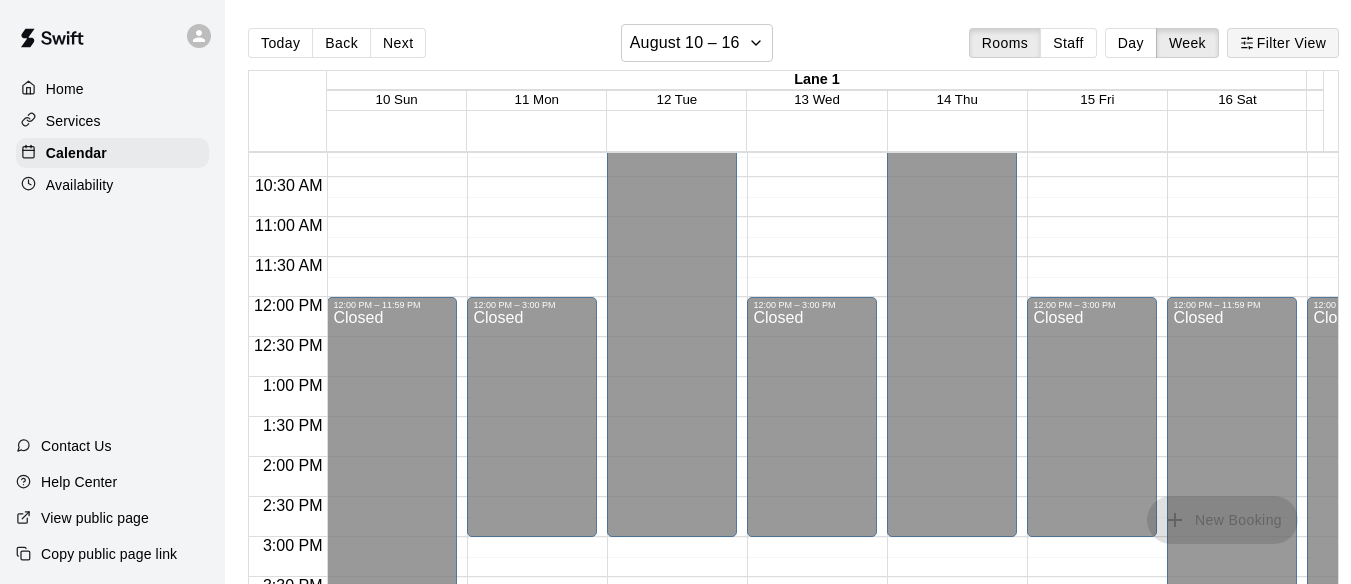 click on "Filter View" at bounding box center (1283, 43) 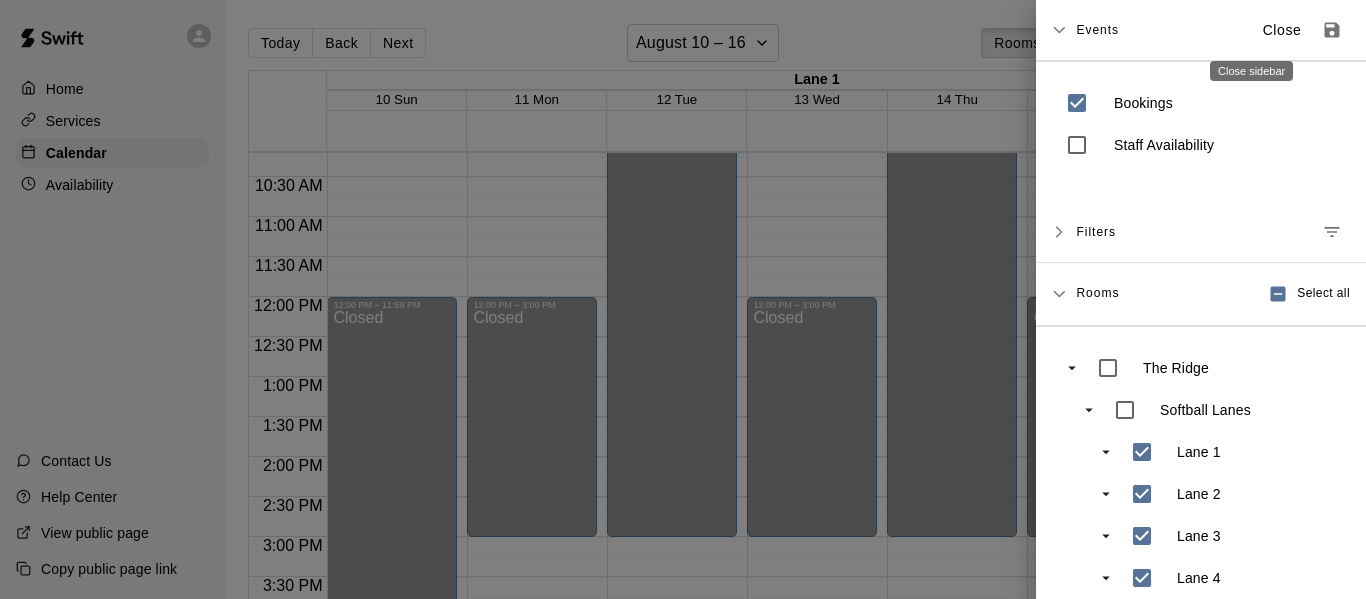 click on "Close" at bounding box center [1282, 30] 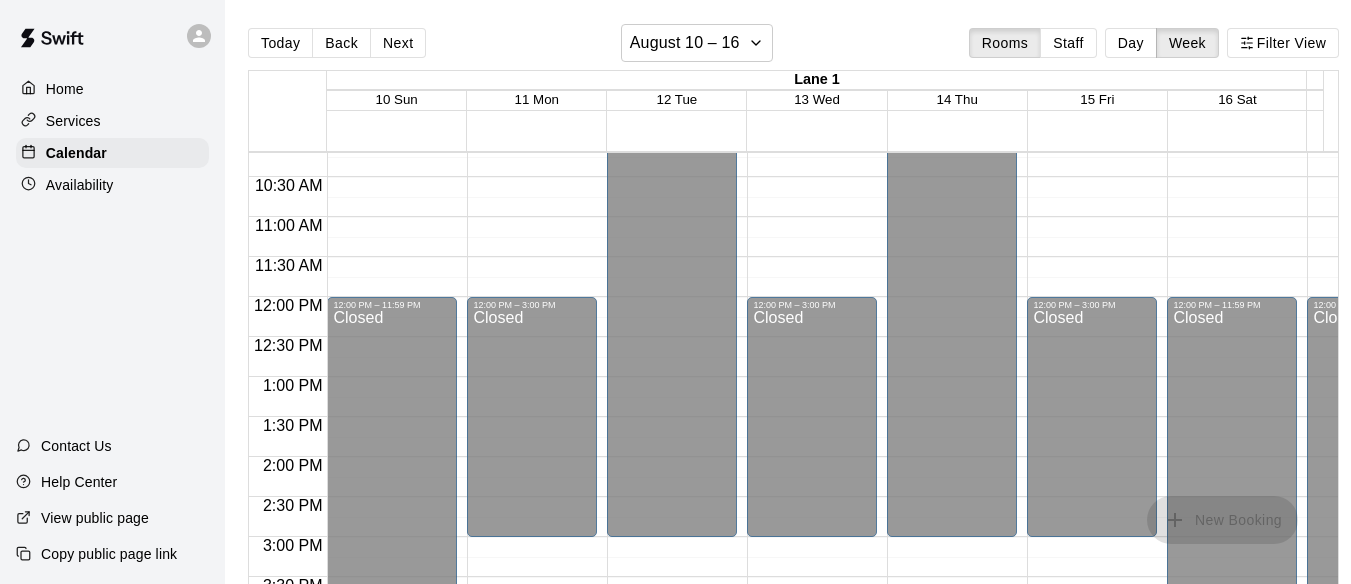 click on "Home" at bounding box center [112, 89] 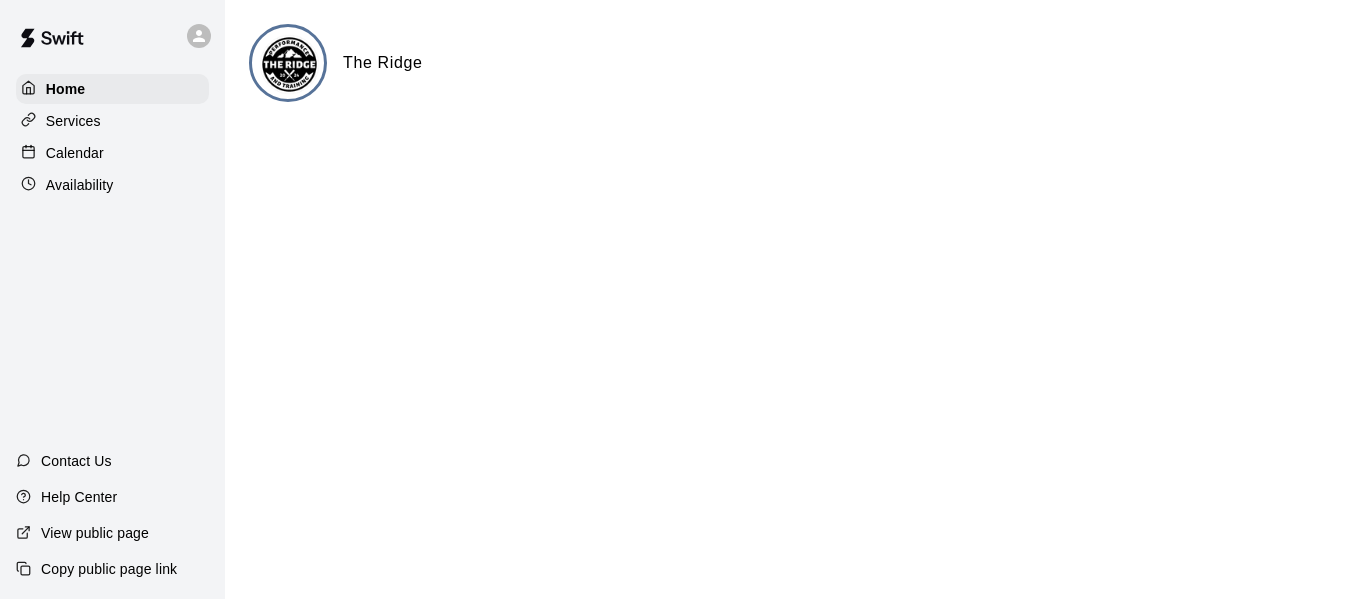 click on "Calendar" at bounding box center (75, 153) 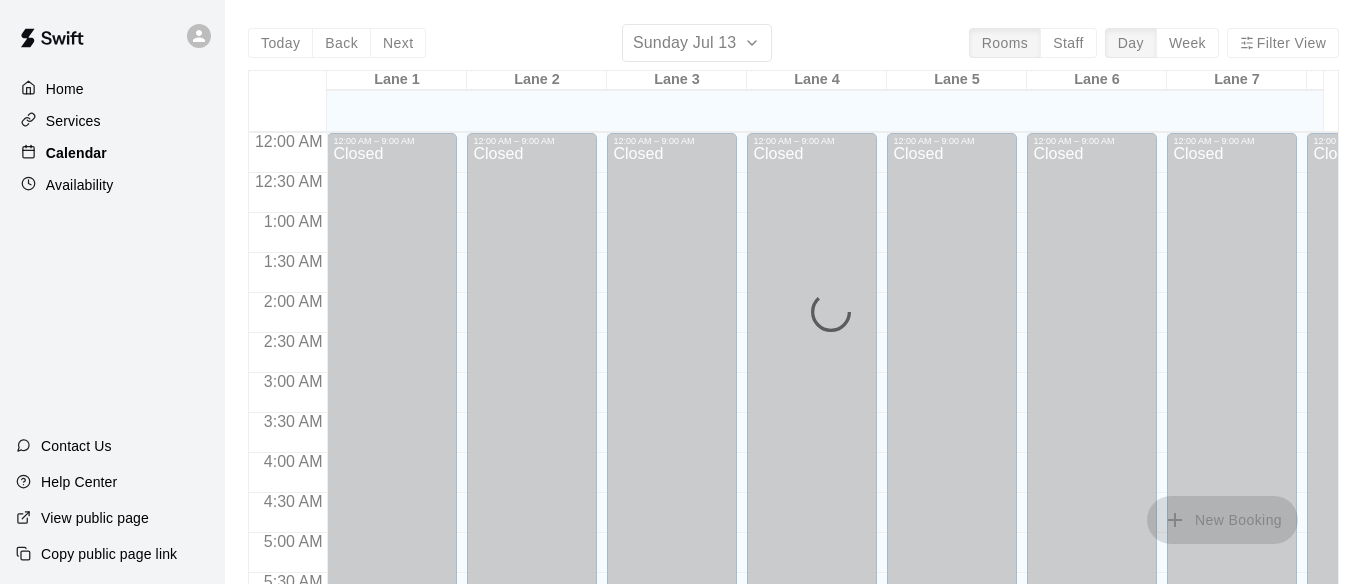 scroll, scrollTop: 817, scrollLeft: 0, axis: vertical 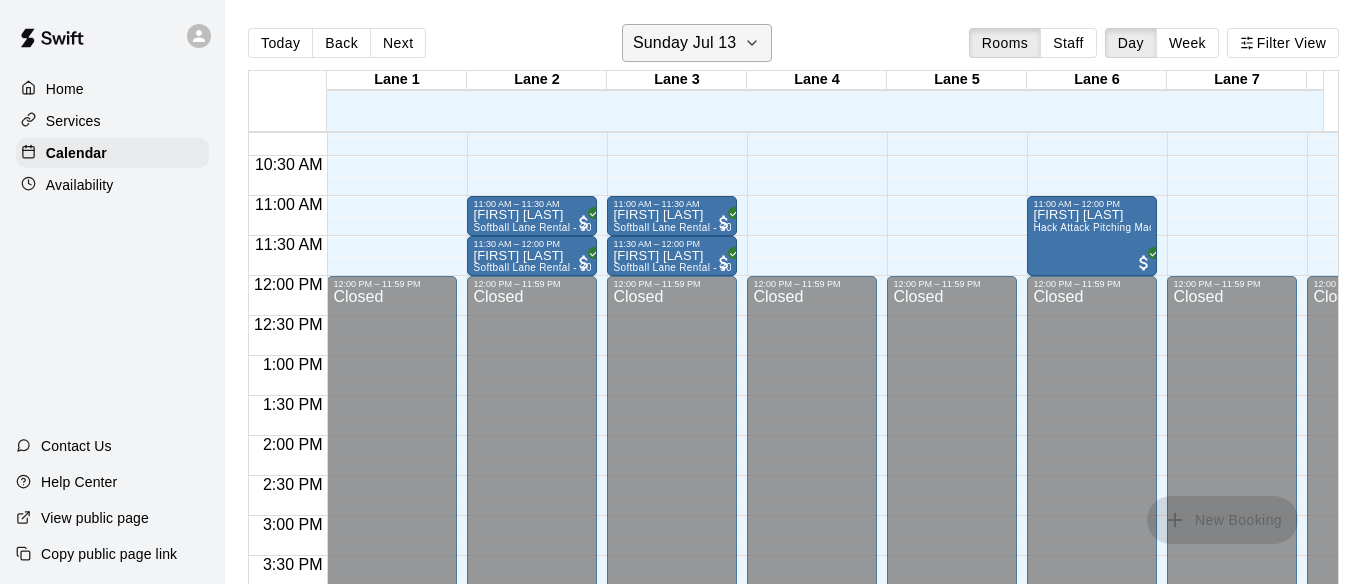 click 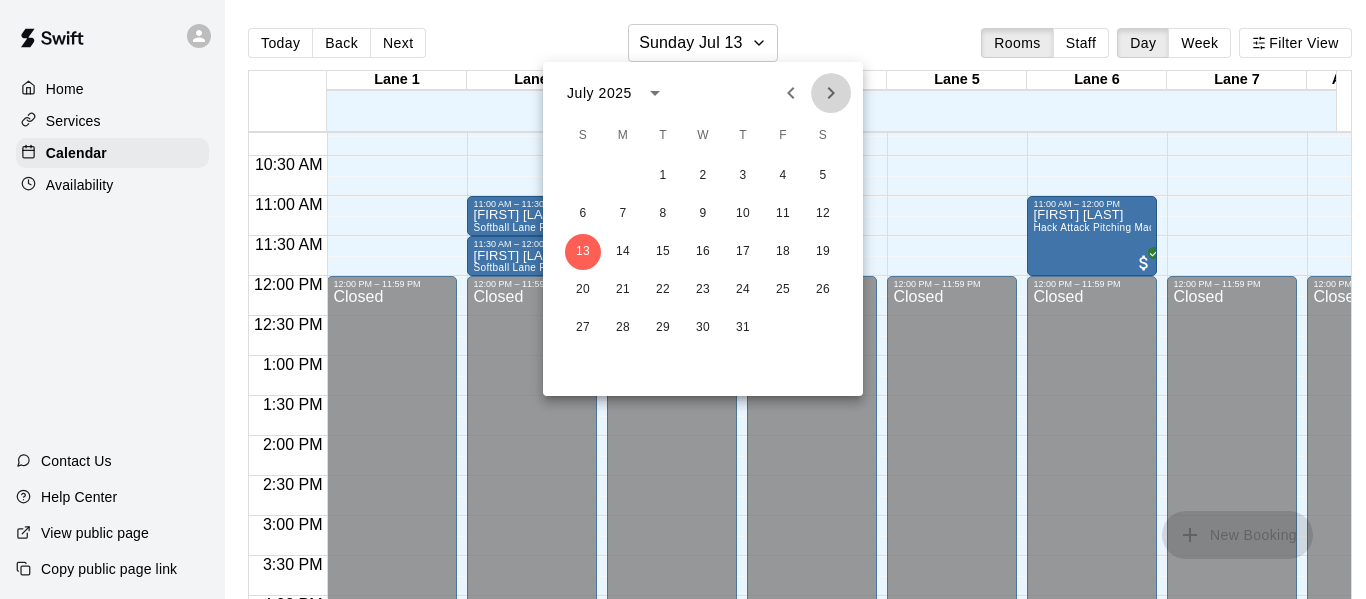 click 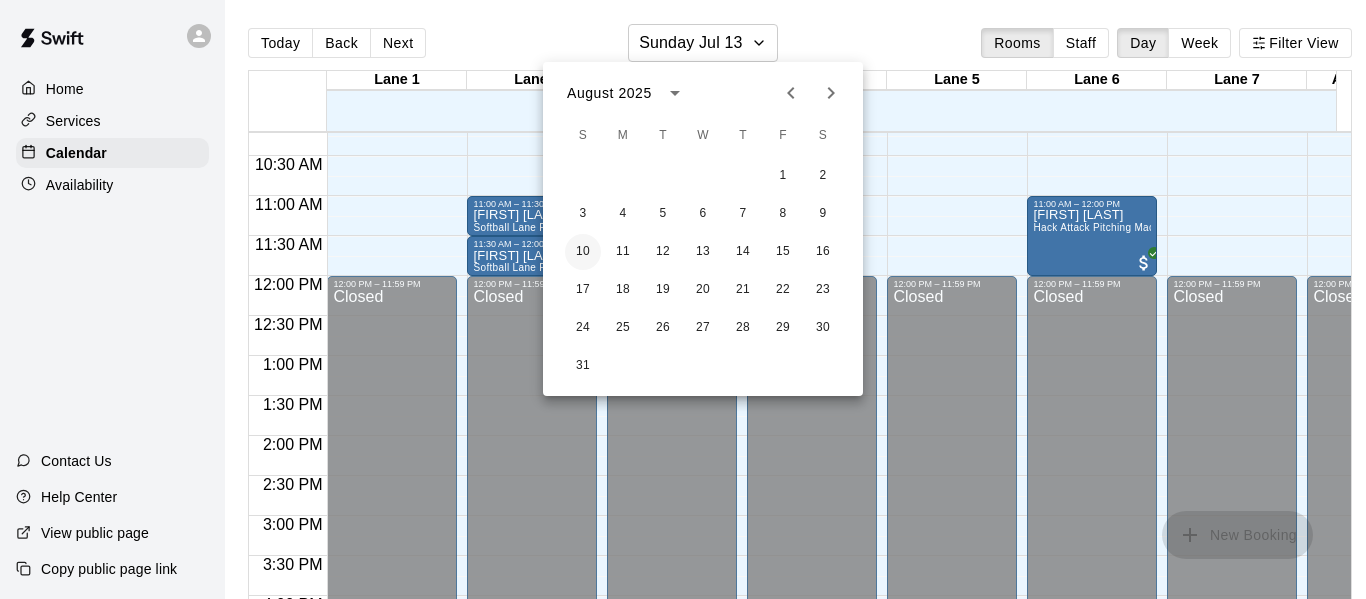 click on "10" at bounding box center (583, 252) 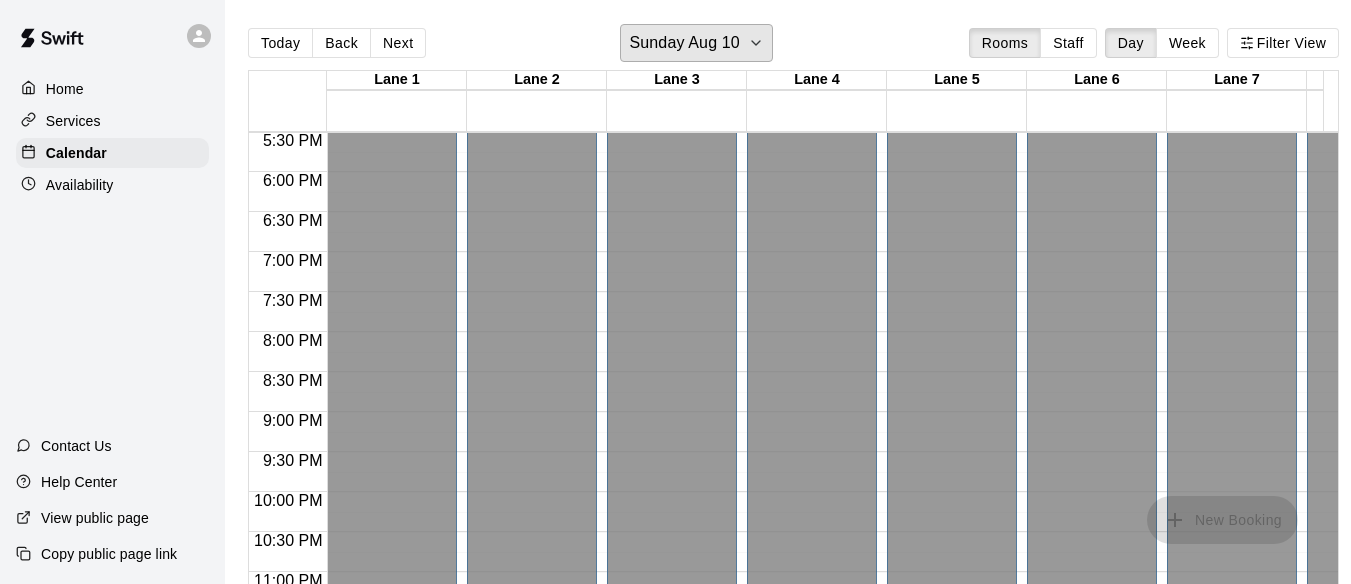 scroll, scrollTop: 1448, scrollLeft: 0, axis: vertical 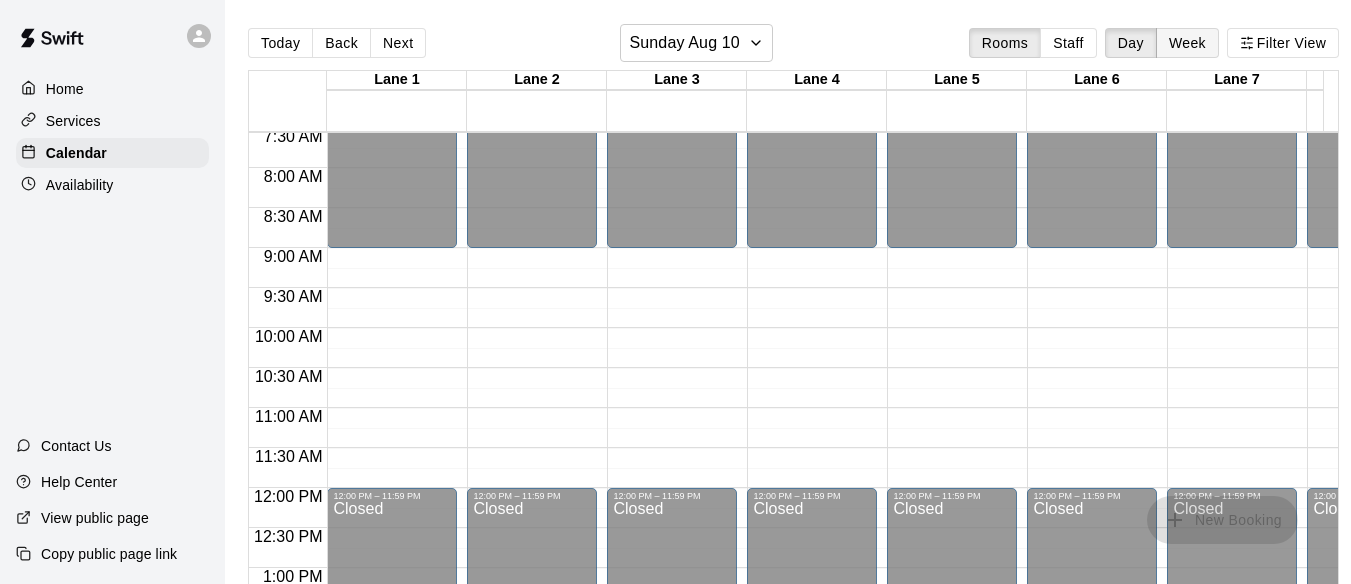 click on "Week" at bounding box center [1187, 43] 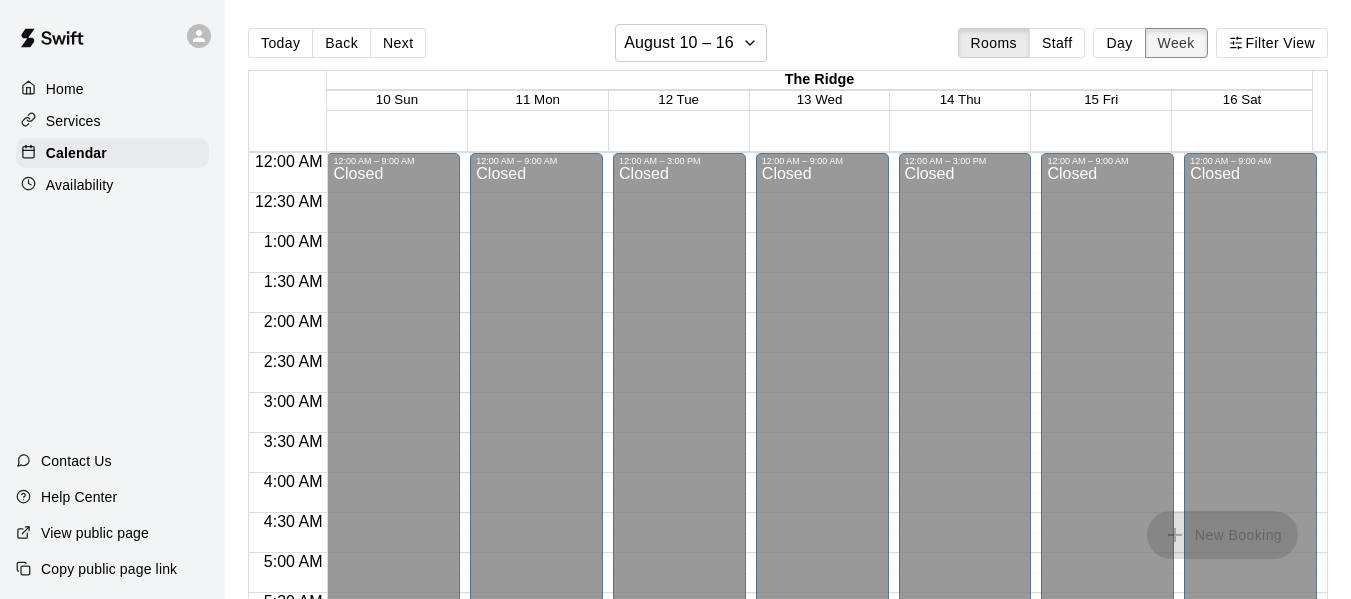 scroll, scrollTop: 817, scrollLeft: 0, axis: vertical 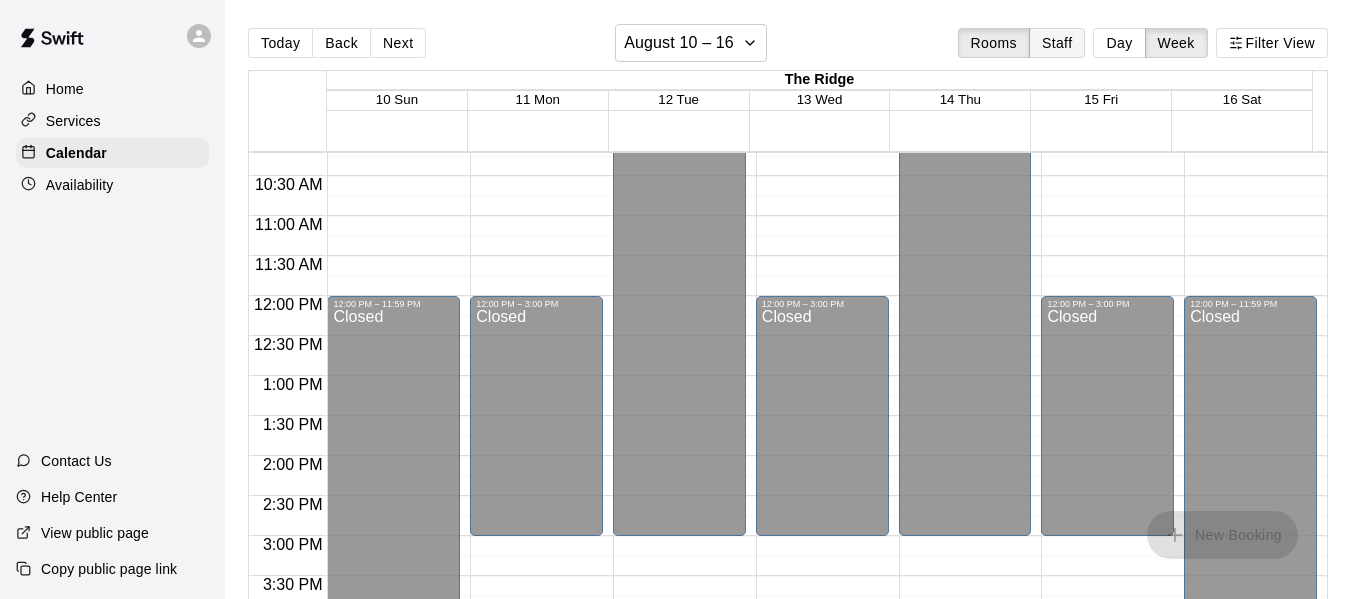 click on "Staff" at bounding box center (1057, 43) 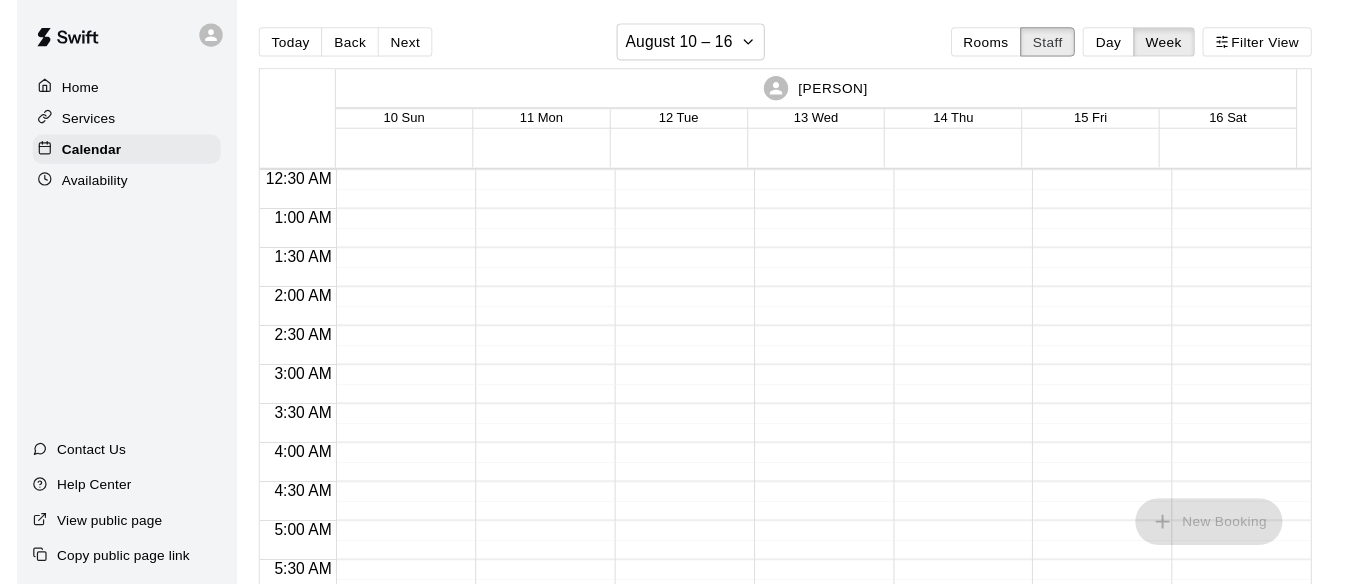 scroll, scrollTop: 0, scrollLeft: 0, axis: both 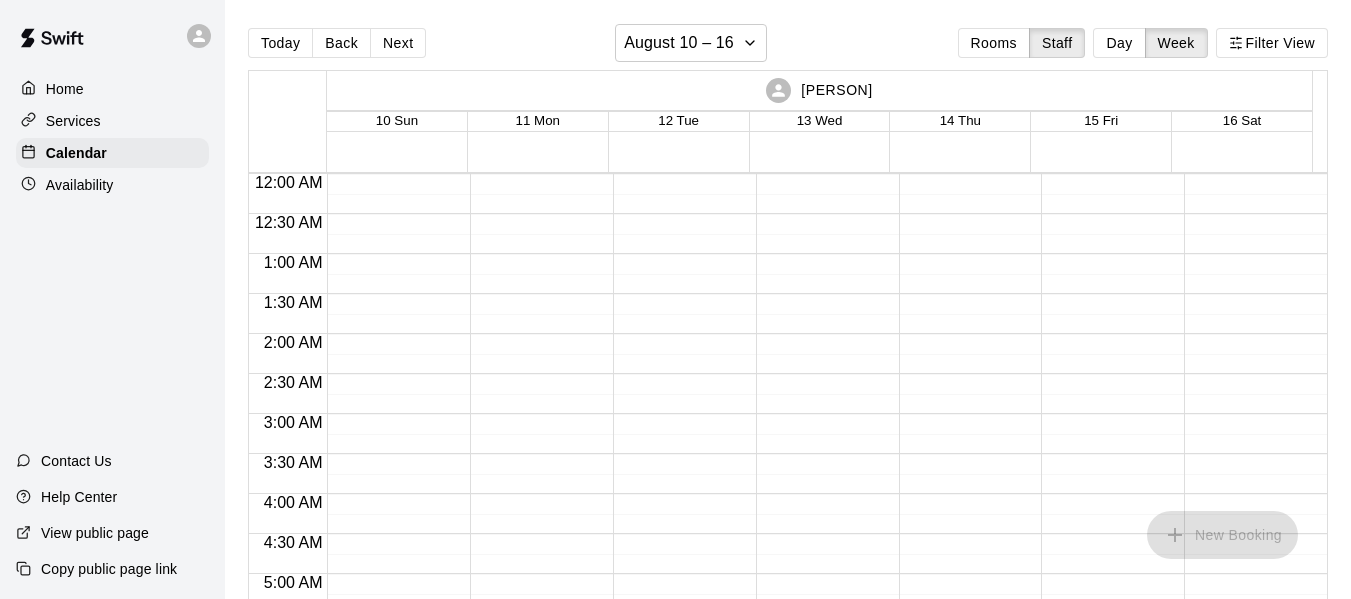 click on "Services" at bounding box center [73, 121] 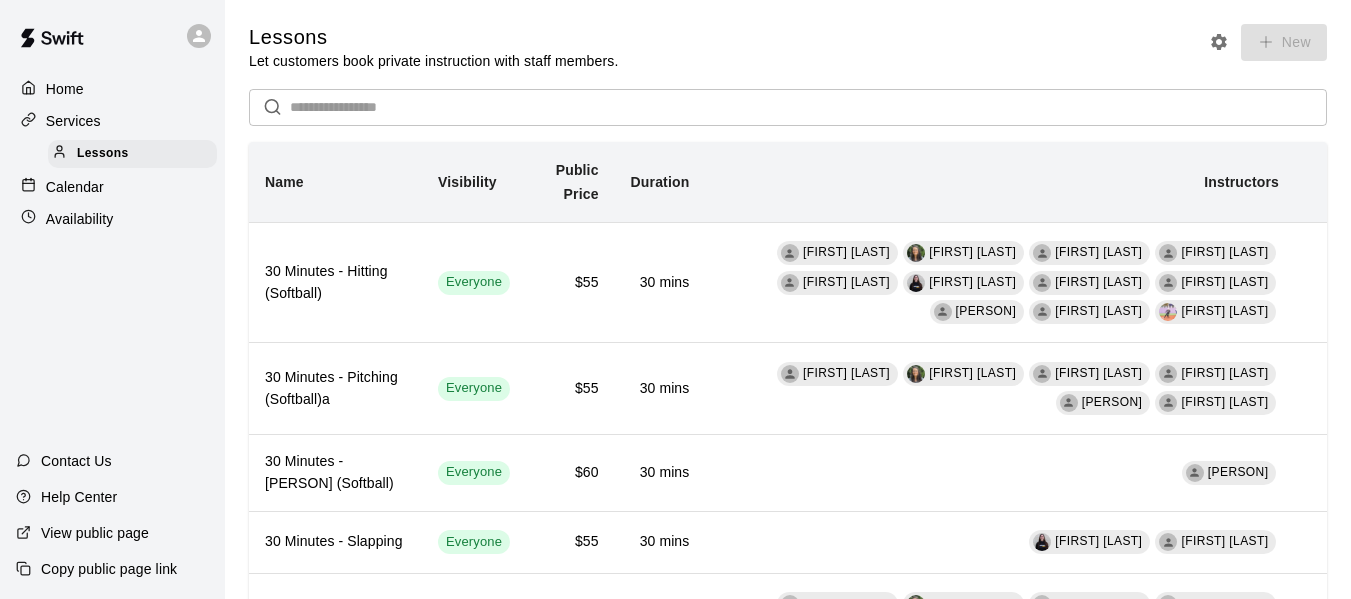 click on "Calendar" at bounding box center (75, 187) 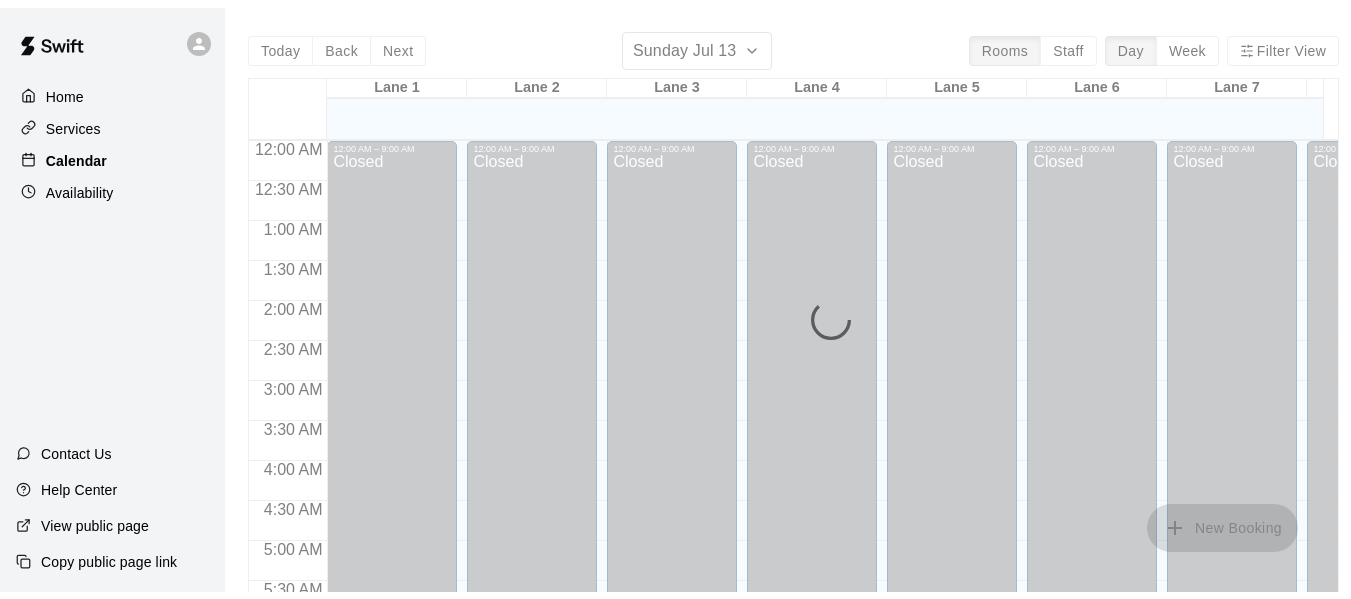 scroll, scrollTop: 818, scrollLeft: 0, axis: vertical 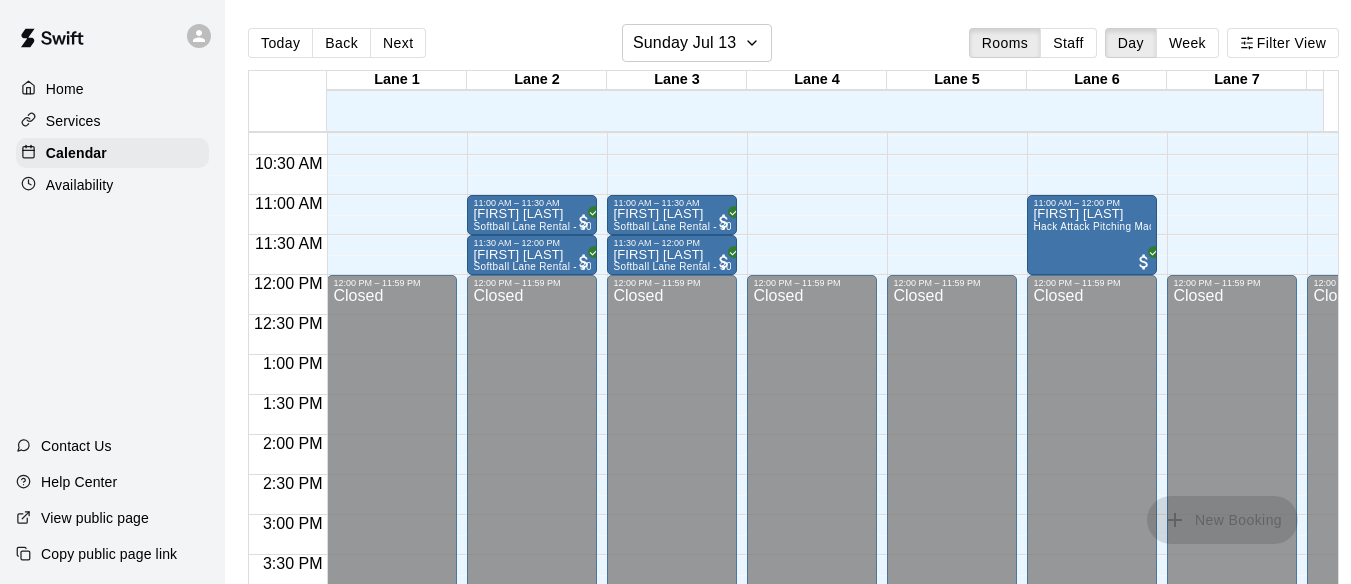 click on "Home" at bounding box center (65, 89) 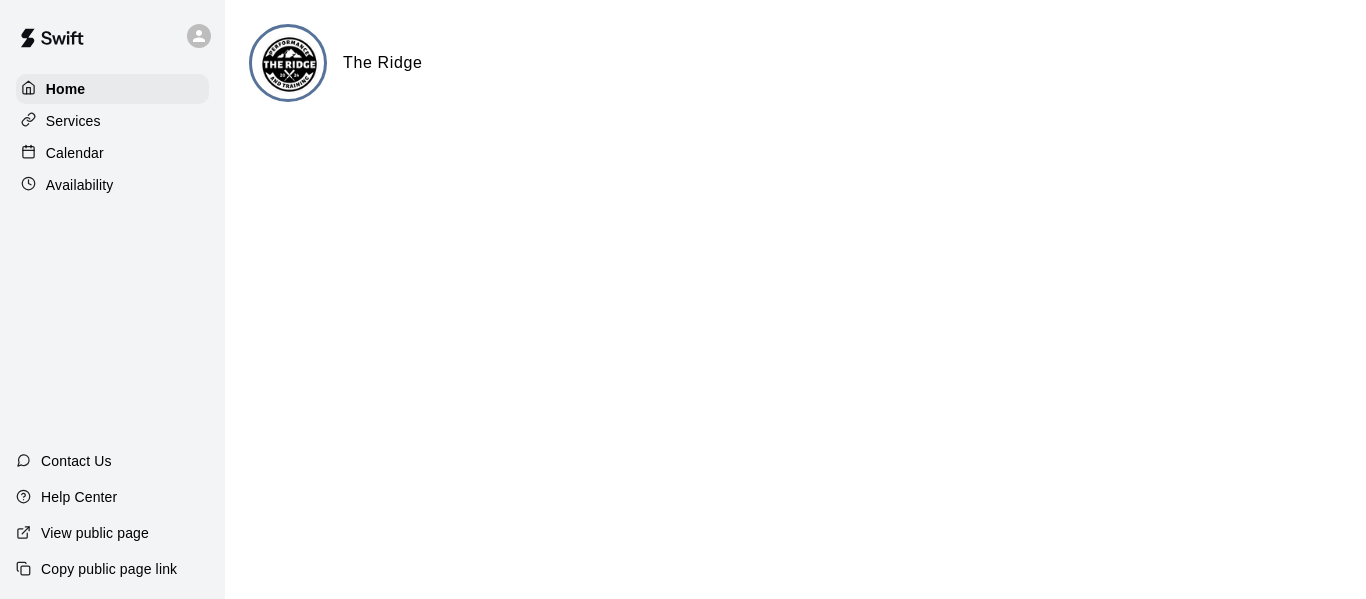 click on "Availability" at bounding box center [80, 185] 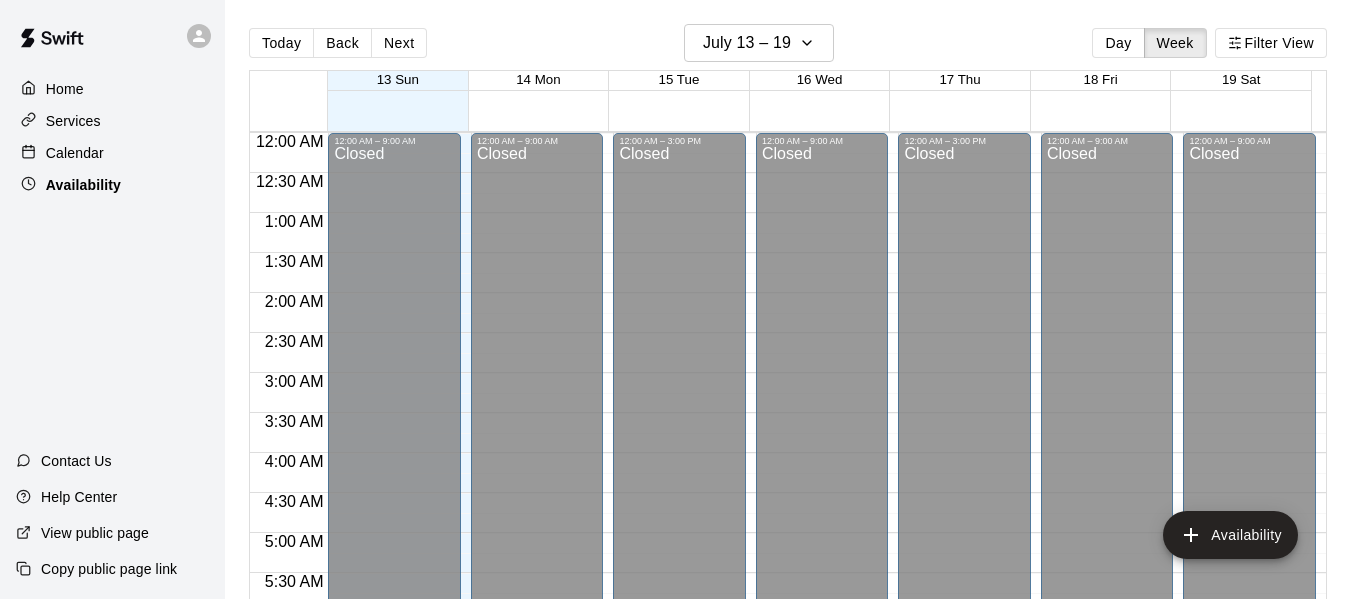 scroll, scrollTop: 818, scrollLeft: 0, axis: vertical 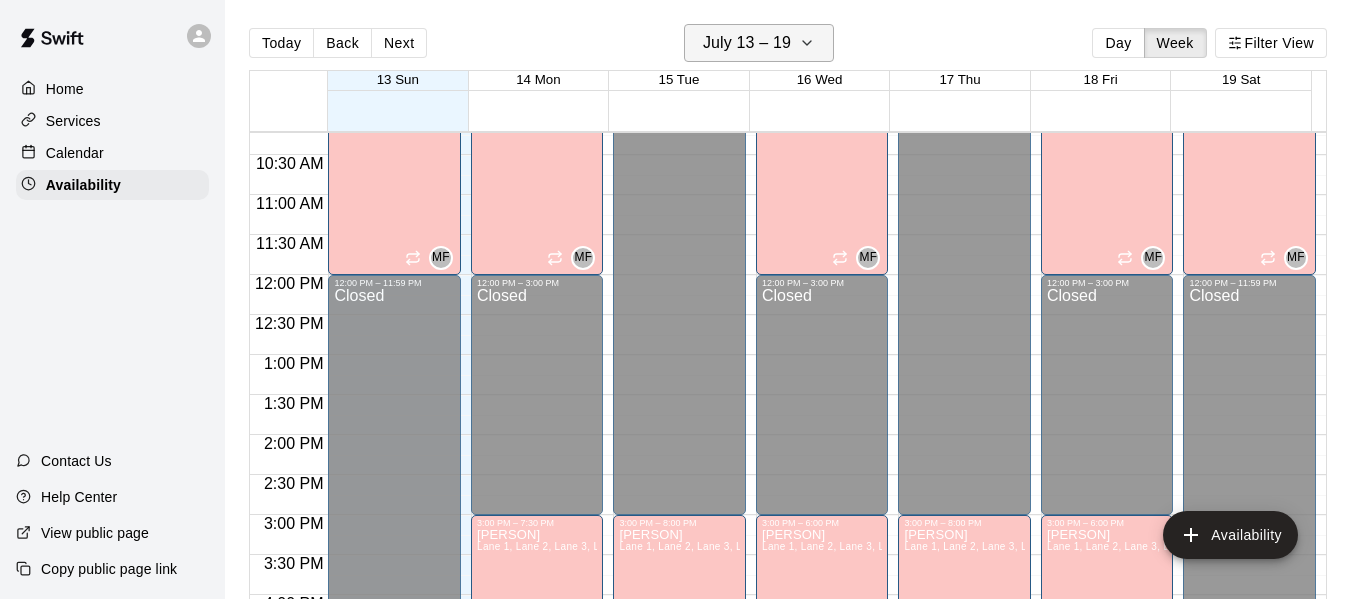 click 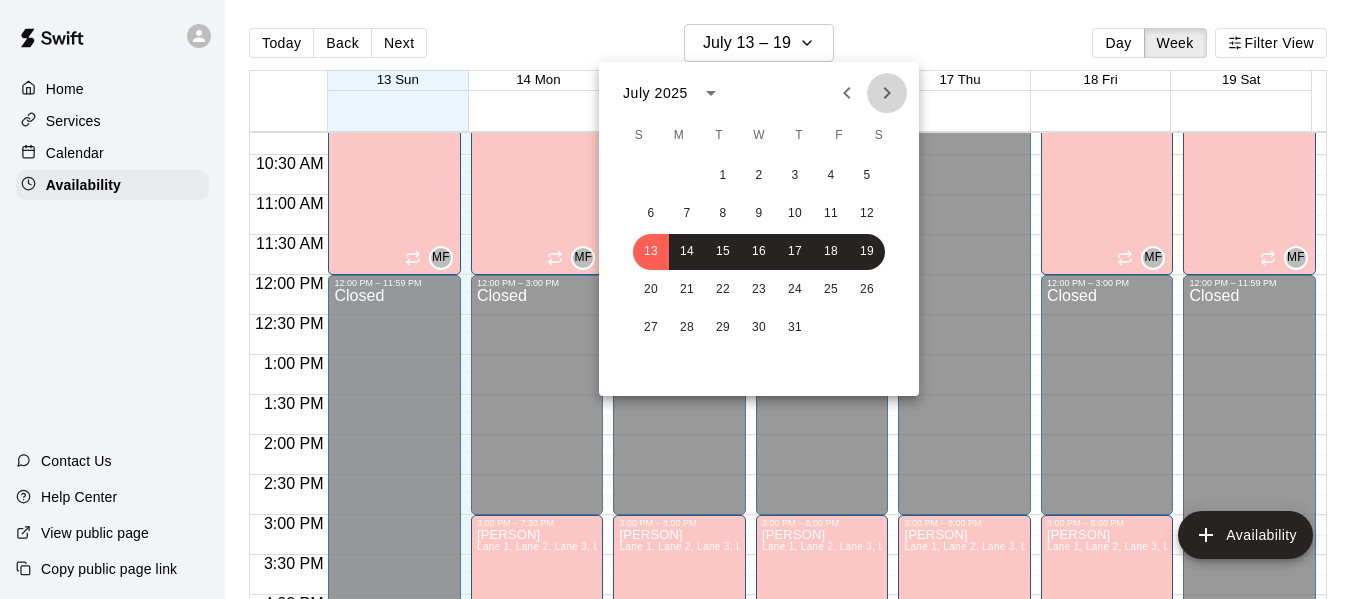 click 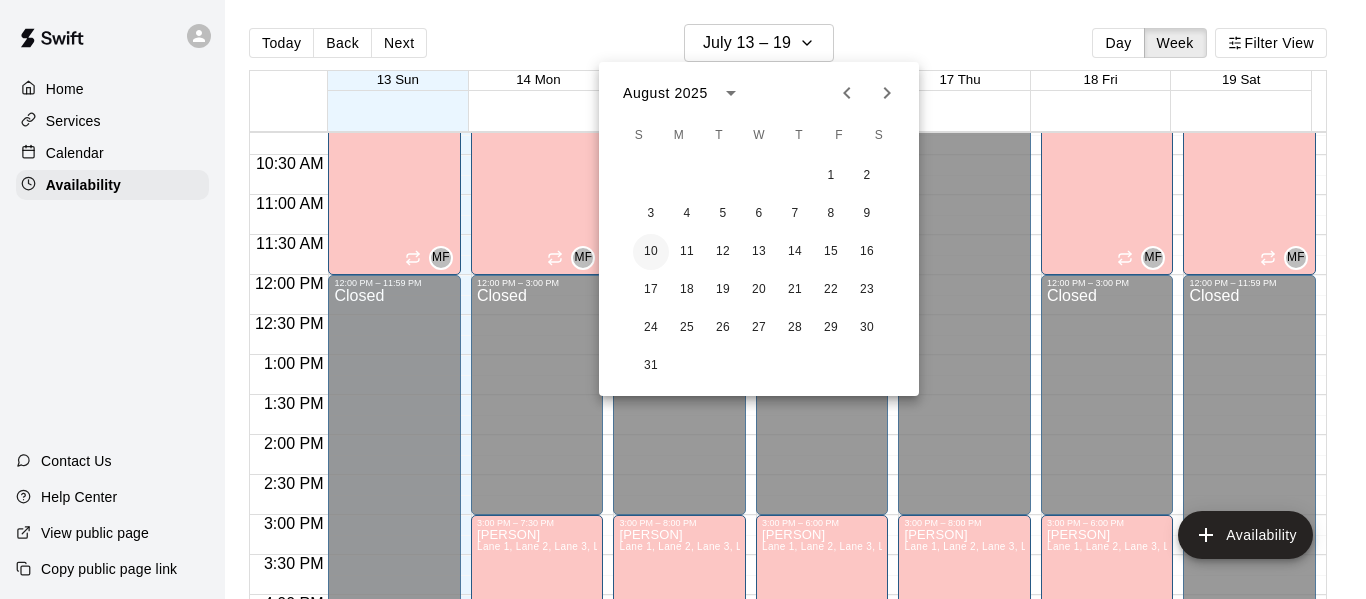 click on "10" at bounding box center [651, 252] 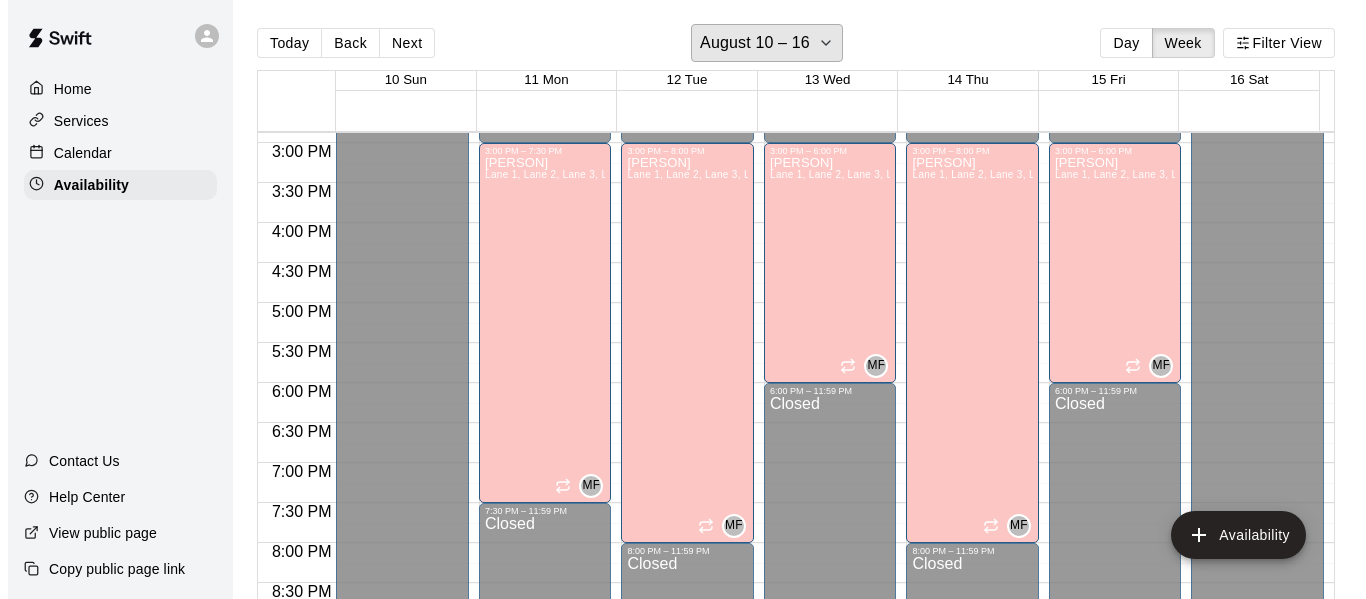 scroll, scrollTop: 1200, scrollLeft: 0, axis: vertical 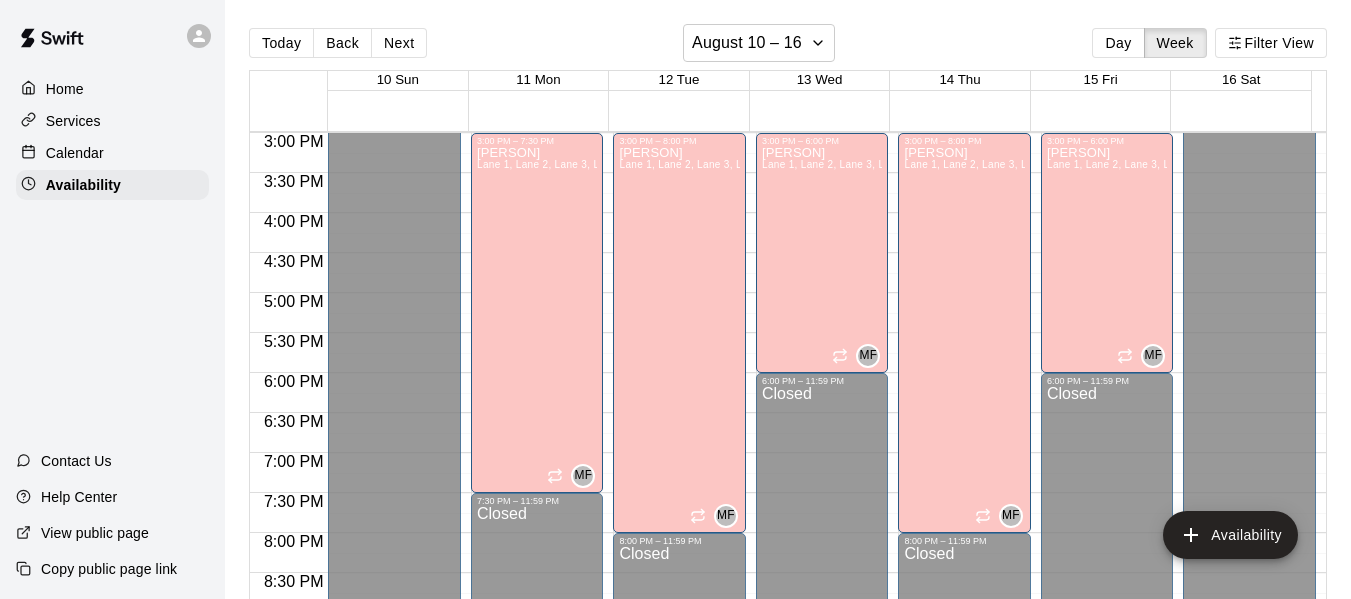 click on "Home" at bounding box center (65, 89) 